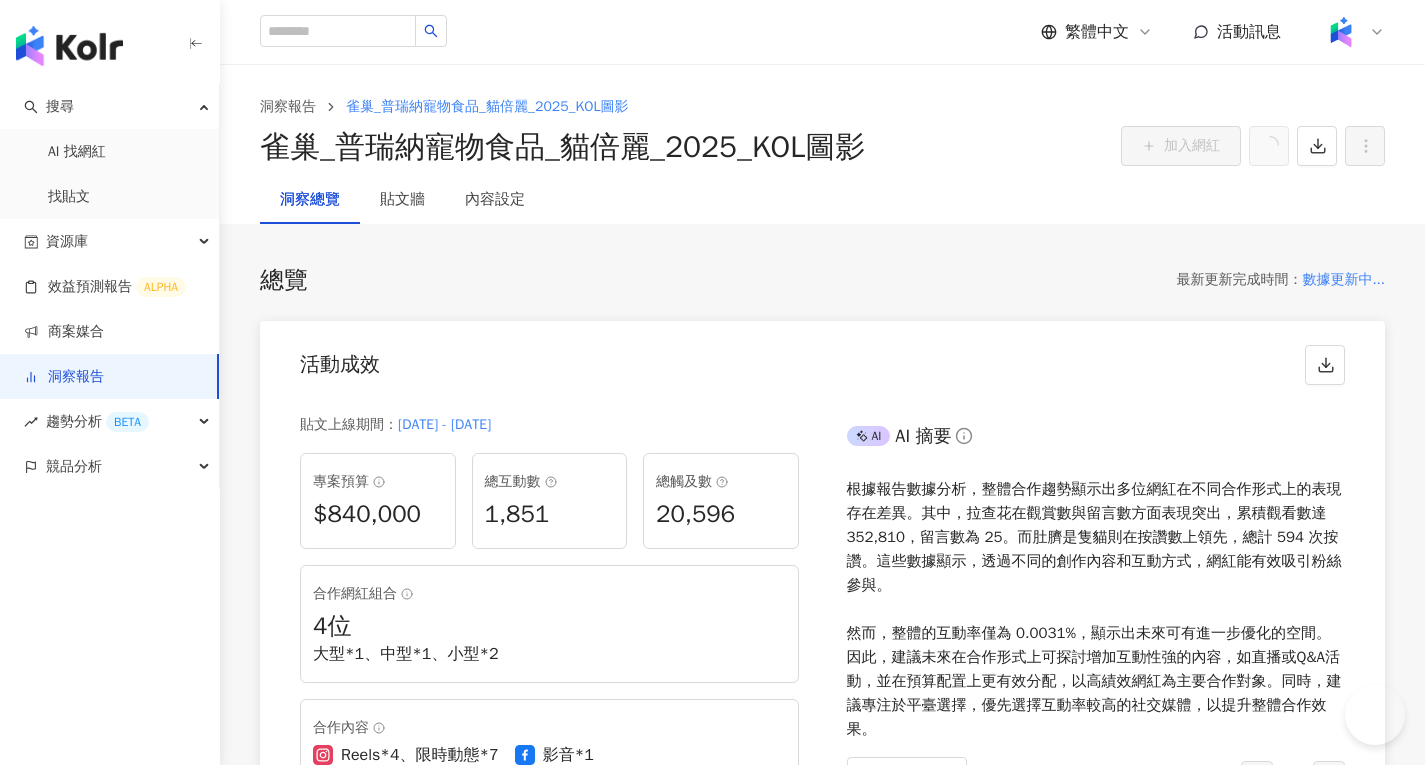scroll, scrollTop: 0, scrollLeft: 0, axis: both 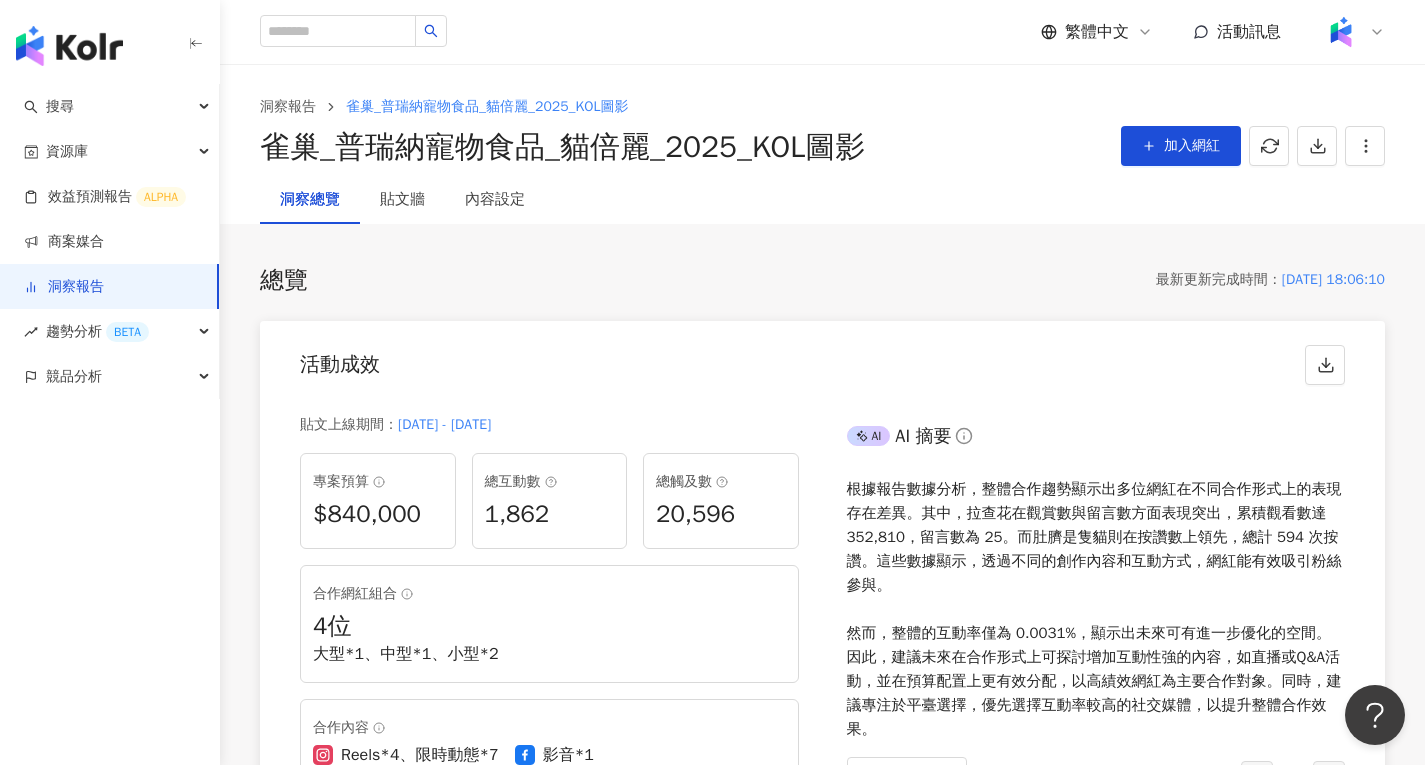 click on "洞察報告 雀巢_普瑞納寵物食品_貓倍麗_2025_KOL圖影			 雀巢_普瑞納寵物食品_貓倍麗_2025_KOL圖影			 加入網紅" at bounding box center (822, 120) 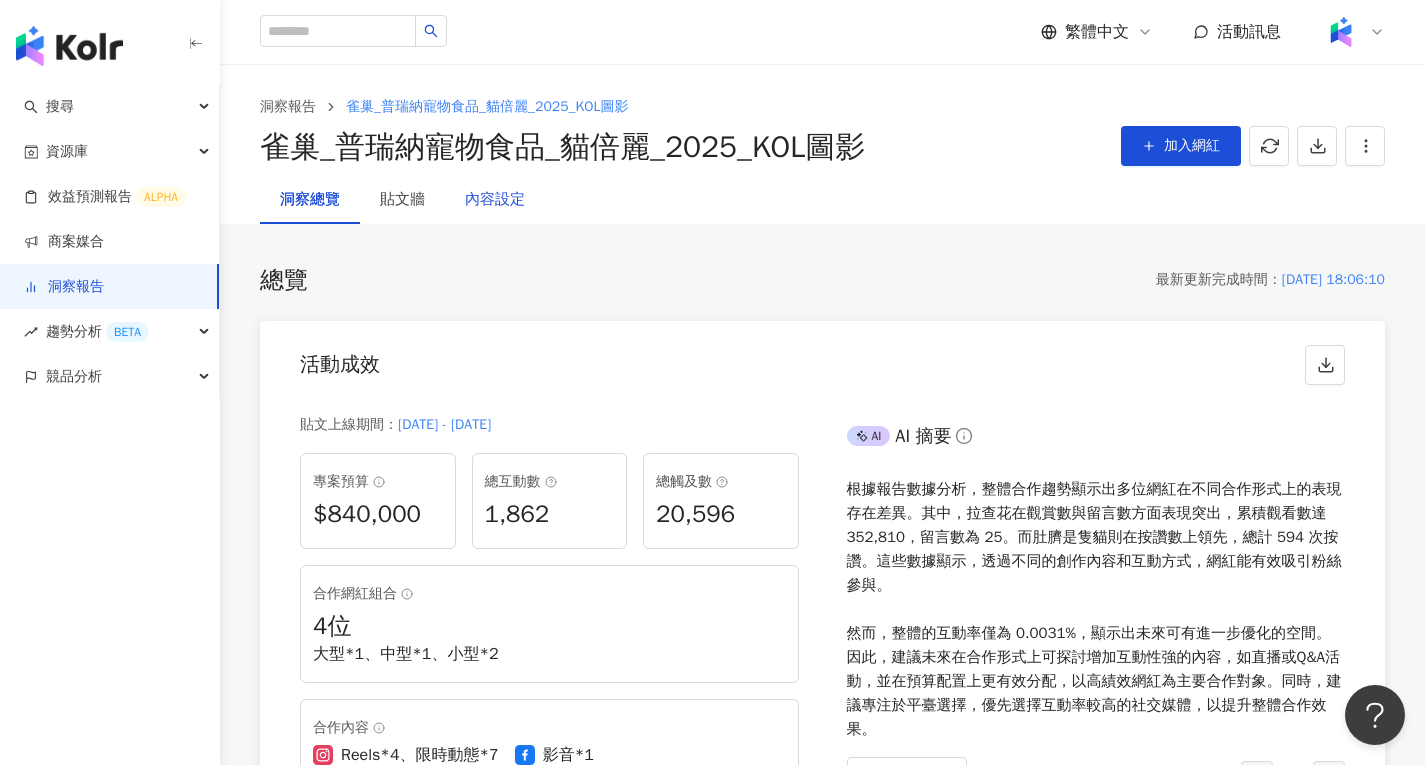 click on "內容設定" at bounding box center (495, 200) 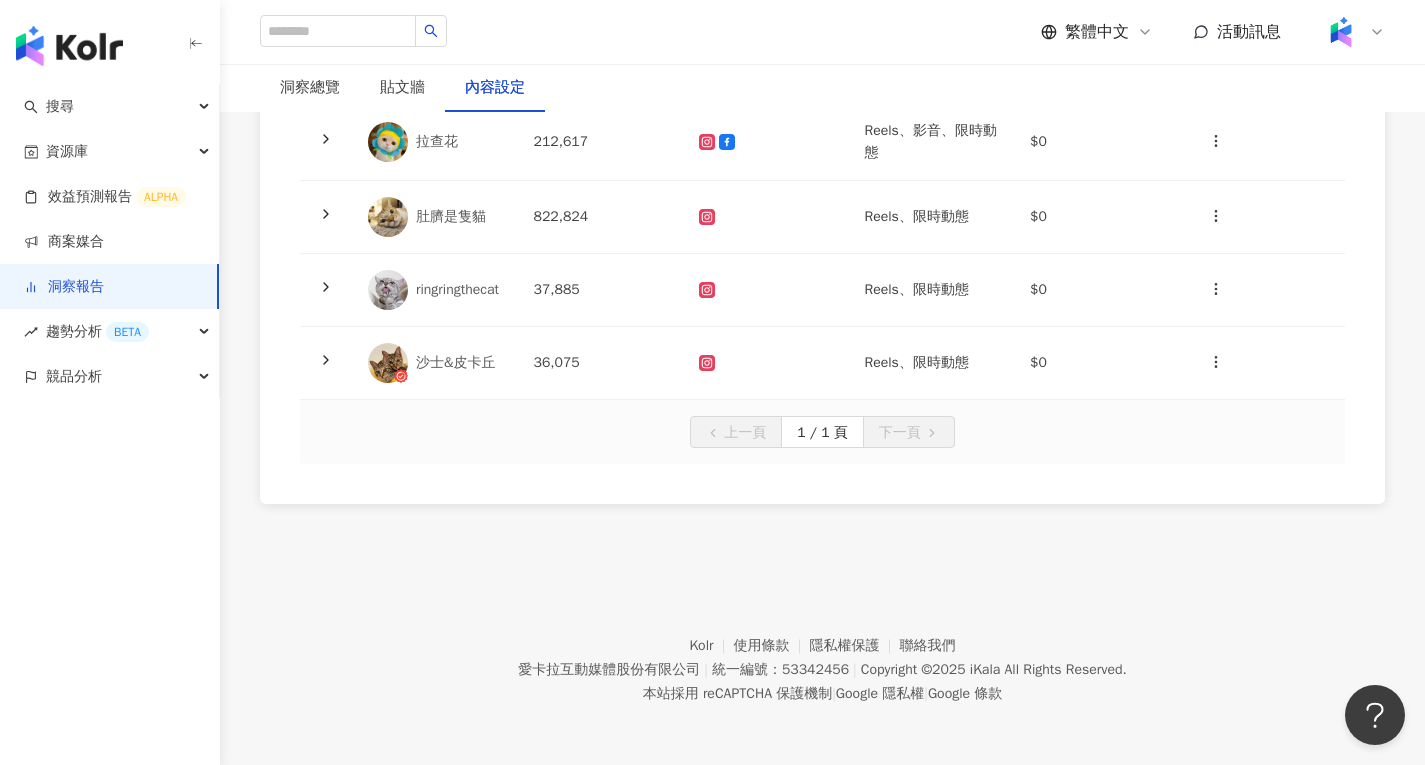 scroll, scrollTop: 119, scrollLeft: 0, axis: vertical 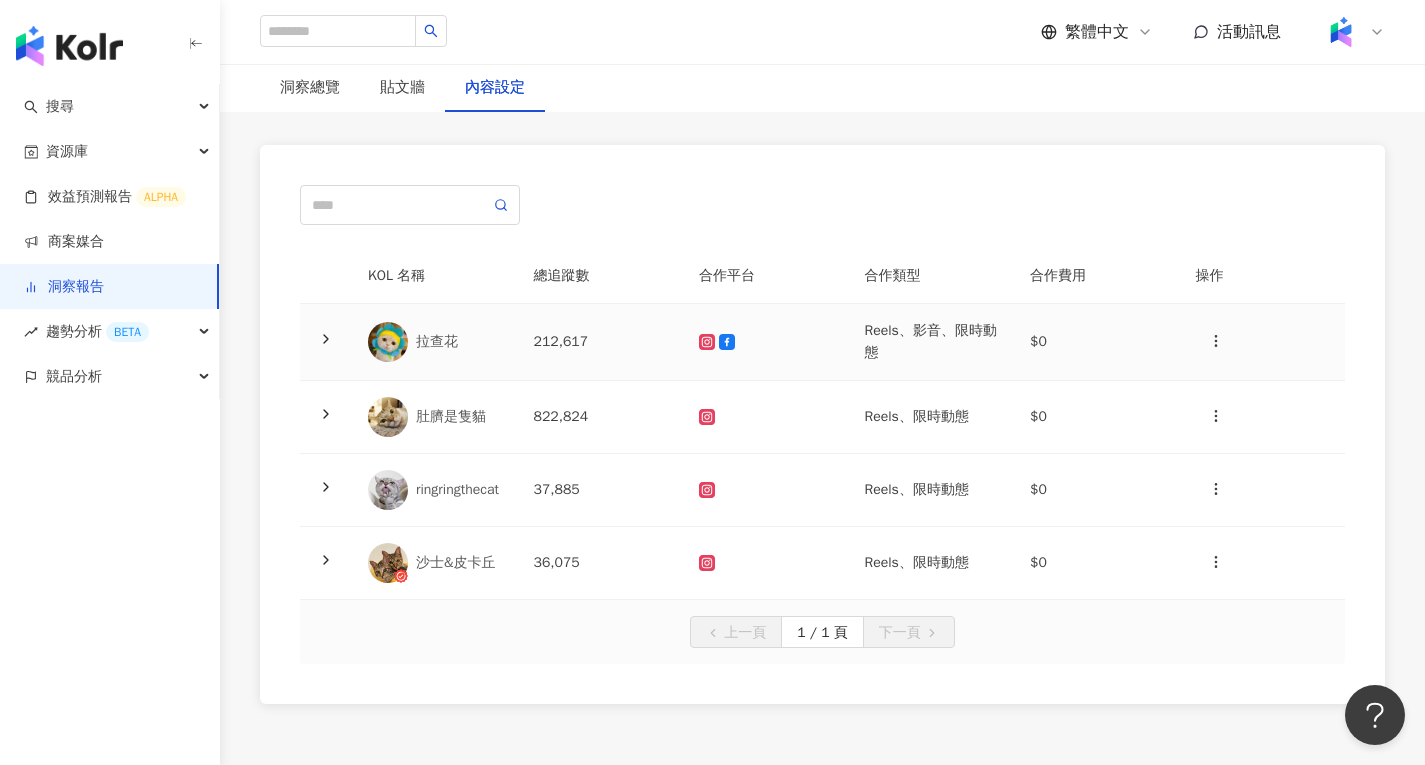 click on "Reels、影音、限時動態" at bounding box center [932, 342] 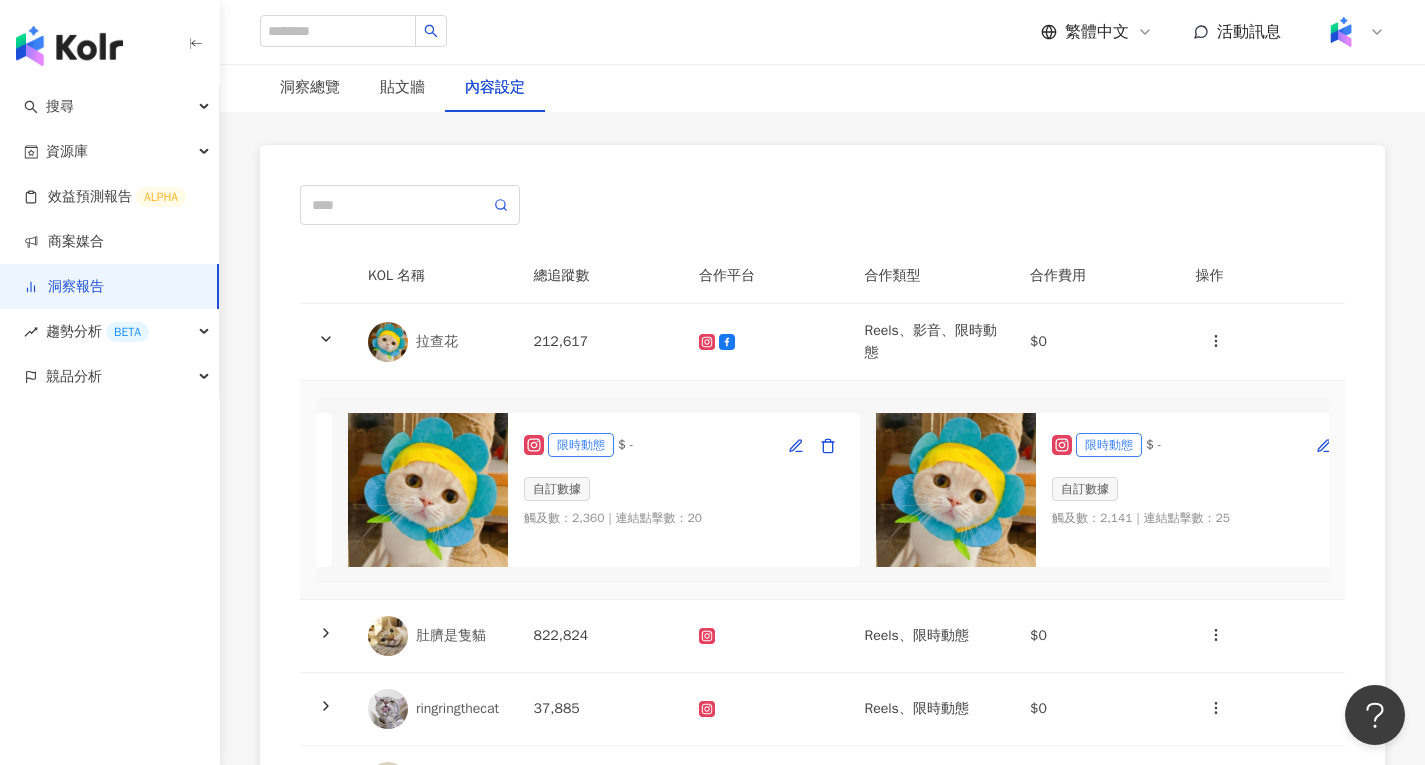 scroll, scrollTop: 0, scrollLeft: 1130, axis: horizontal 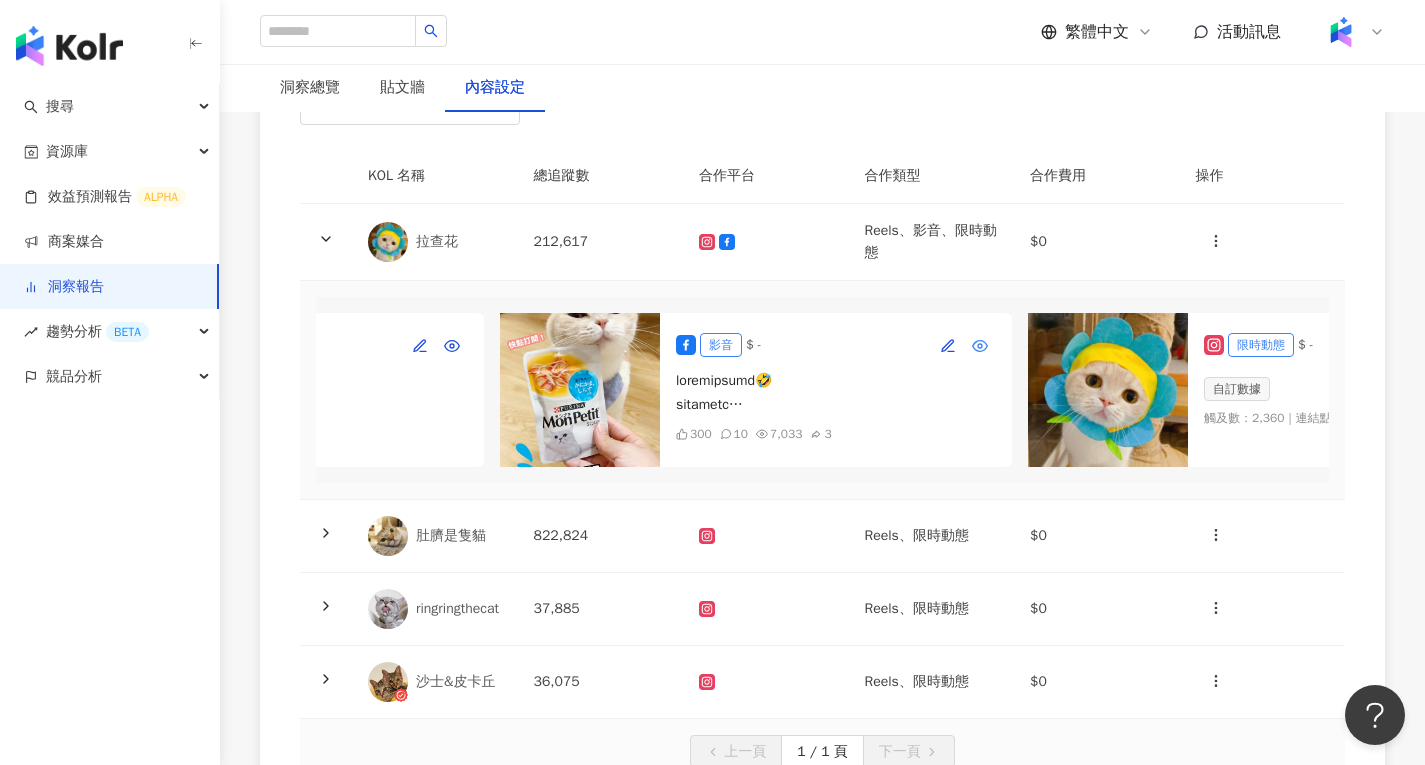 click 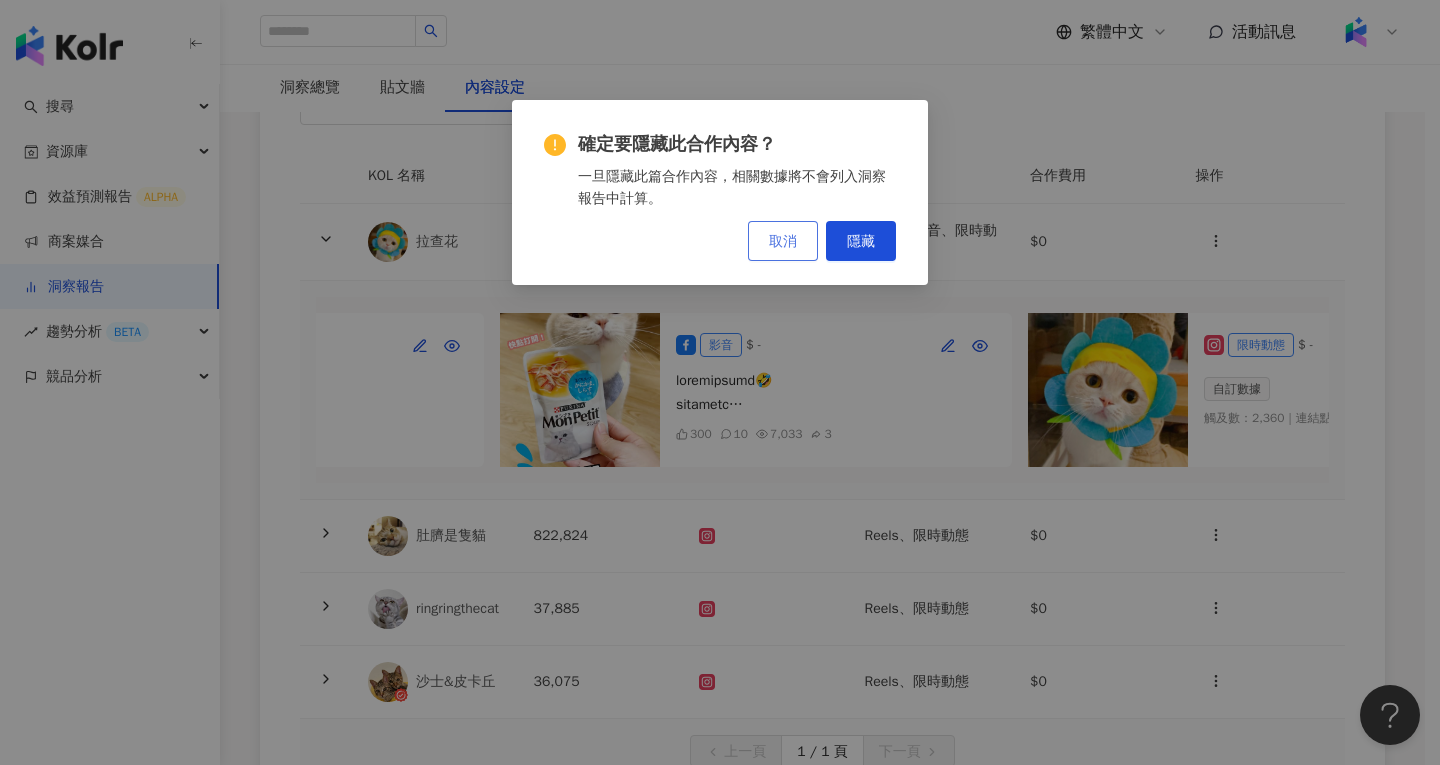 click on "取消" at bounding box center (783, 241) 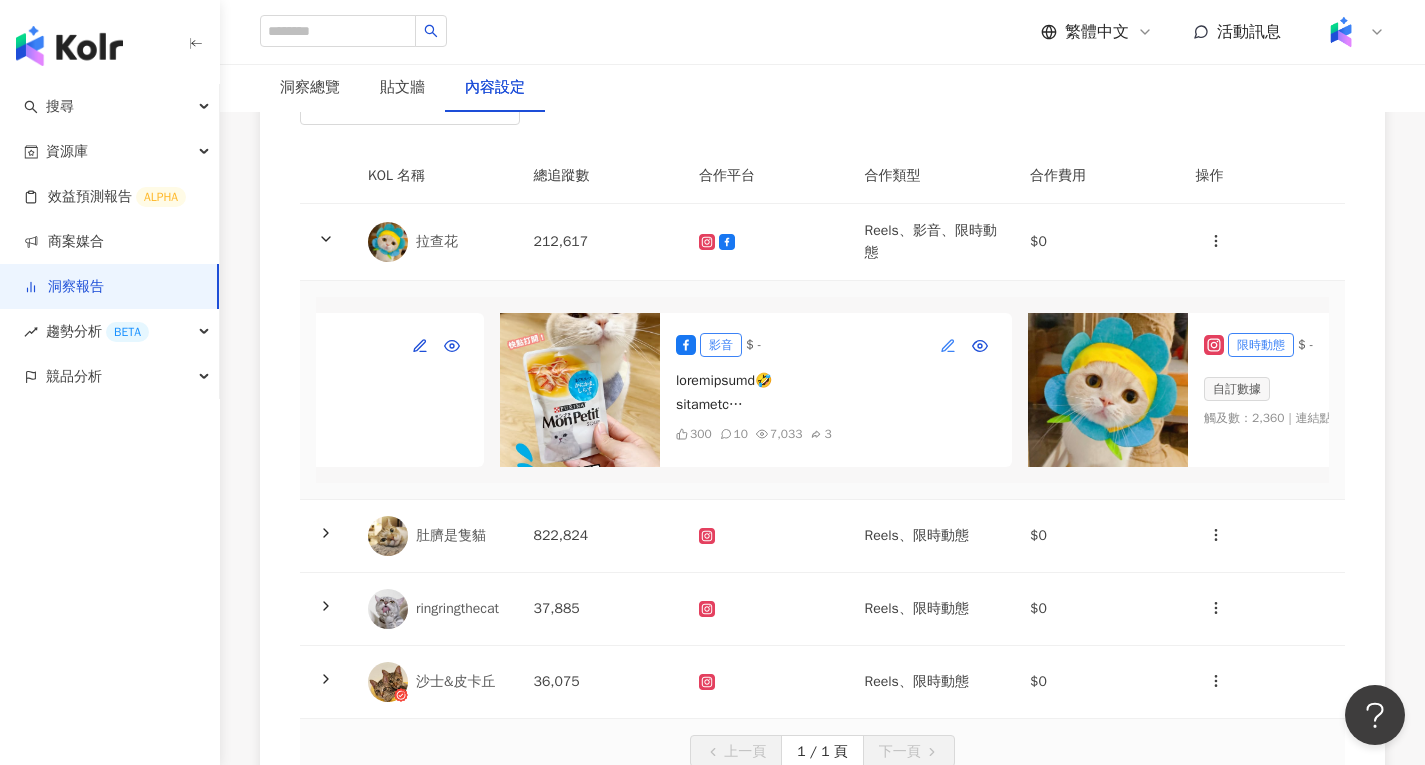 click 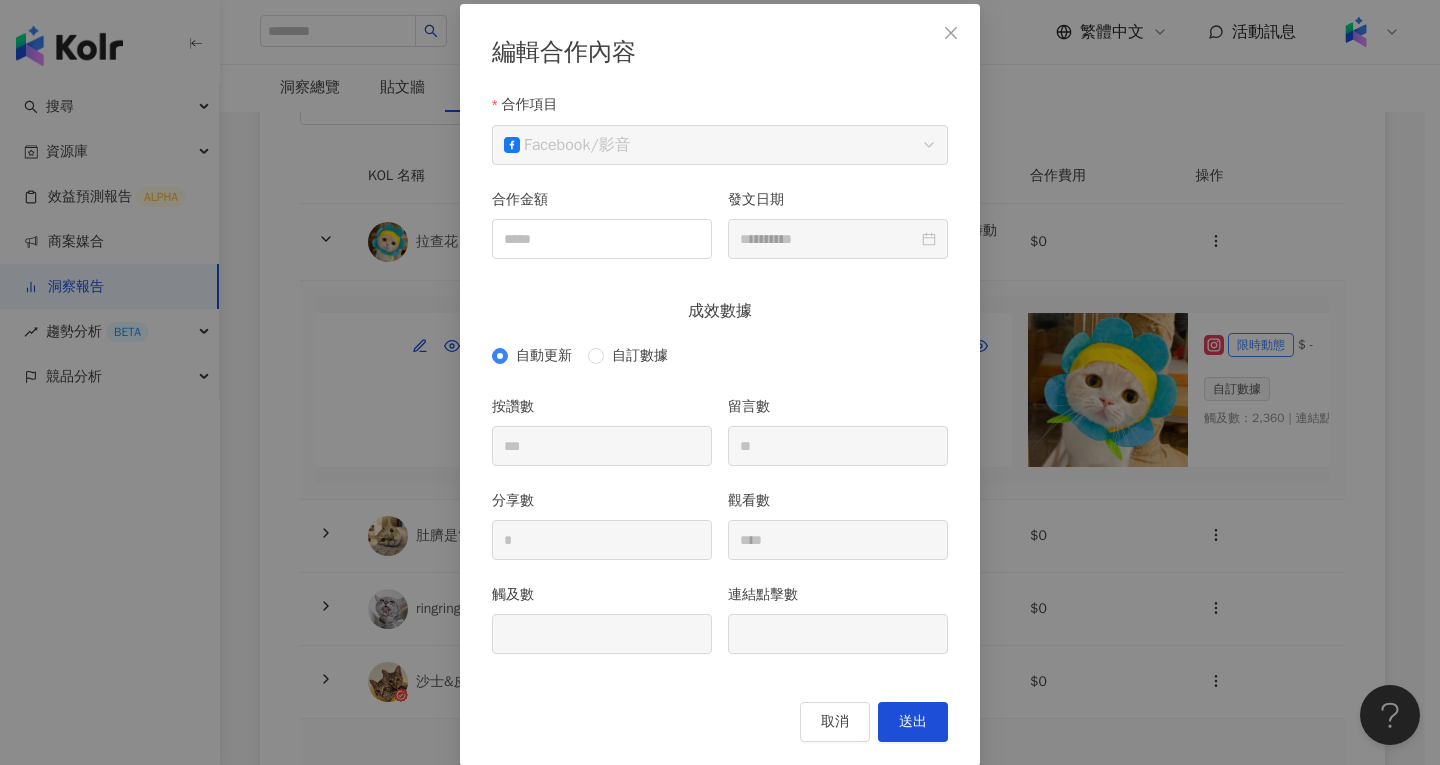 scroll, scrollTop: 120, scrollLeft: 0, axis: vertical 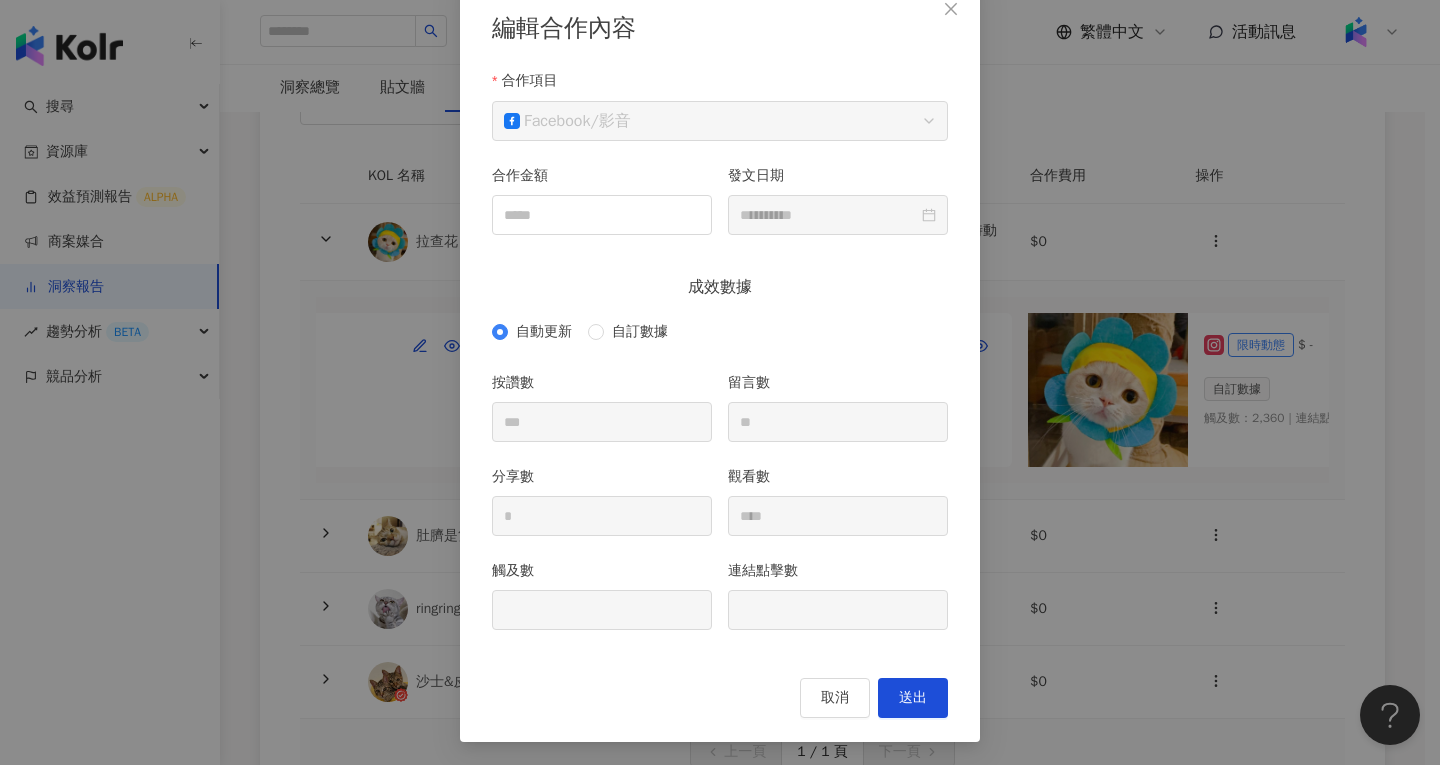 click on "**********" at bounding box center [720, 382] 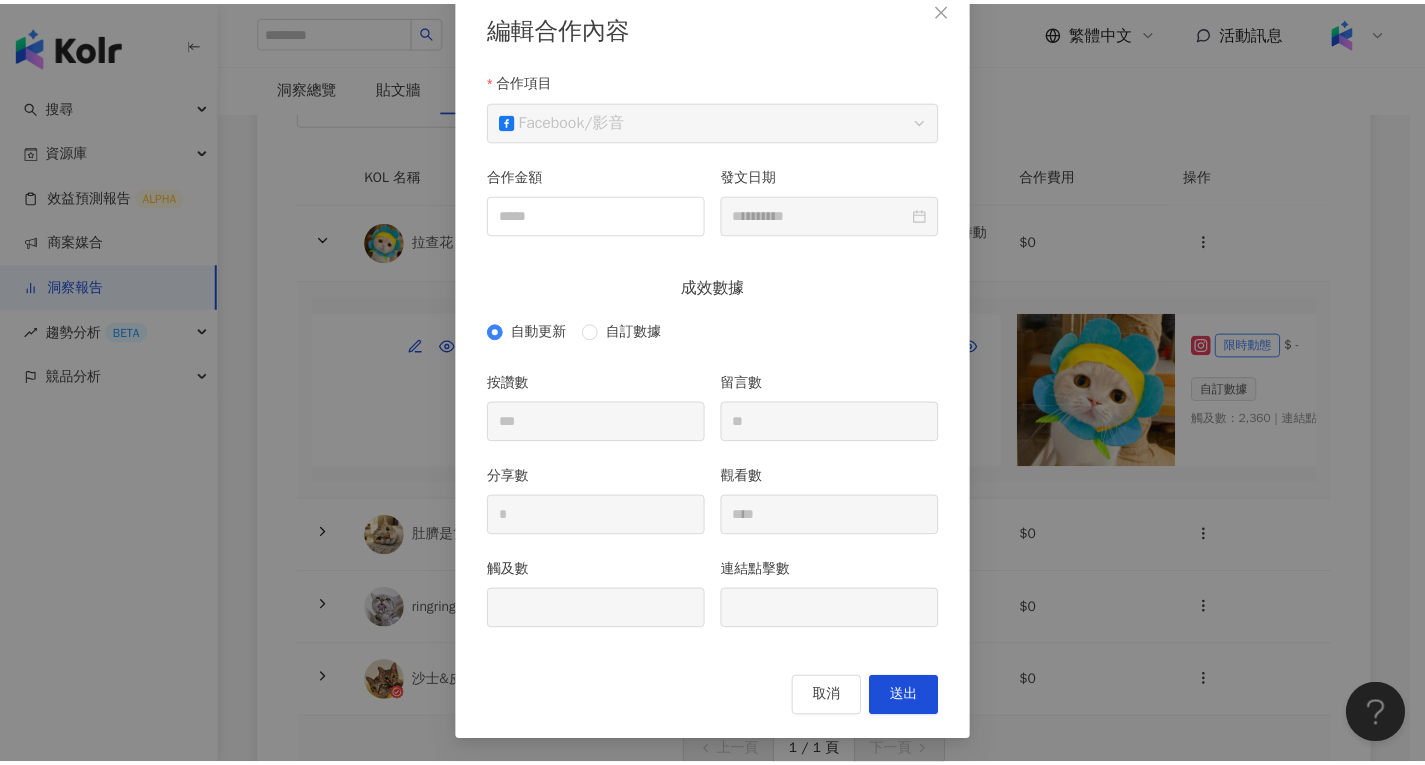 scroll, scrollTop: 20, scrollLeft: 0, axis: vertical 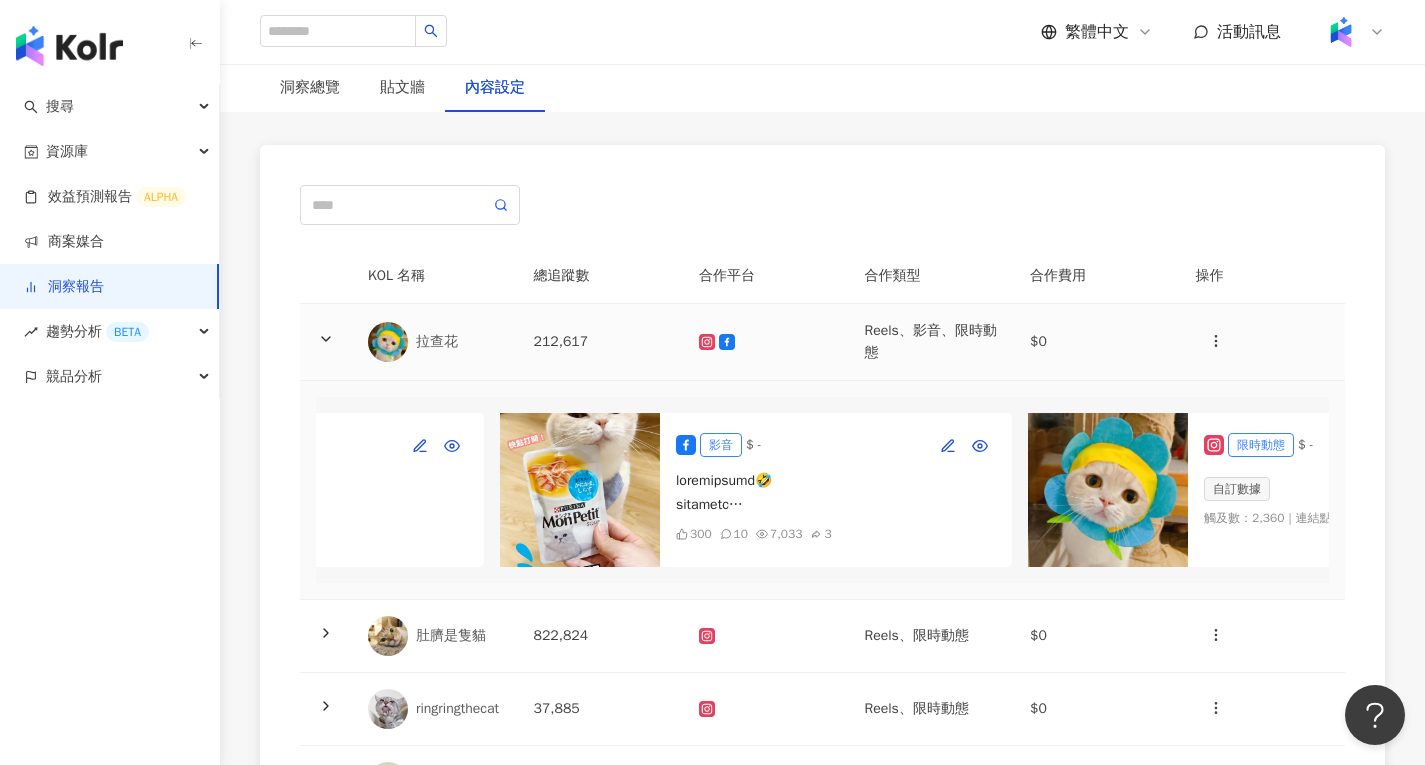 click at bounding box center [766, 342] 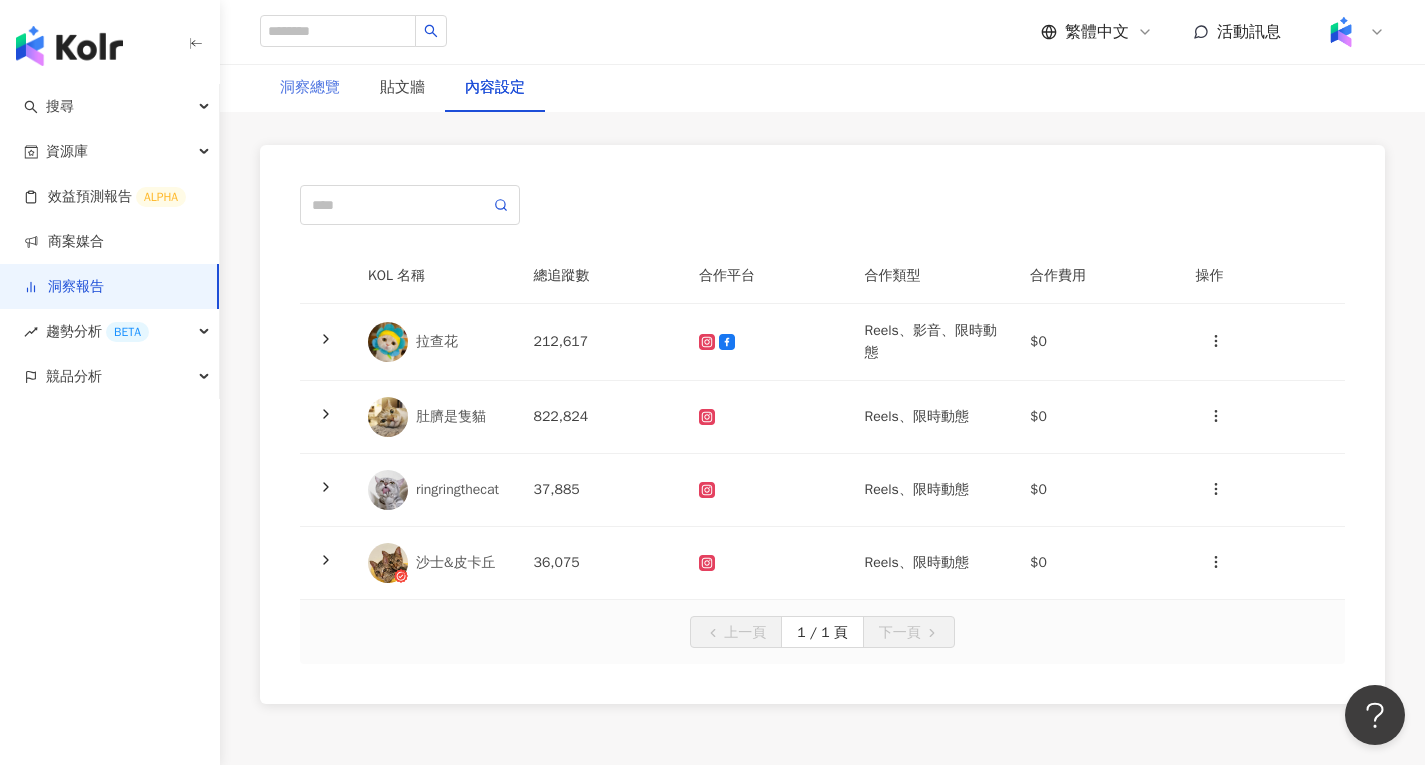 click on "洞察總覽" at bounding box center [310, 88] 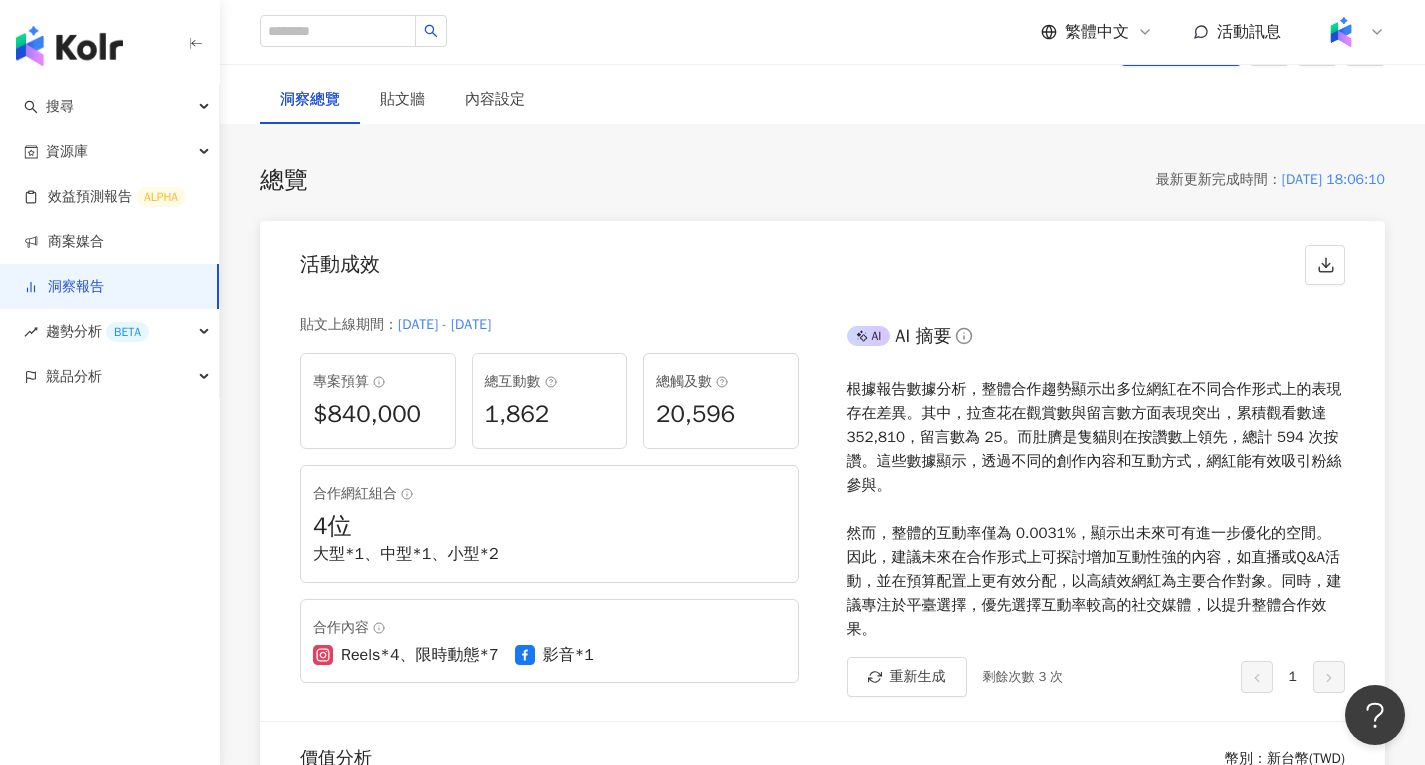 scroll, scrollTop: 200, scrollLeft: 0, axis: vertical 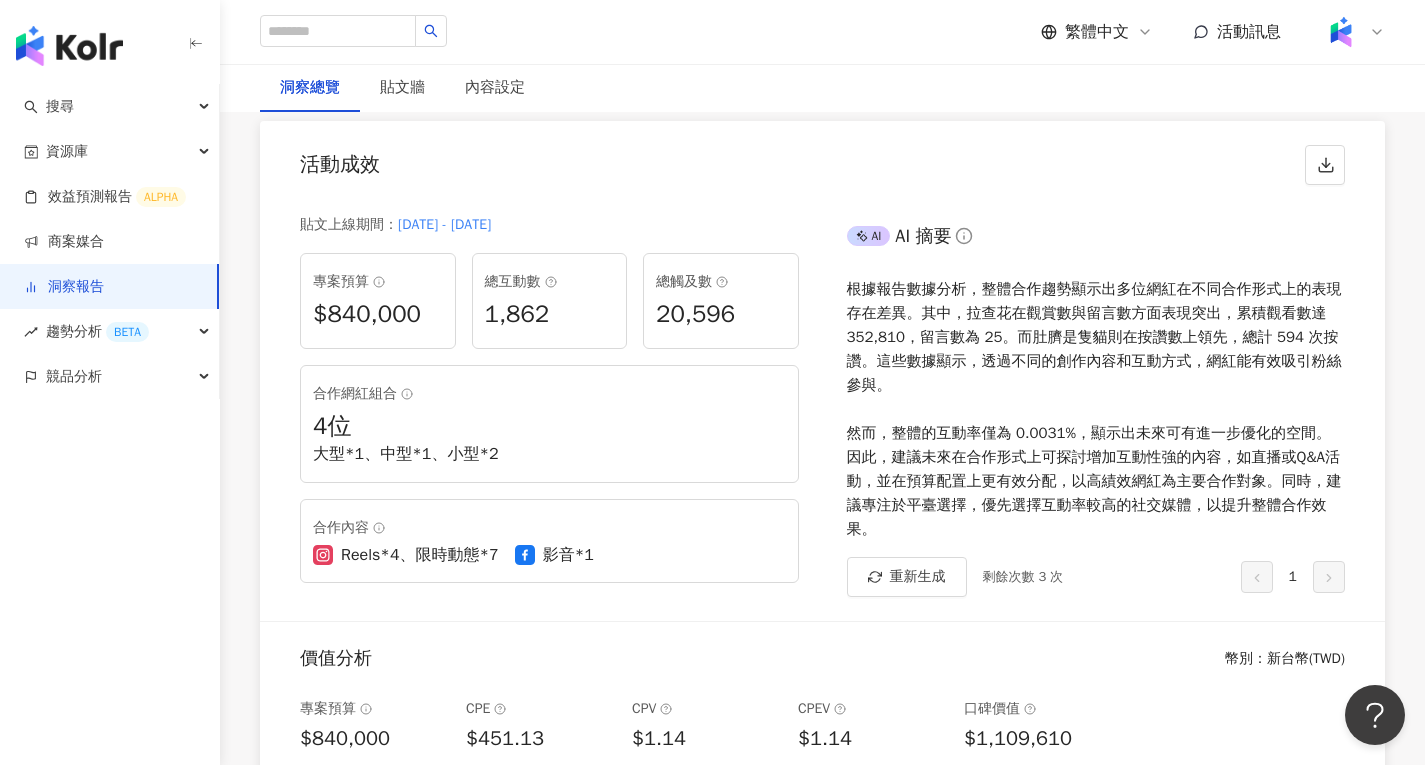click on "4 位" at bounding box center (549, 427) 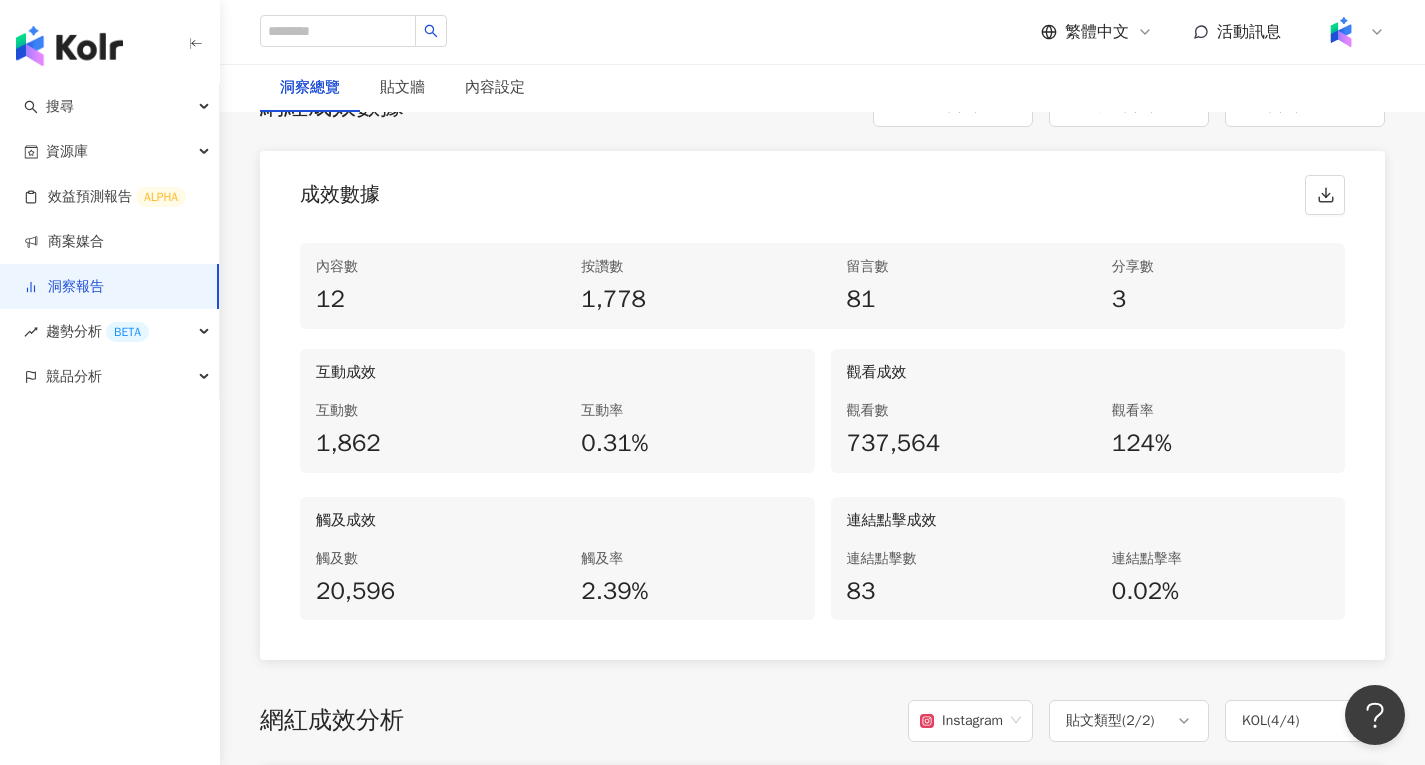 scroll, scrollTop: 900, scrollLeft: 0, axis: vertical 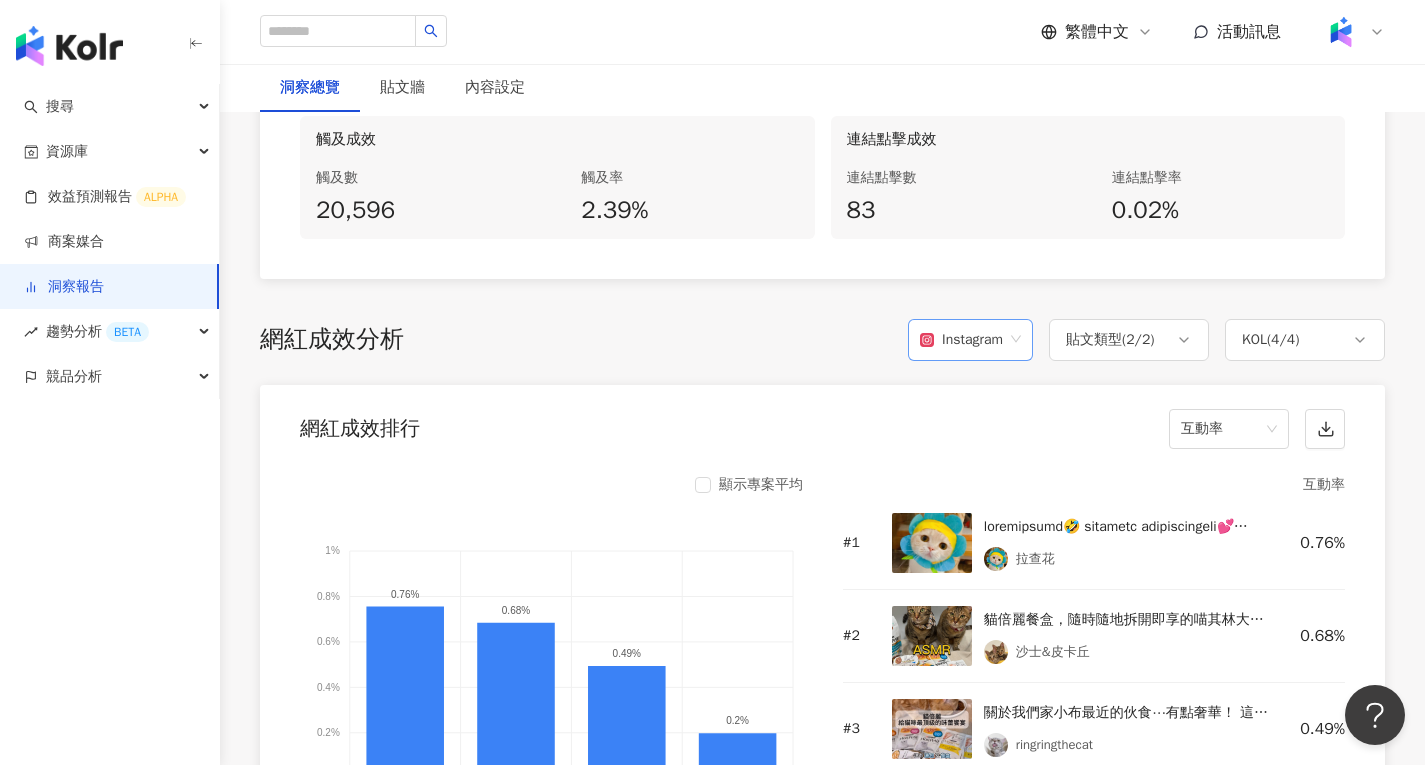 click on "Instagram" at bounding box center (961, 340) 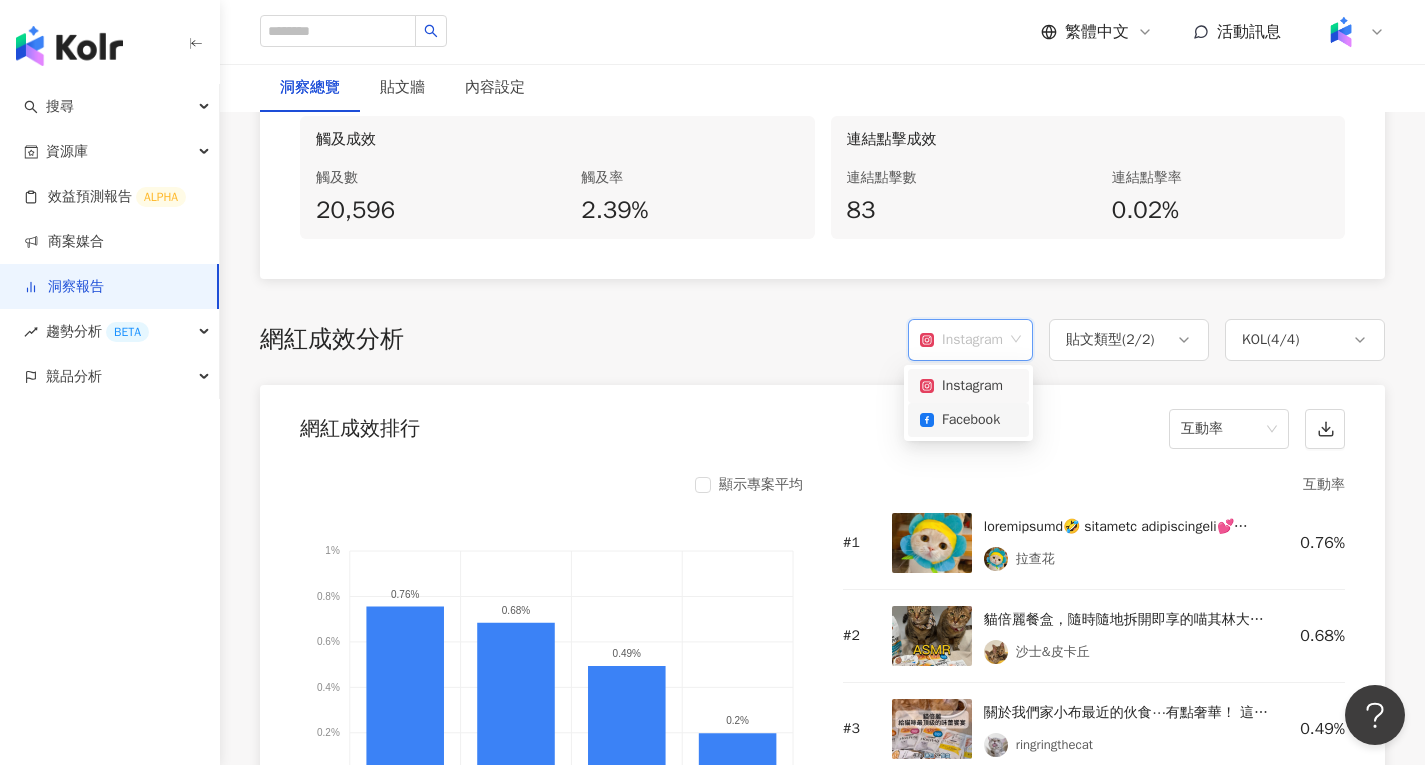 click on "Facebook" at bounding box center [968, 420] 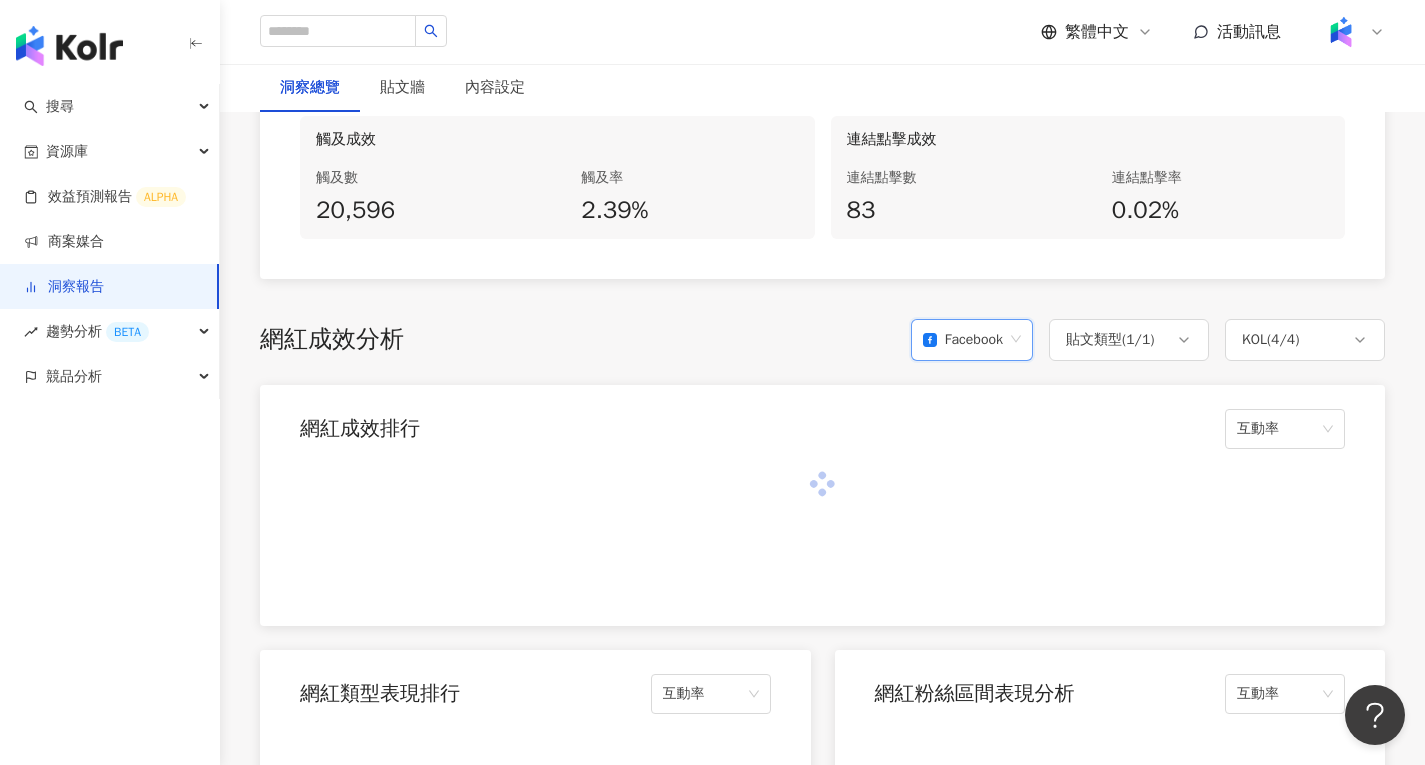 click on "Facebook" at bounding box center (963, 340) 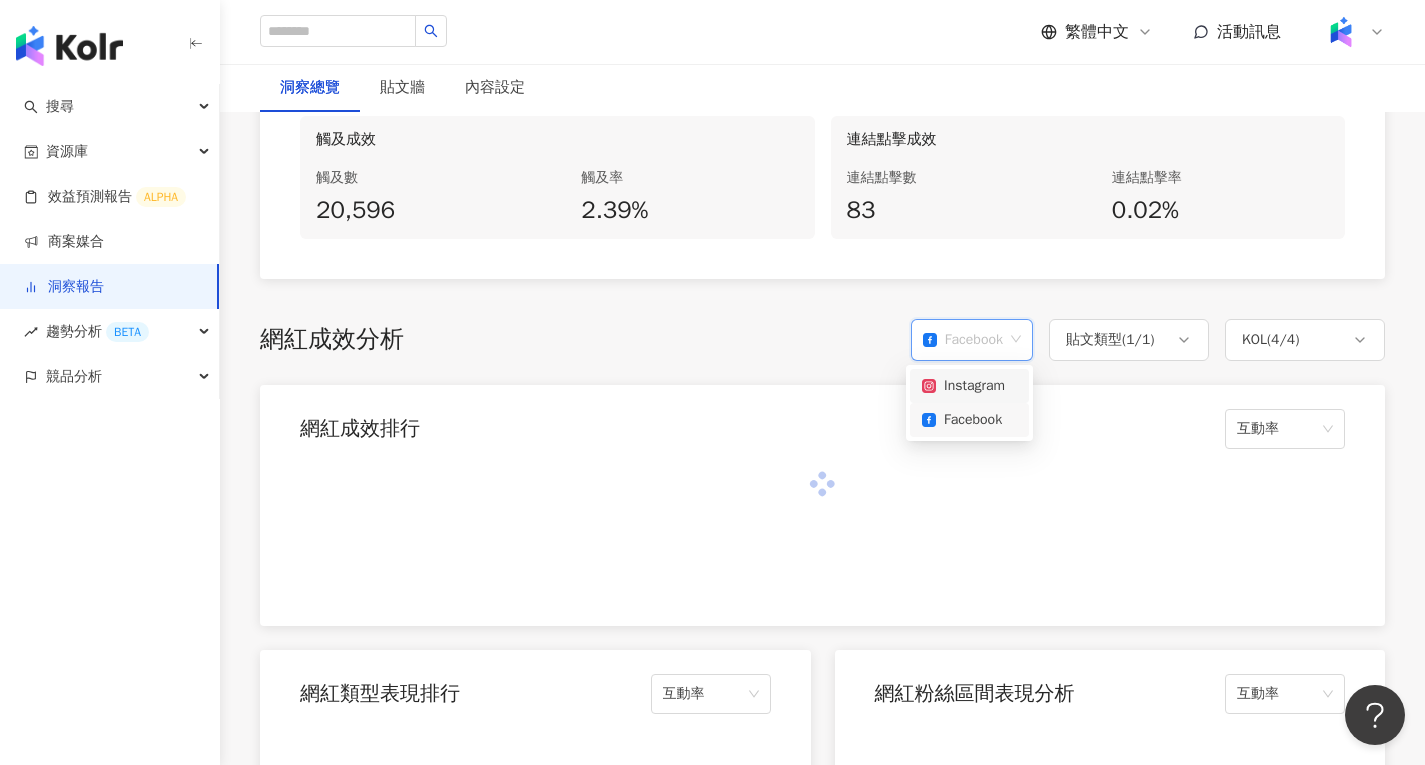 click on "Instagram" at bounding box center (969, 386) 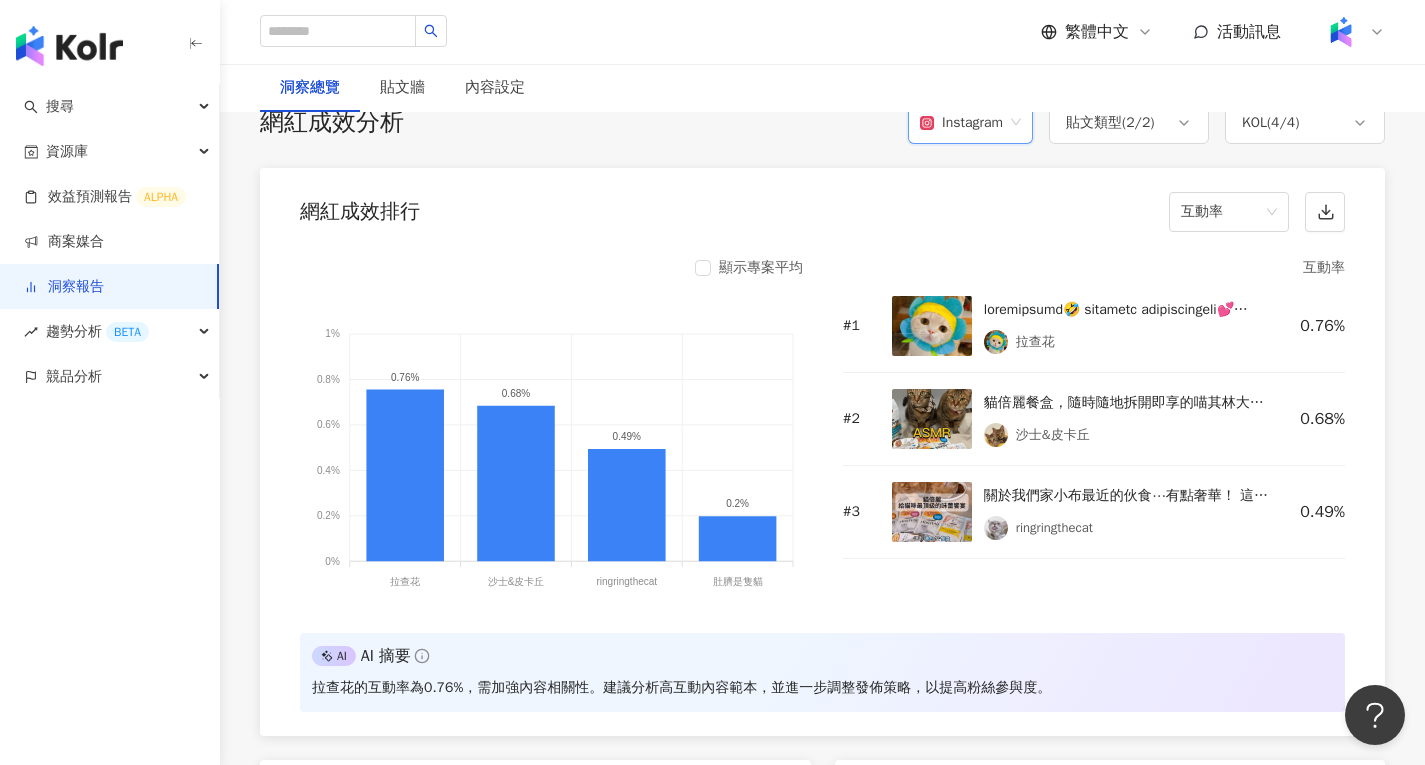 scroll, scrollTop: 1529, scrollLeft: 0, axis: vertical 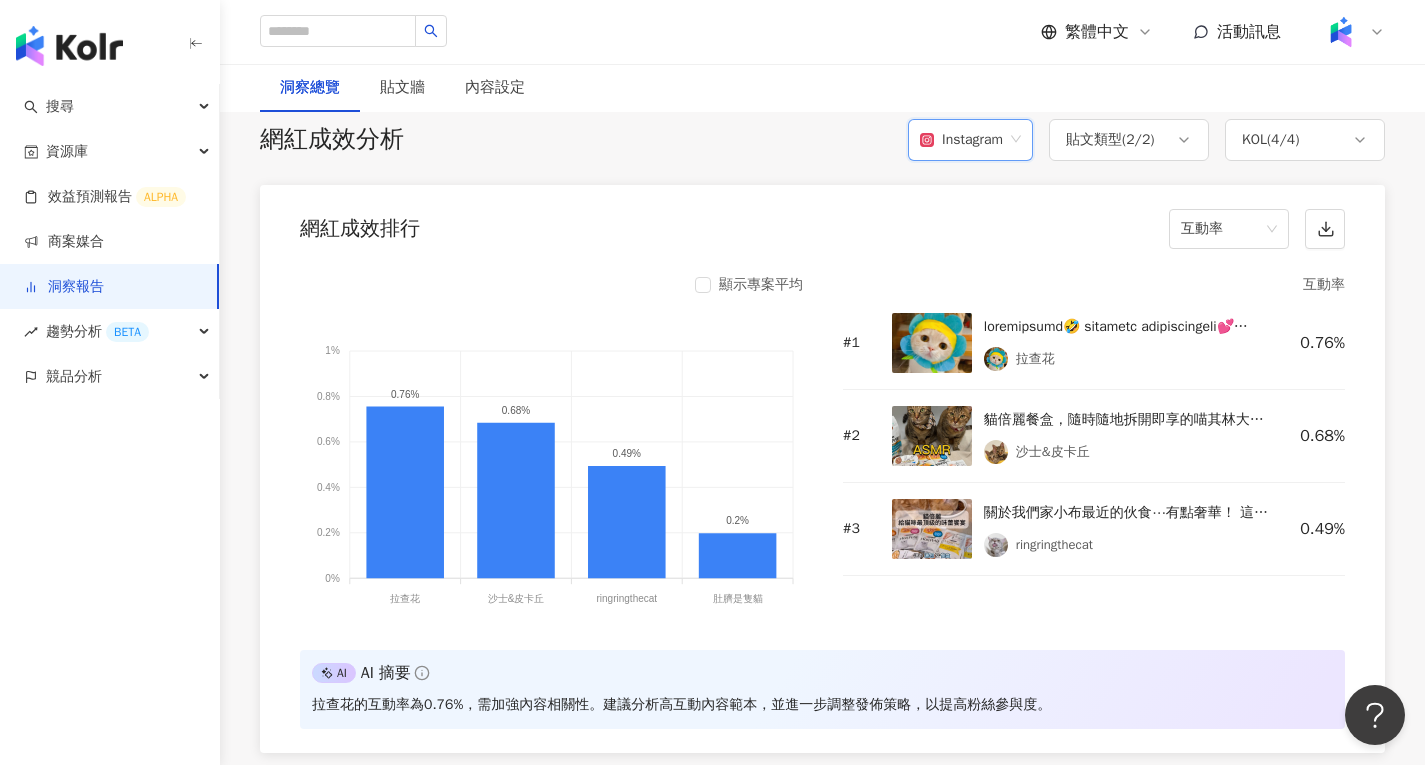 click on "拉查花" at bounding box center [1126, 343] 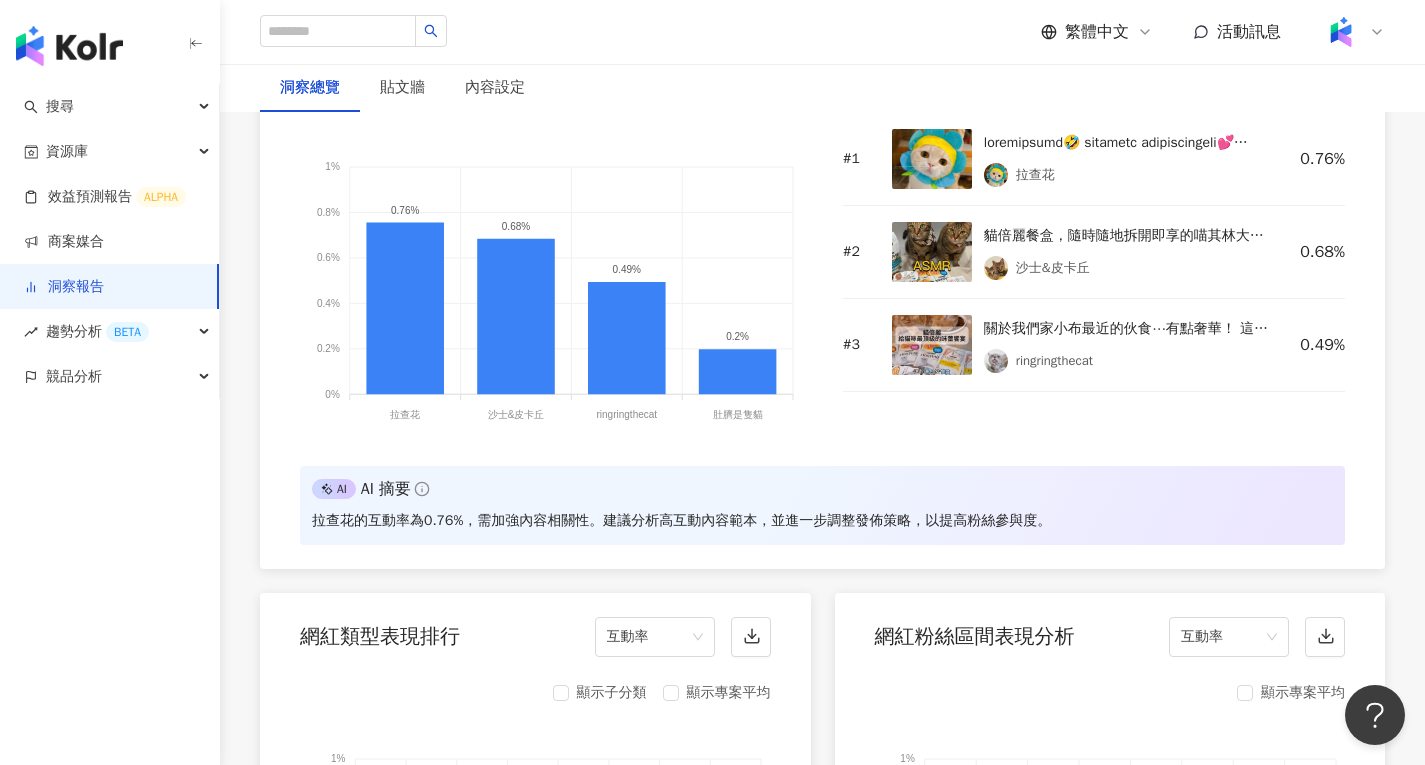 scroll, scrollTop: 1529, scrollLeft: 0, axis: vertical 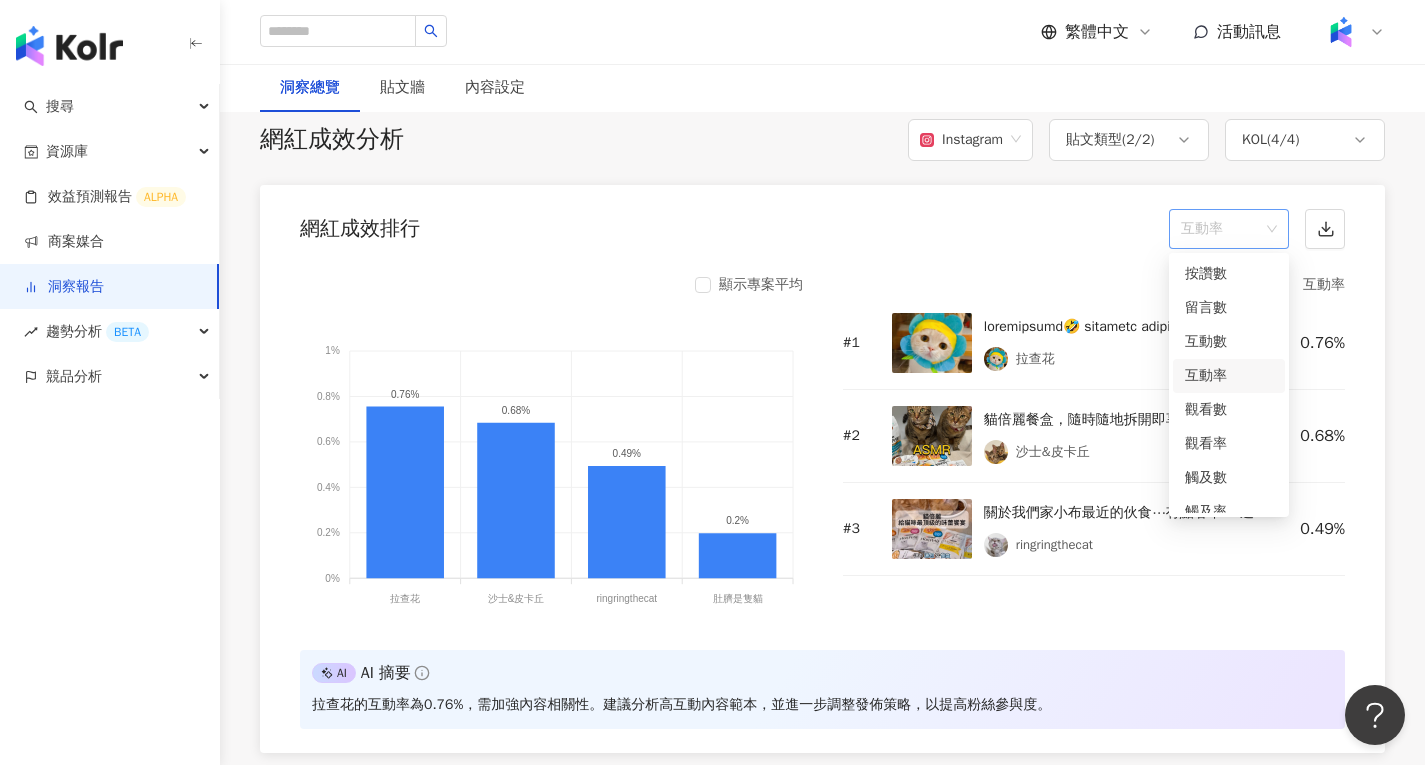 click on "互動率" at bounding box center (1229, 229) 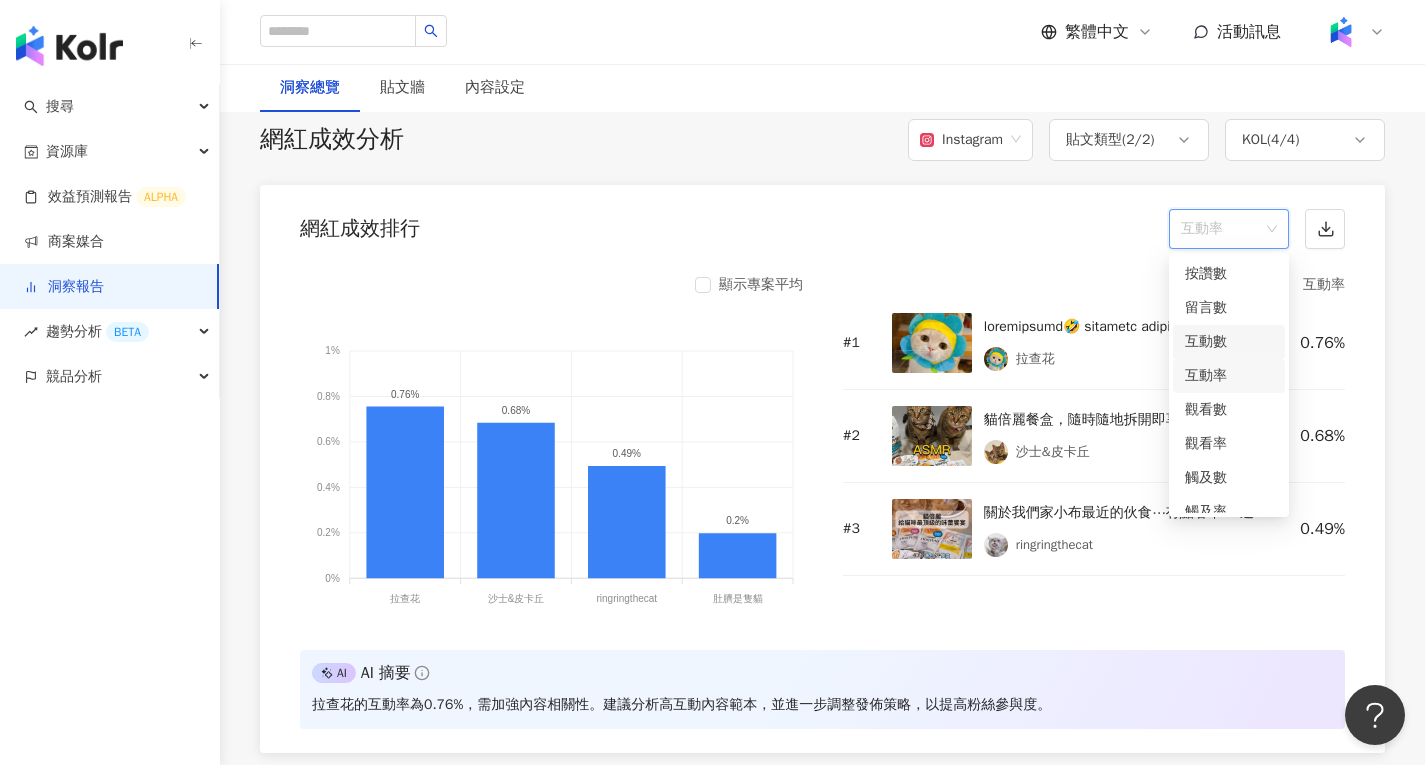 click on "互動數" at bounding box center [1229, 342] 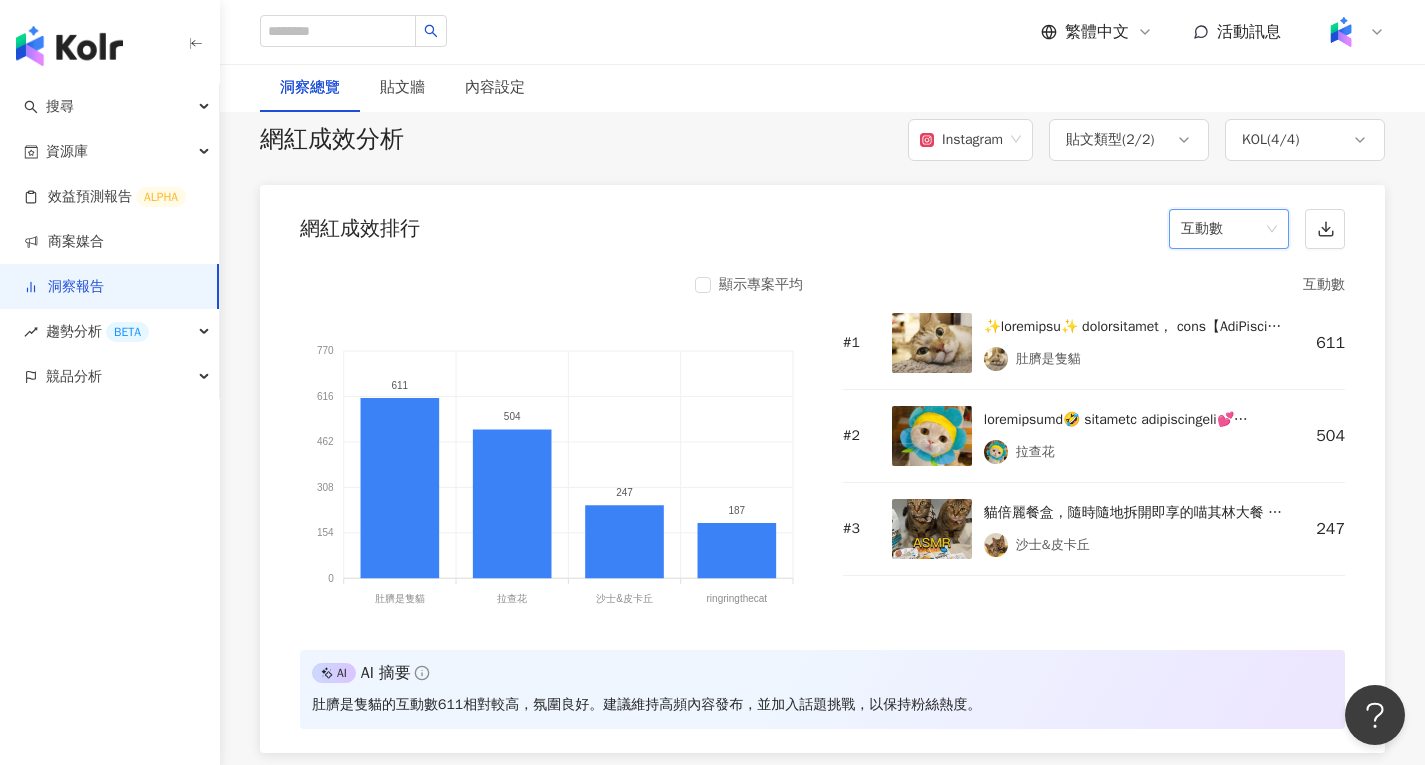 click at bounding box center (932, 343) 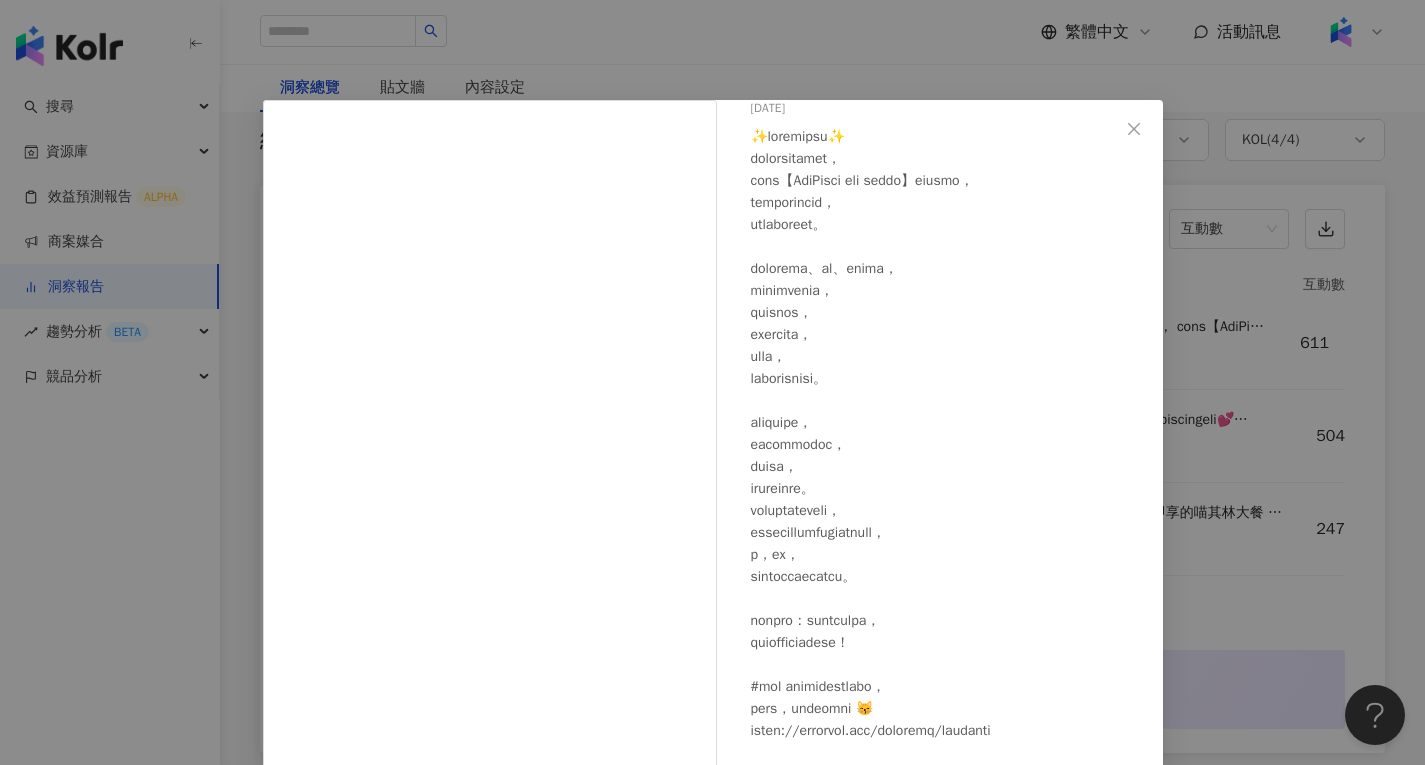 scroll, scrollTop: 103, scrollLeft: 0, axis: vertical 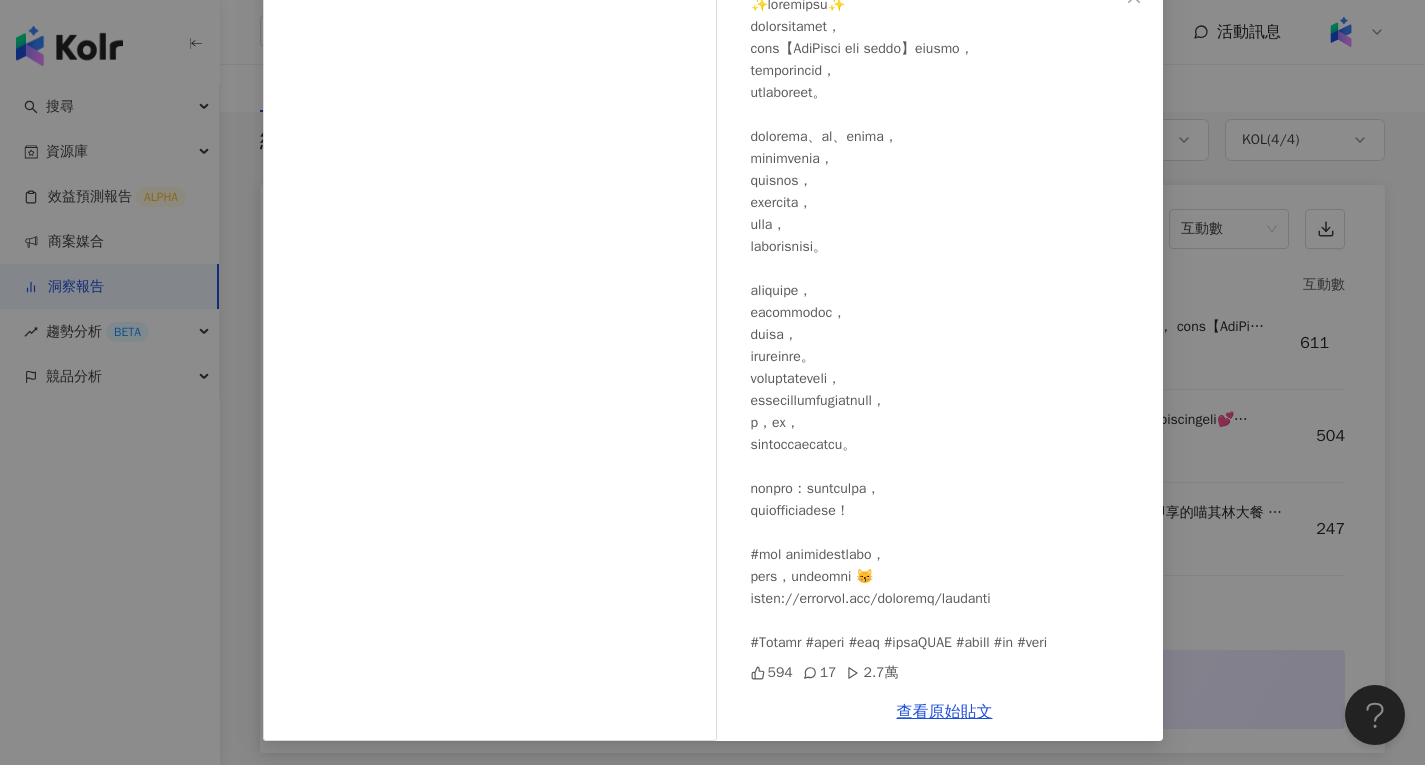 click 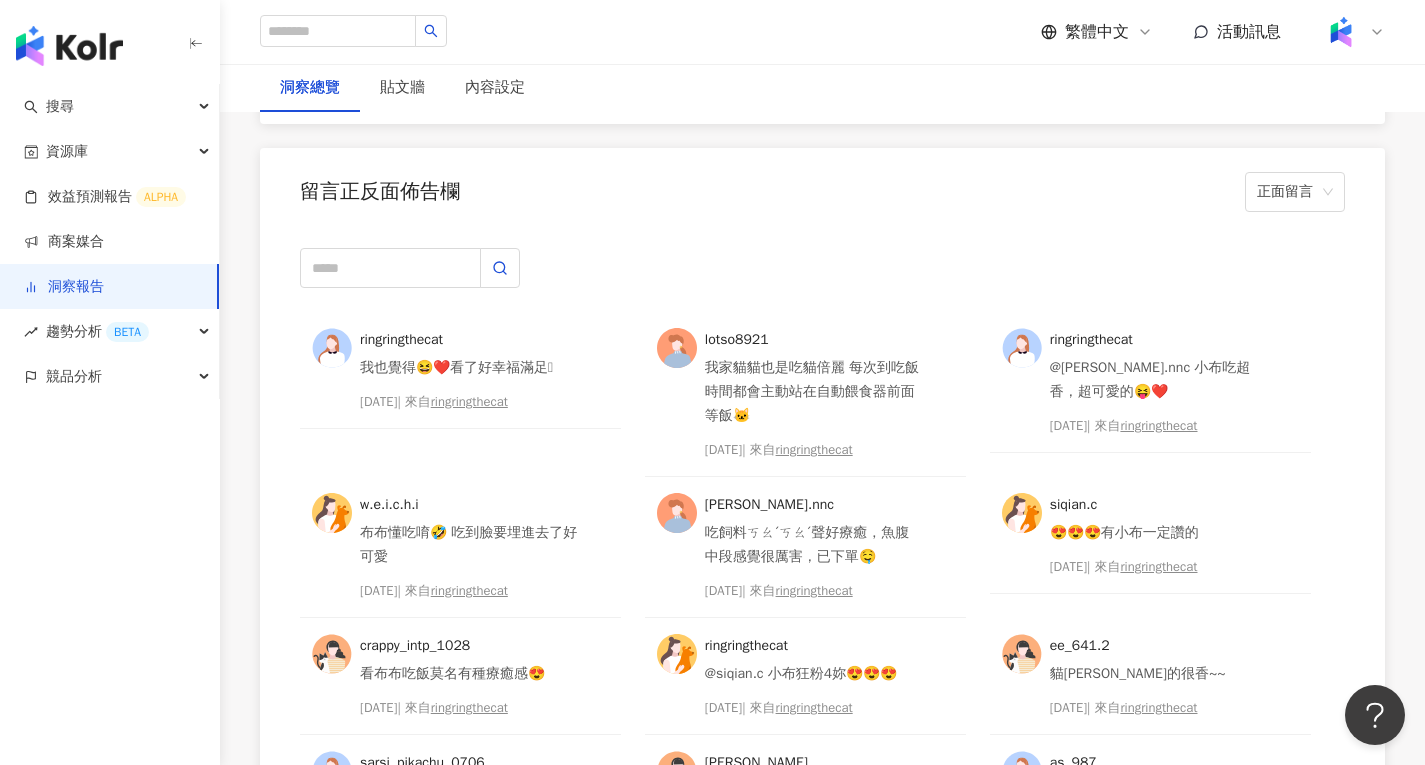 scroll, scrollTop: 4929, scrollLeft: 0, axis: vertical 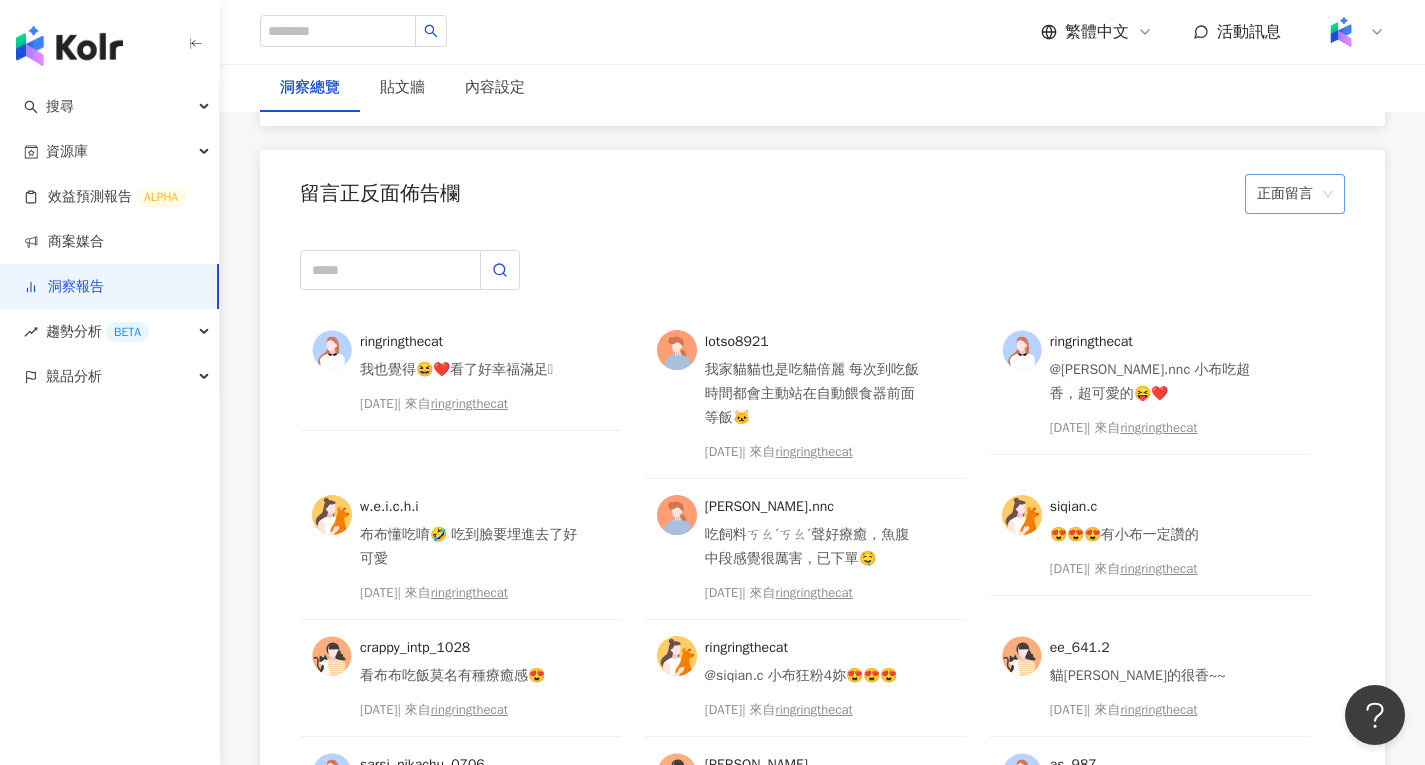 click on "正面留言" at bounding box center [1295, 194] 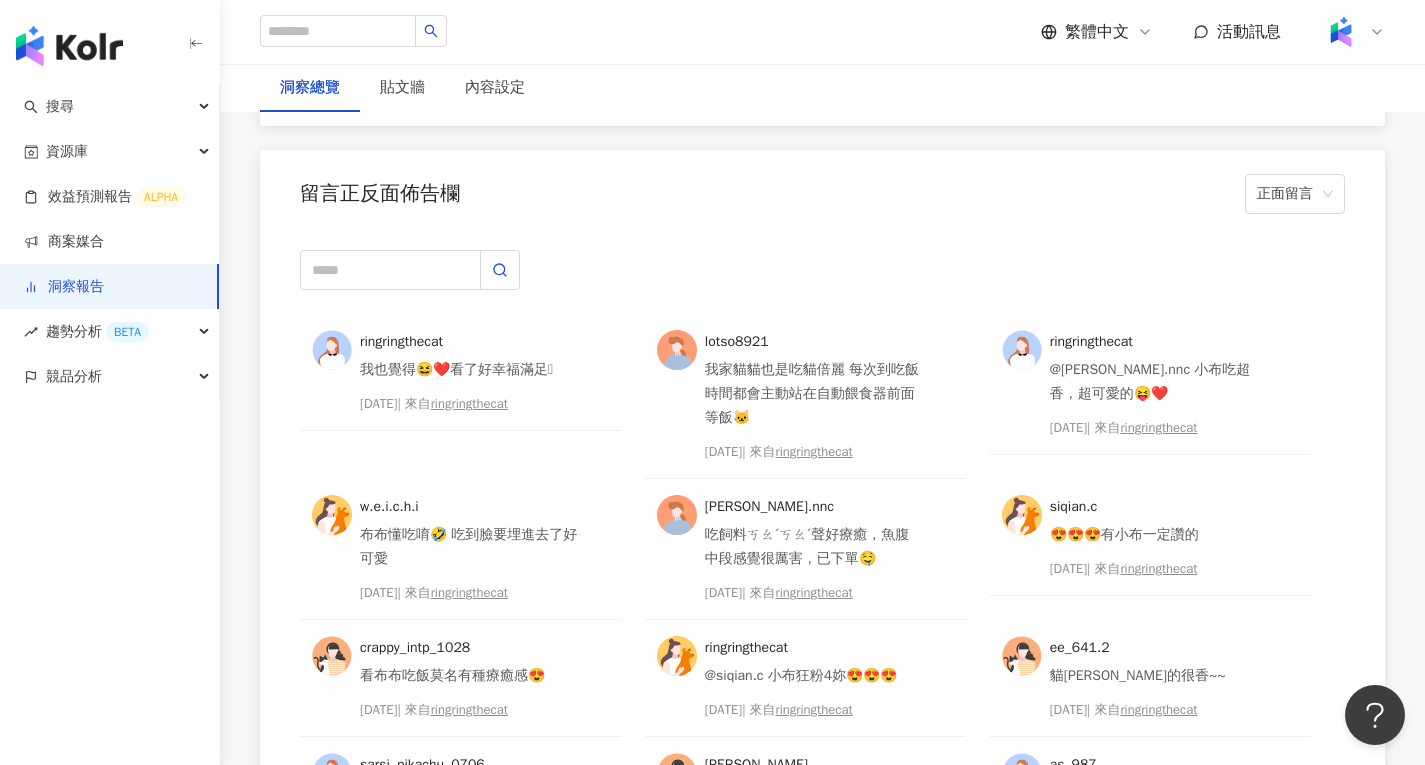 click on "ringringthecat 我也覺得😆❤️看了好幸福滿足🥹 2025/6/7  |   來自 ringringthecat lotso8921 我家貓貓也是吃貓倍麗 每次到吃飯時間都會主動站在自動餵食器前面等飯🐱 2025/6/16  |   來自 ringringthecat ringringthecat @irene.nnc 小布吃超香，超可愛的😝❤️ 2025/6/13  |   來自 ringringthecat w.e.i.c.h.i 布布懂吃唷🤣 吃到臉要埋進去了好可愛 2025/6/13  |   來自 ringringthecat irene.nnc 吃飼料ㄎㄠˊㄎㄠˊ聲好療癒，魚腹中段感覺很厲害，已下單🤤 2025/6/13  |   來自 ringringthecat siqian.c 😍😍😍有小布一定讚的 2025/6/12  |   來自 ringringthecat crappy_intp_1028 看布布吃飯莫名有種療癒感😍 2025/6/7  |   來自 ringringthecat ringringthecat @siqian.c 小布狂粉4妳😍😍😍 2025/6/12  |   來自 ringringthecat ee_641.2 貓倍麗真的很香~~ 2025/6/12  |   來自 ringringthecat sarsi_pikachu_0706 @ding_ding20221231 🐈‍⬛🐈：A~S~M~R~~~~~~~ 2025/6/8  |   來自 scottvvvvvv" at bounding box center (822, 612) 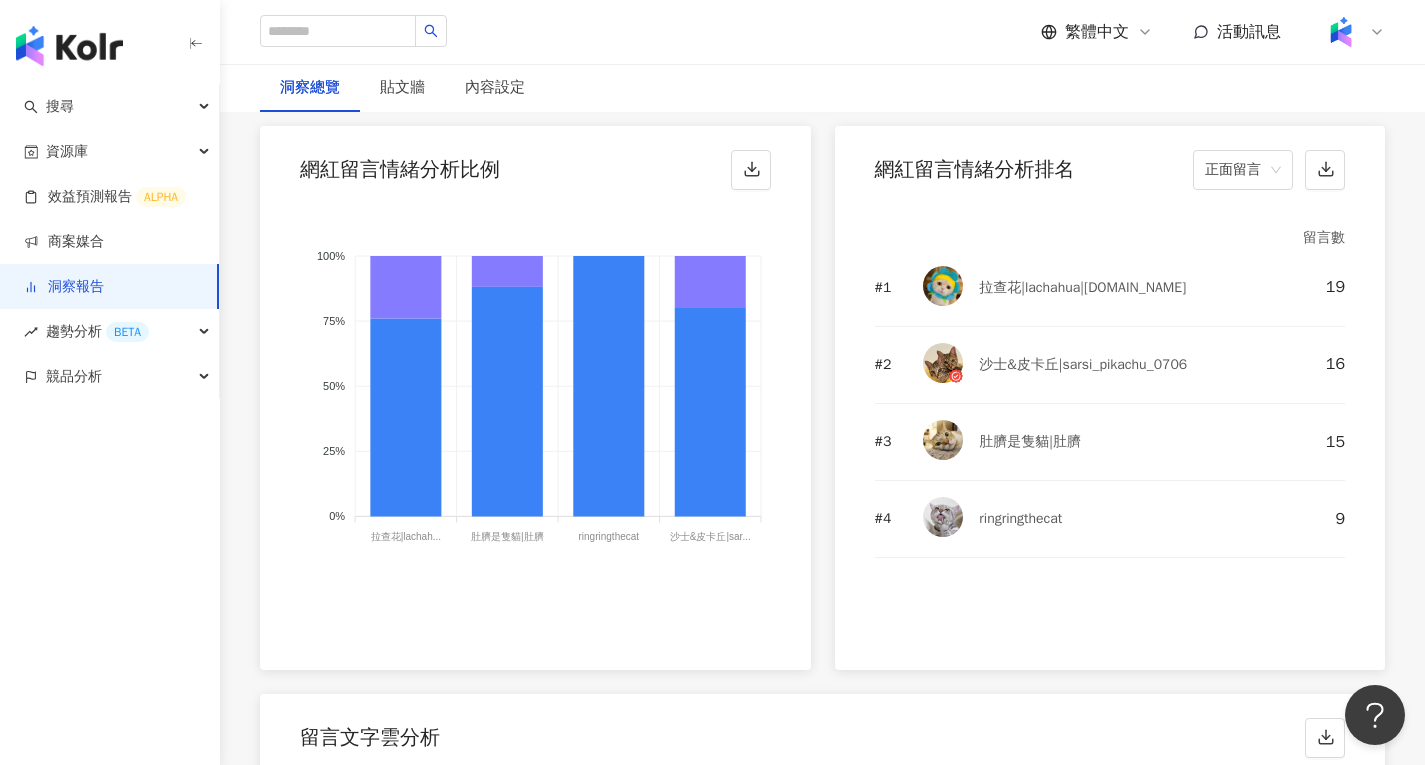 scroll, scrollTop: 3729, scrollLeft: 0, axis: vertical 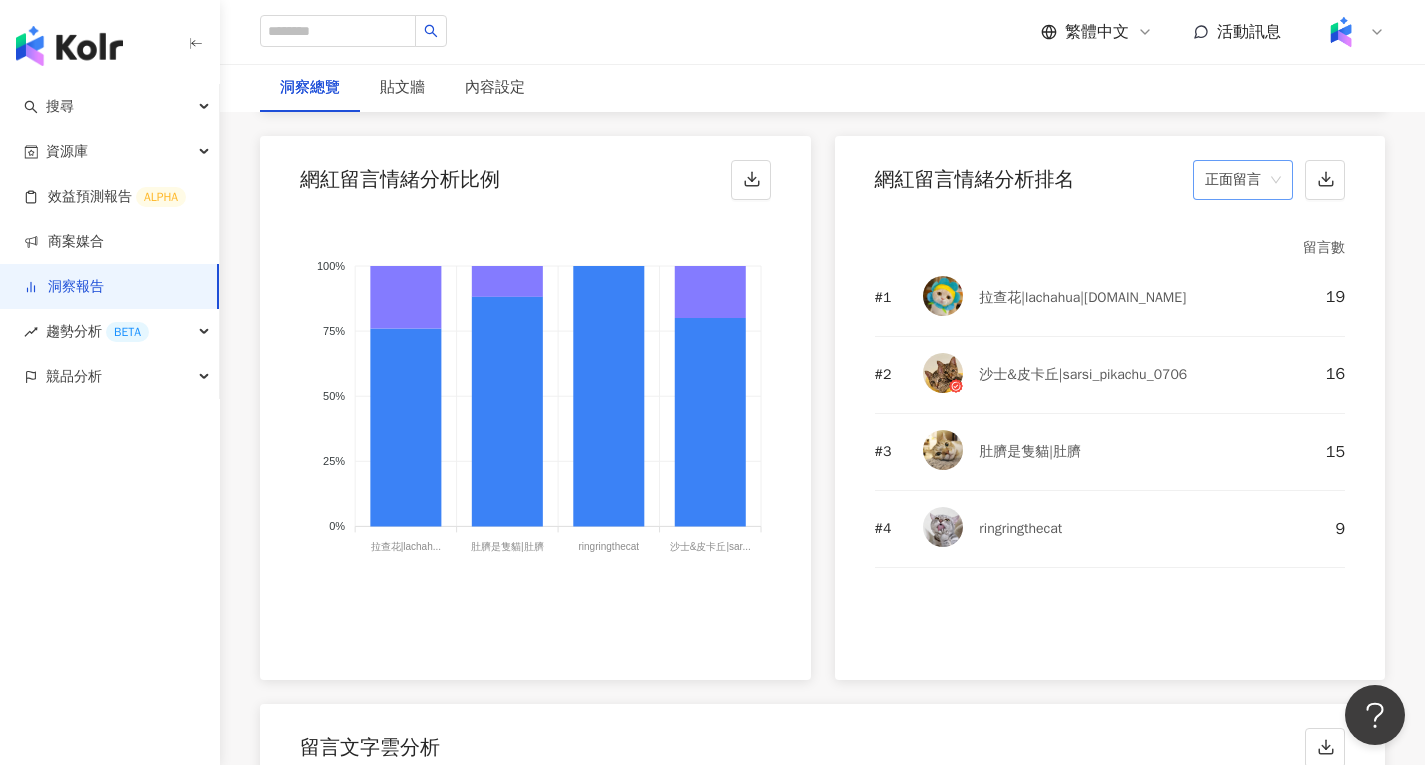 click on "正面留言" at bounding box center [1243, 180] 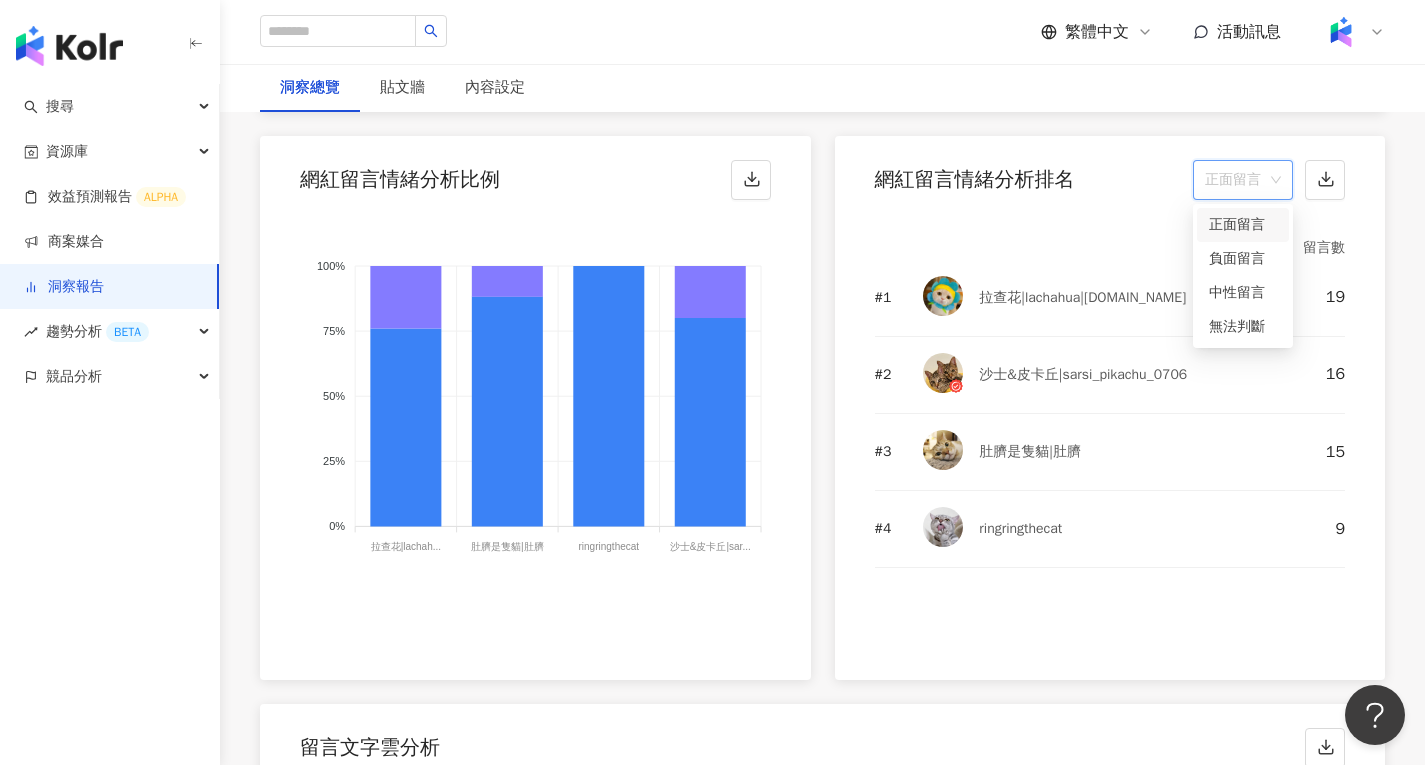click on "留言數 # 1 拉查花|lachahua|lachahua.cat 19 # 2 沙士&皮卡丘|sarsi_pikachu_0706 16 # 3 肚臍是隻貓|肚臍 15 # 4 ringringthecat 9" at bounding box center (1110, 446) 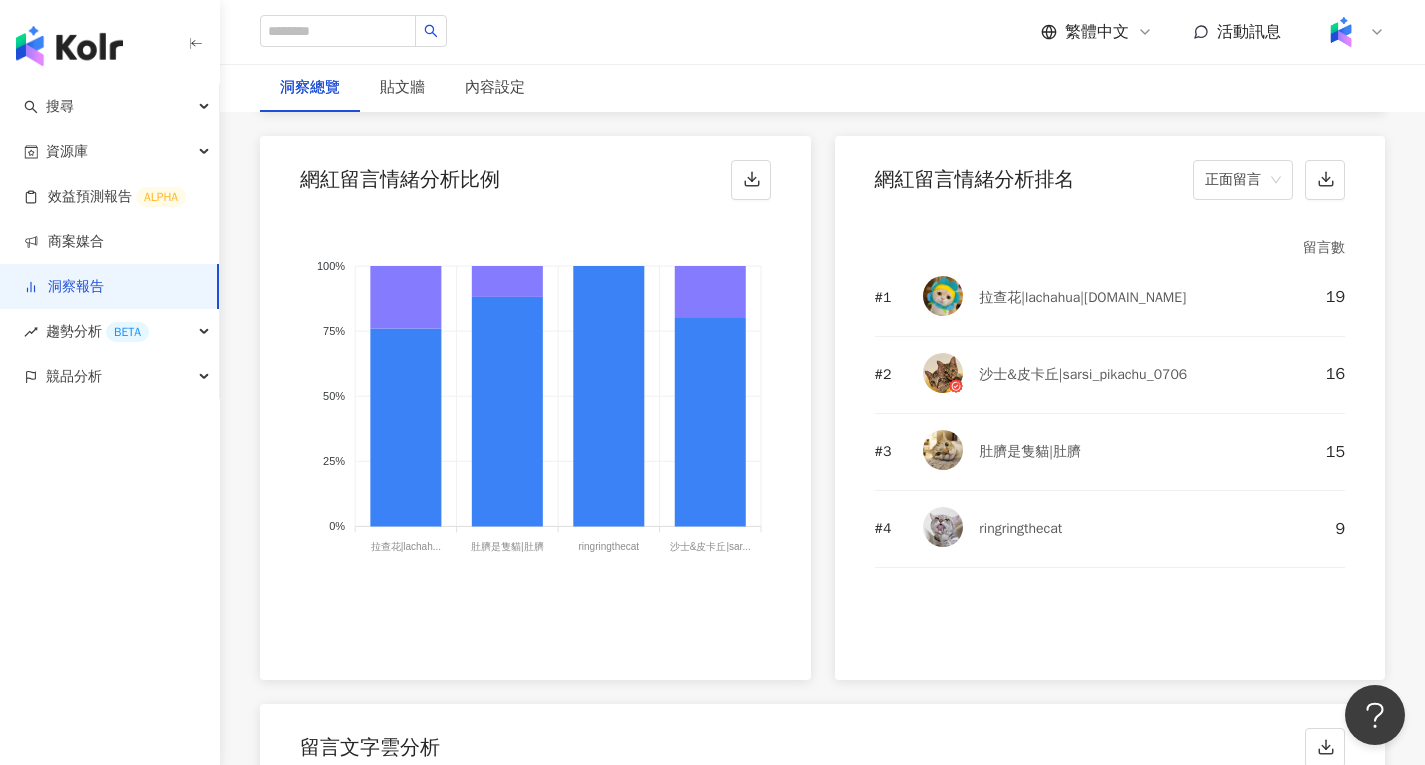 click on "肚臍是隻貓|肚臍" at bounding box center [1030, 452] 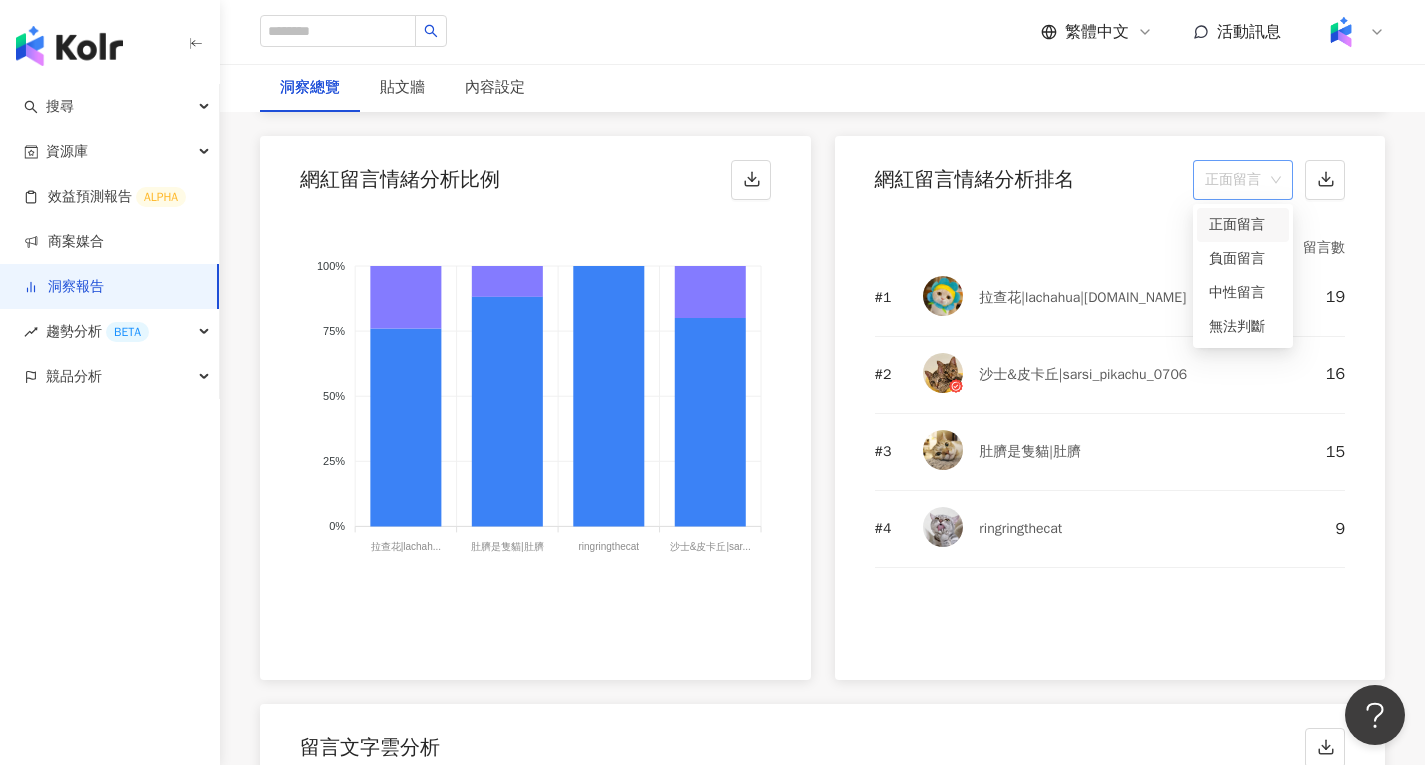 click on "正面留言" at bounding box center (1243, 180) 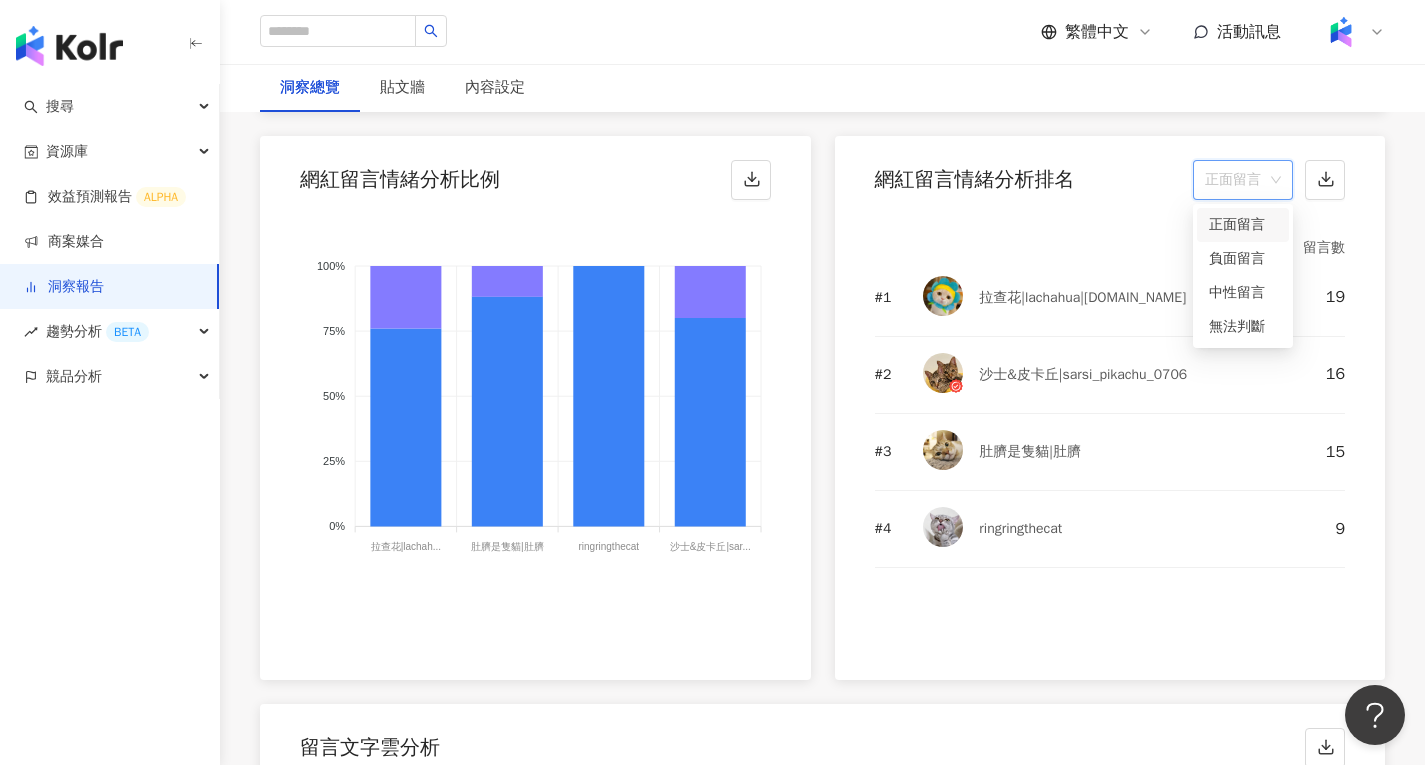click on "留言數 # 1 拉查花|lachahua|lachahua.cat 19 # 2 沙士&皮卡丘|sarsi_pikachu_0706 16 # 3 肚臍是隻貓|肚臍 15 # 4 ringringthecat 9" at bounding box center [1110, 446] 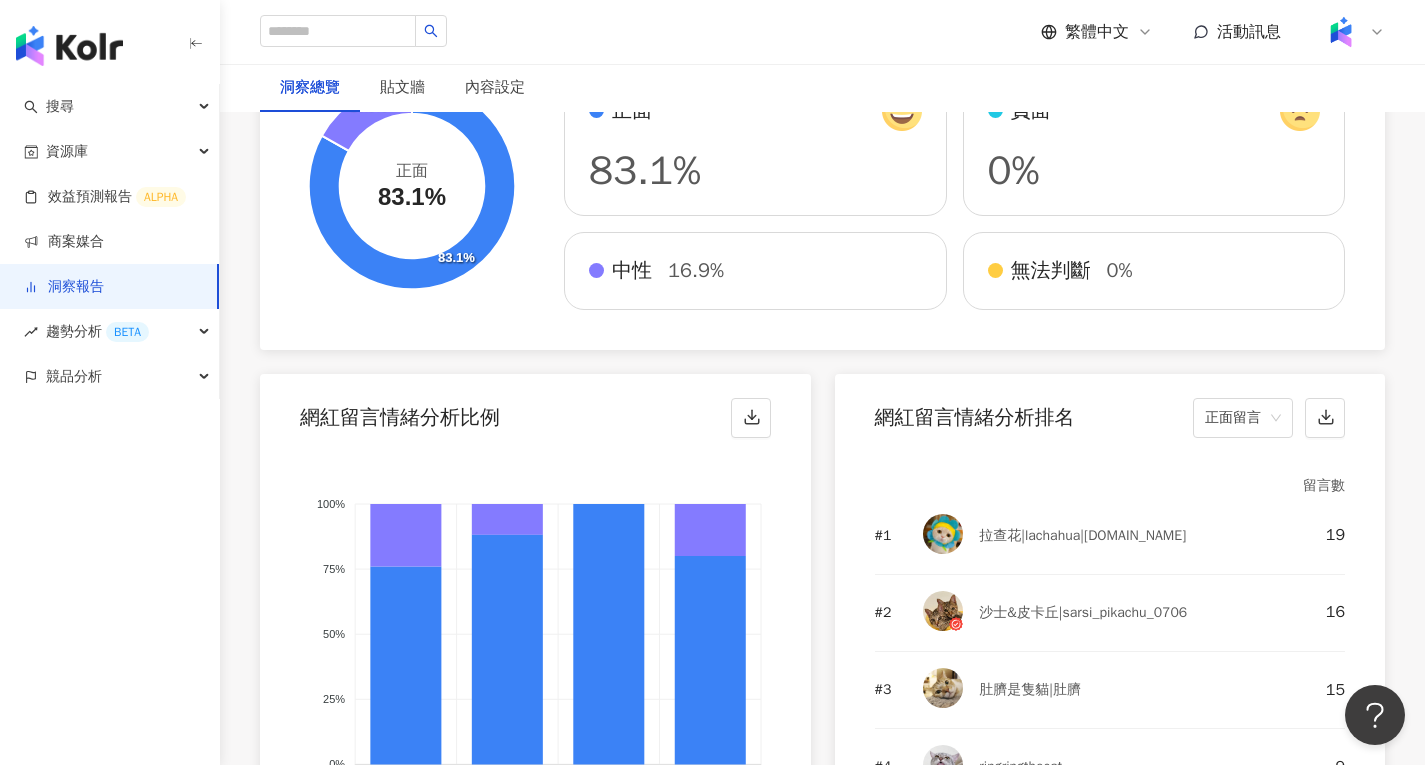 scroll, scrollTop: 3229, scrollLeft: 0, axis: vertical 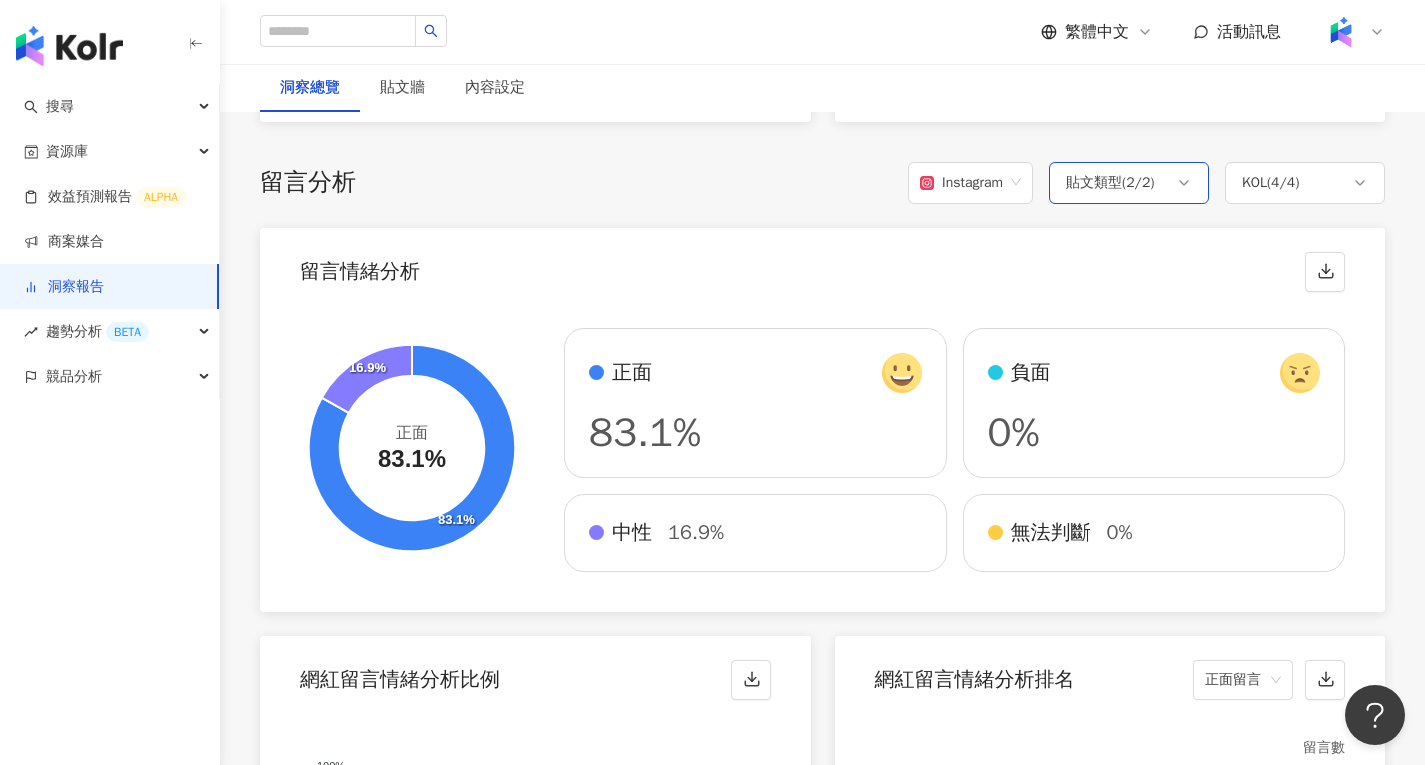 click on "貼文類型  ( 2 / 2 )" at bounding box center (1110, 183) 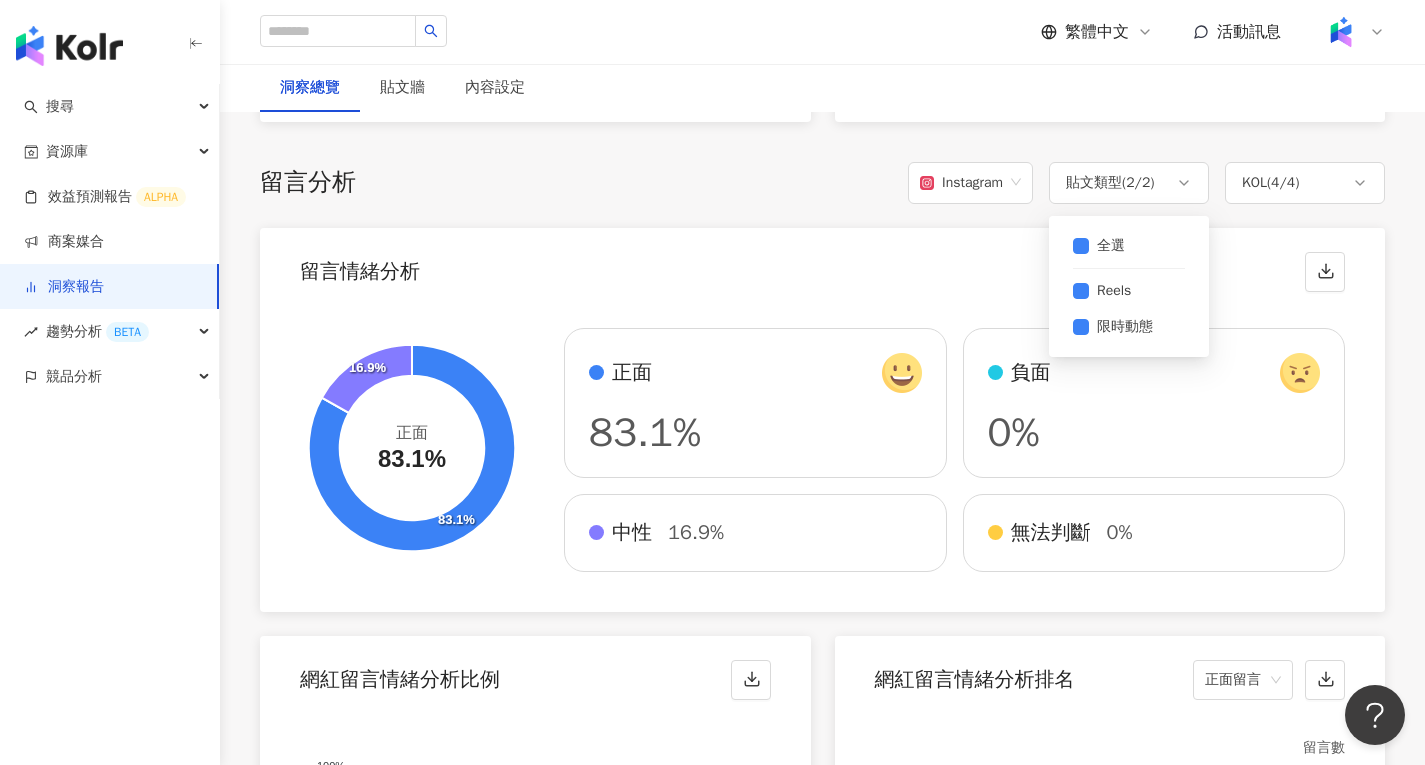 click on "留言情緒分析" at bounding box center [822, 266] 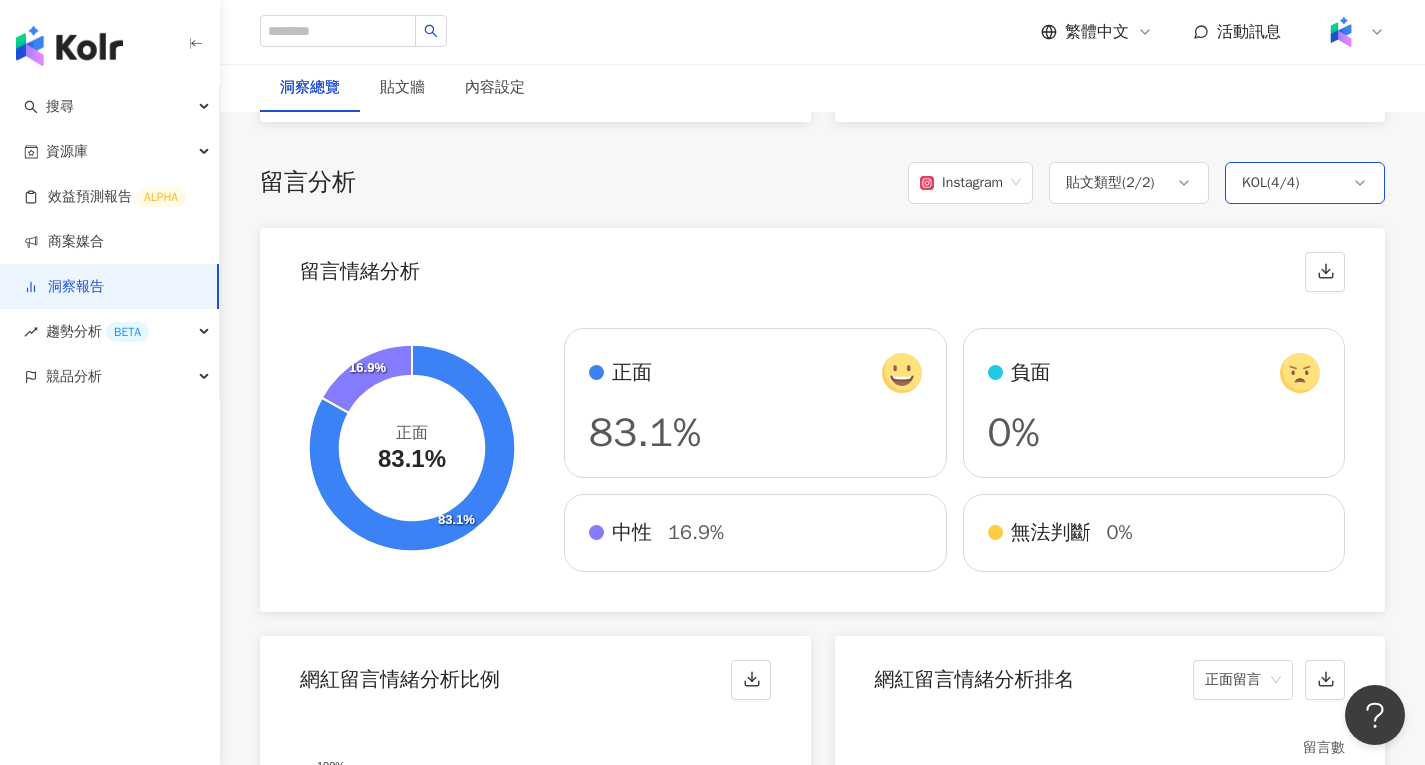 click on "KOL  ( 4 / 4 )" at bounding box center (1305, 183) 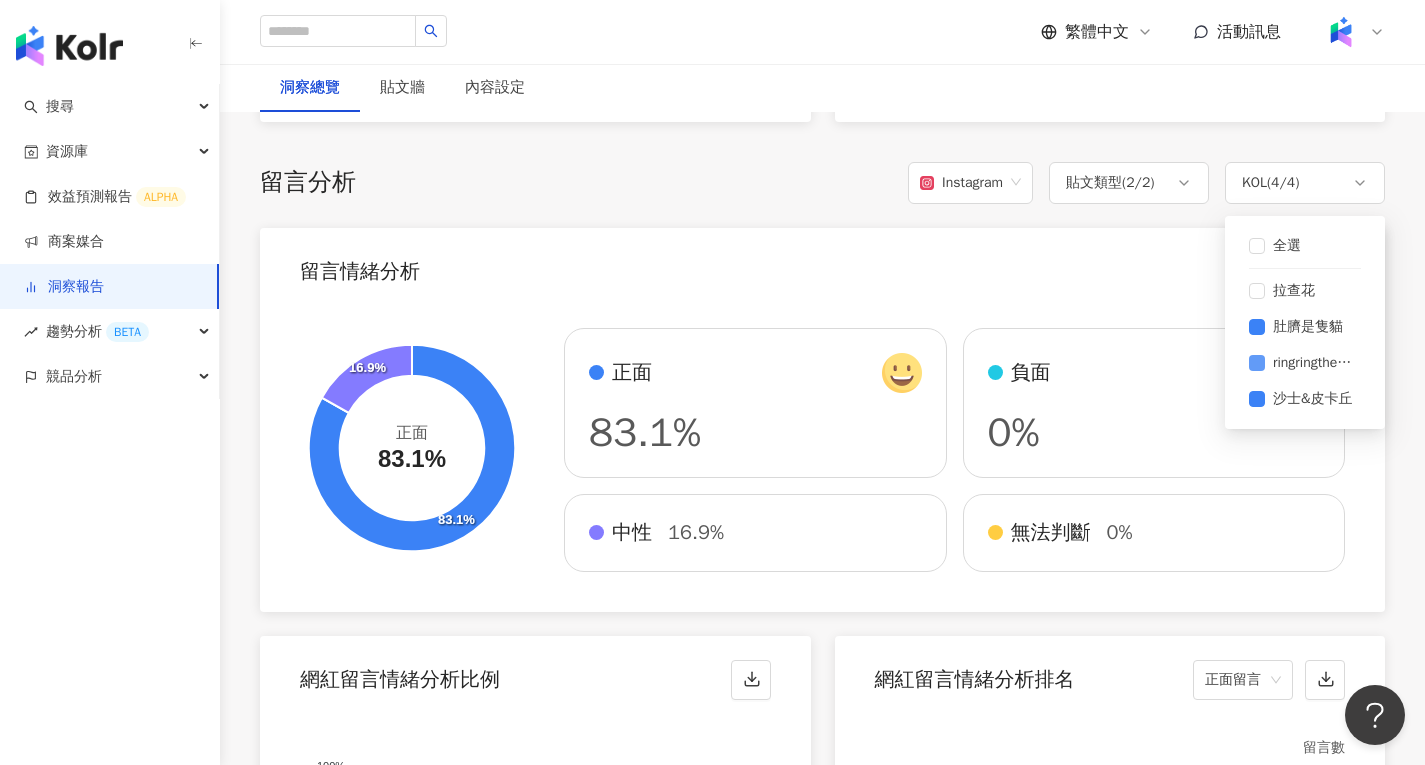 click on "ringringthecat" at bounding box center (1305, 363) 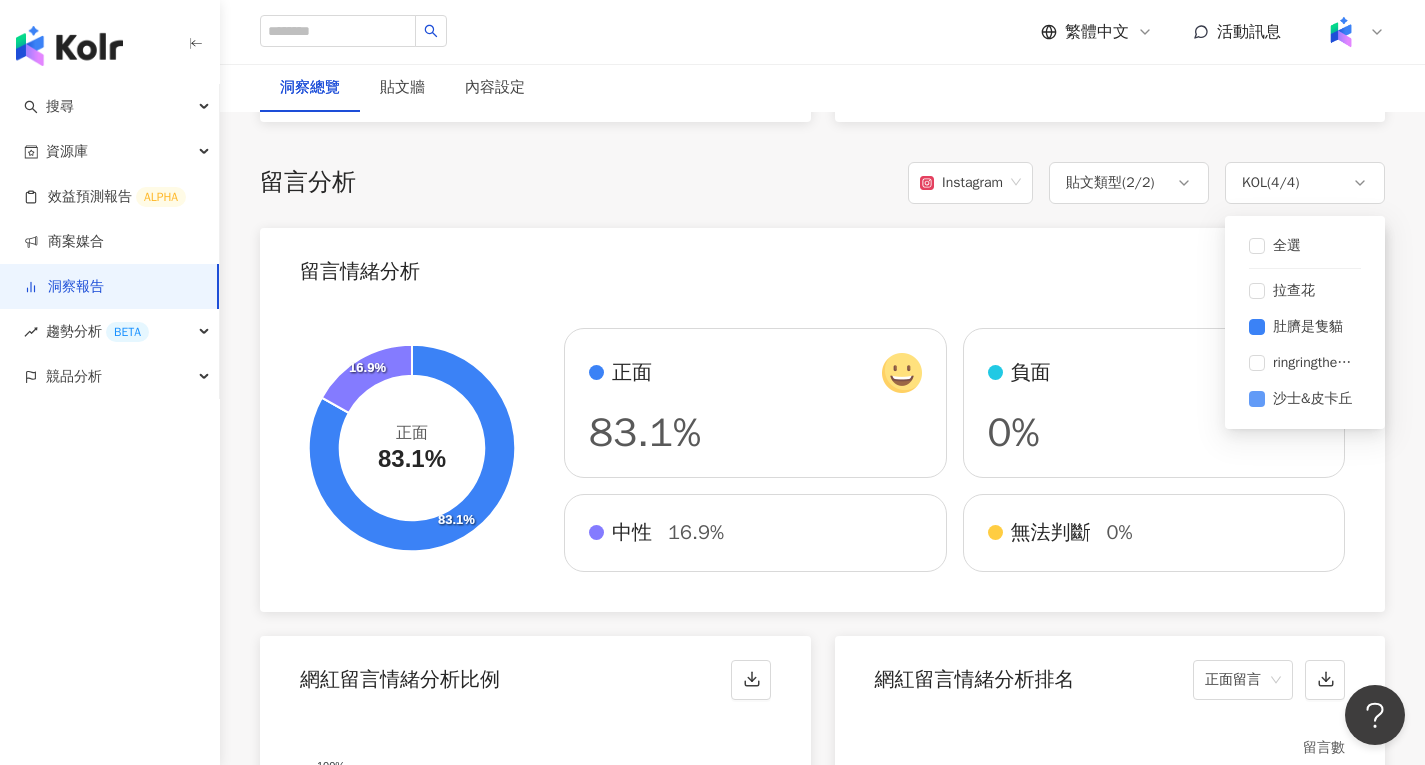 click on "沙士&皮卡丘" at bounding box center [1305, 399] 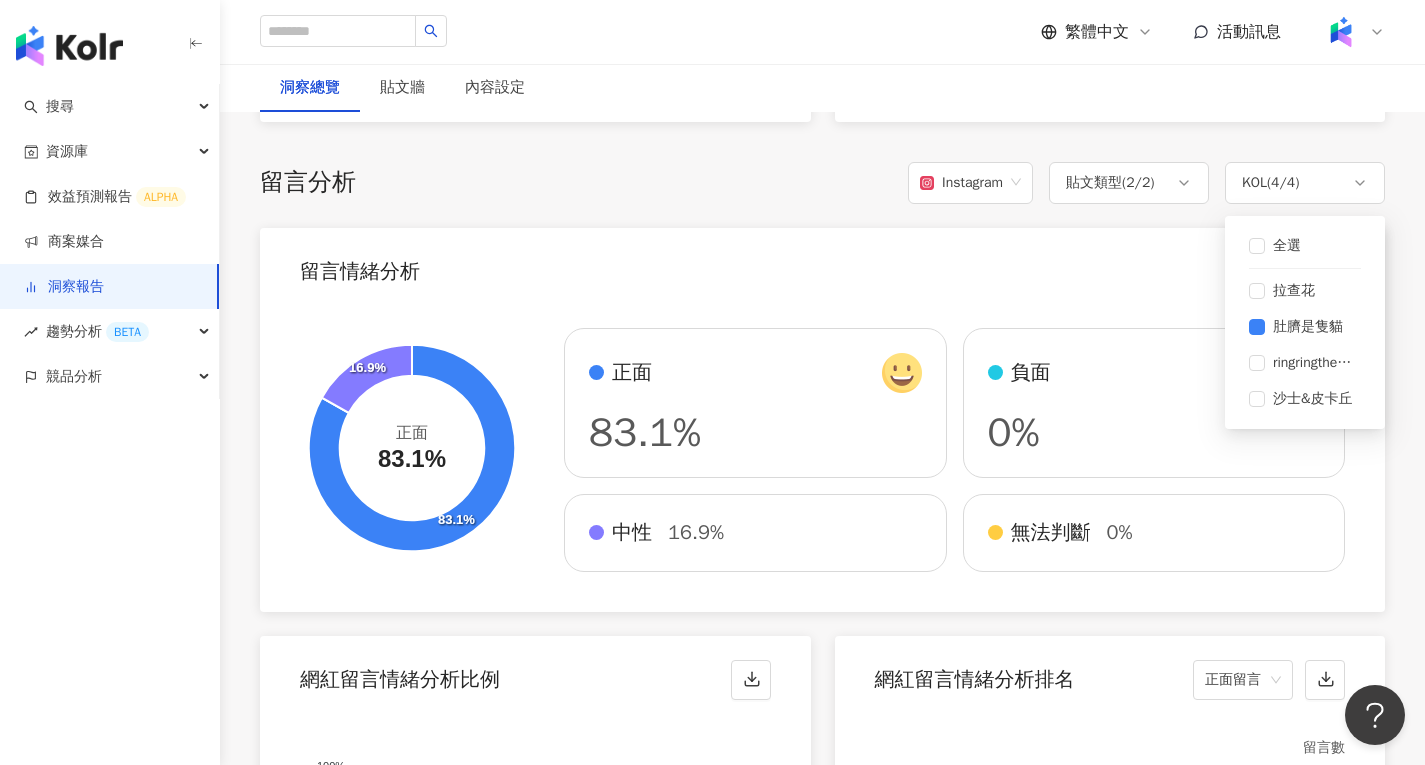 click on "留言情緒分析" at bounding box center [822, 266] 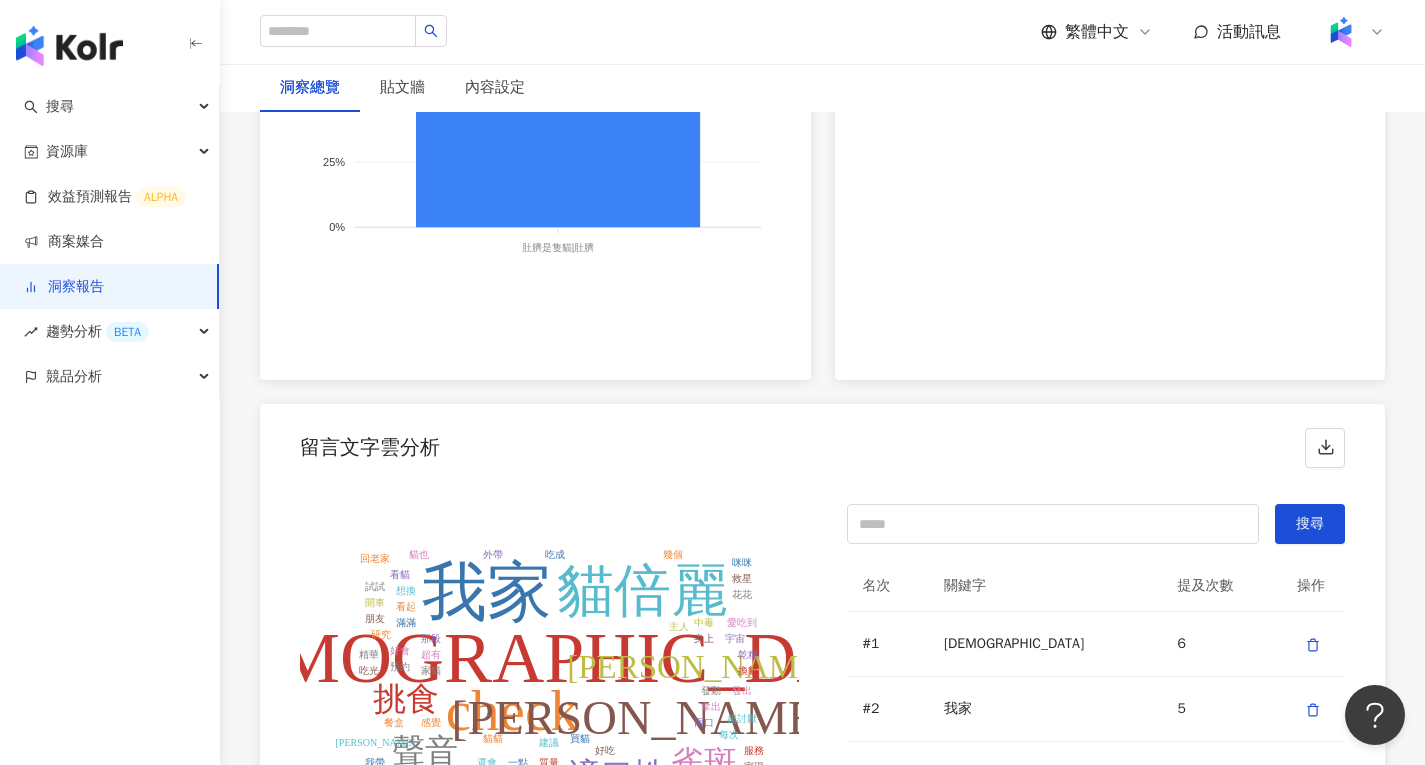 scroll, scrollTop: 3629, scrollLeft: 0, axis: vertical 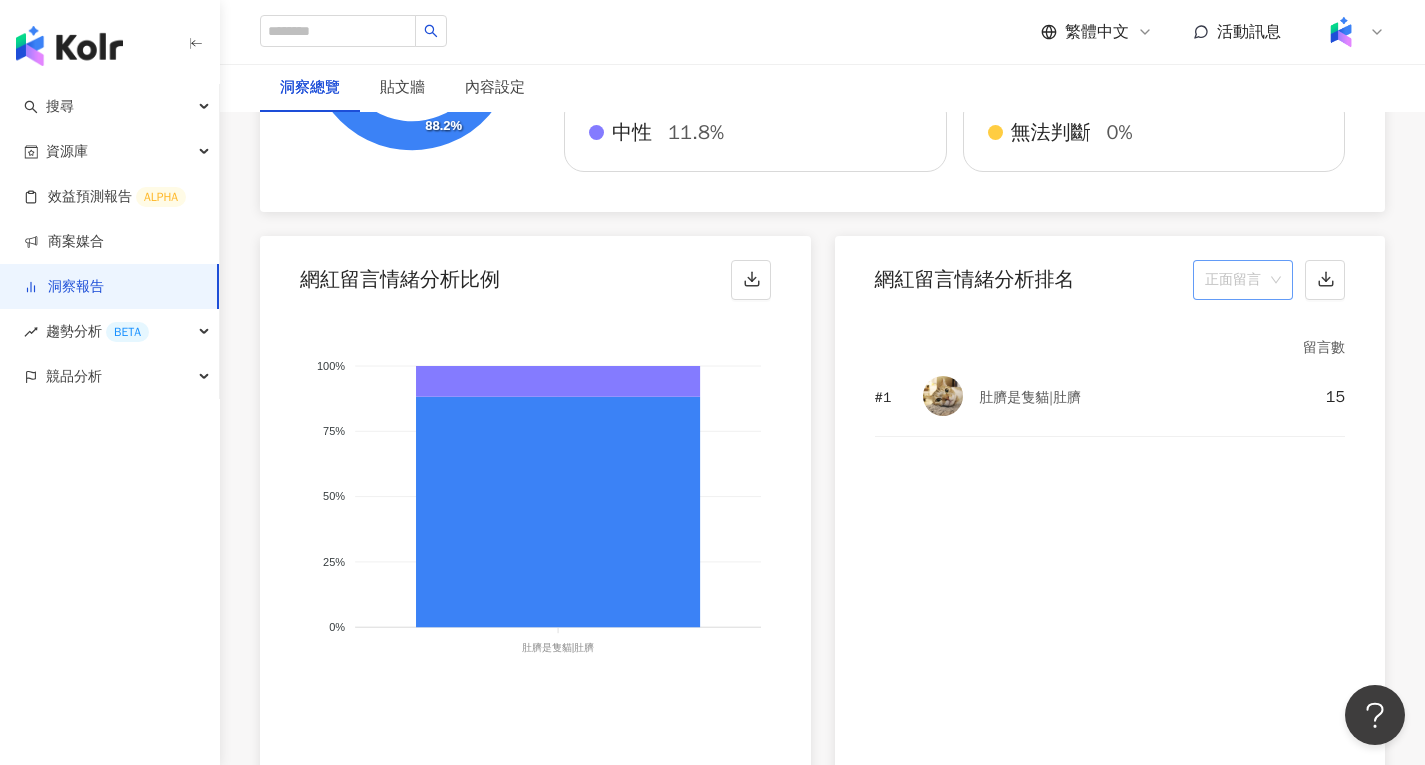 click on "正面留言" at bounding box center [1243, 280] 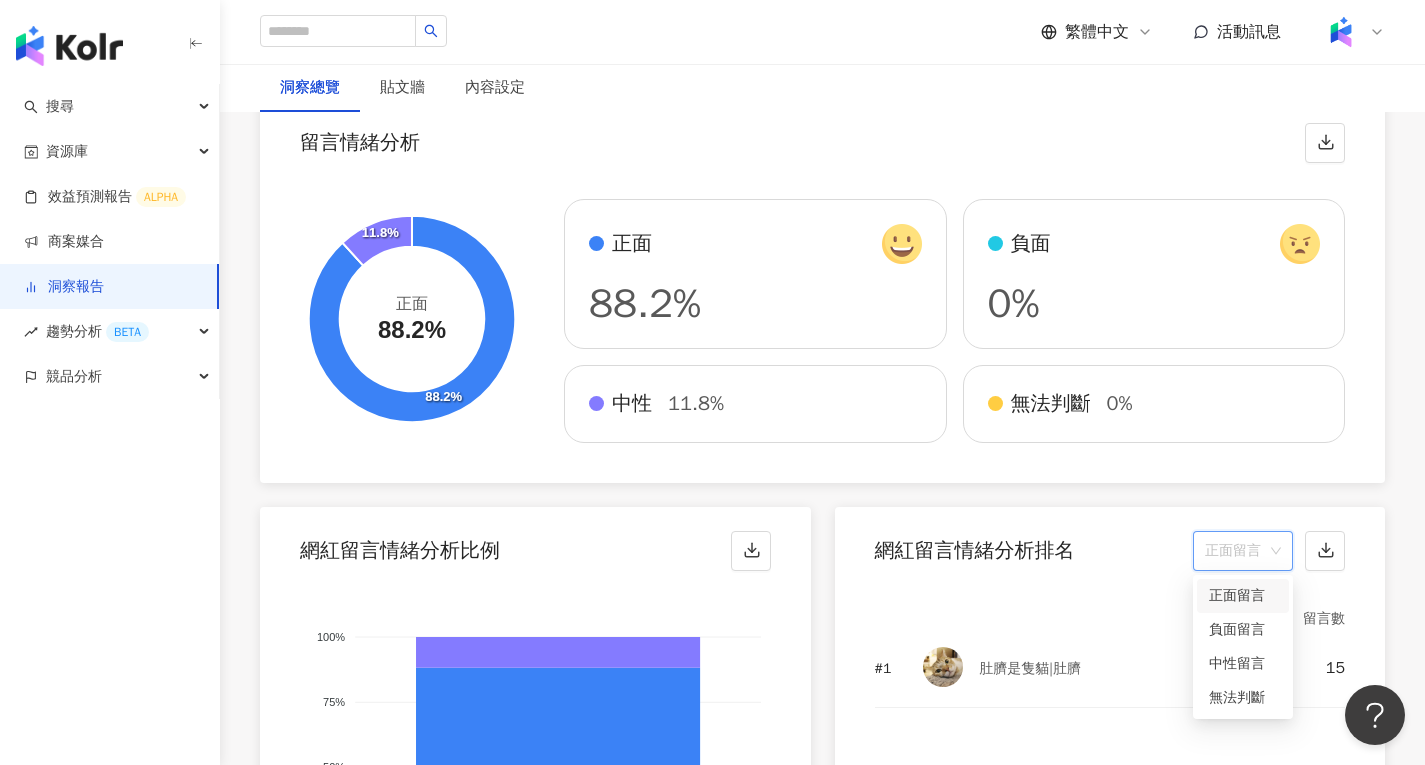 scroll, scrollTop: 3229, scrollLeft: 0, axis: vertical 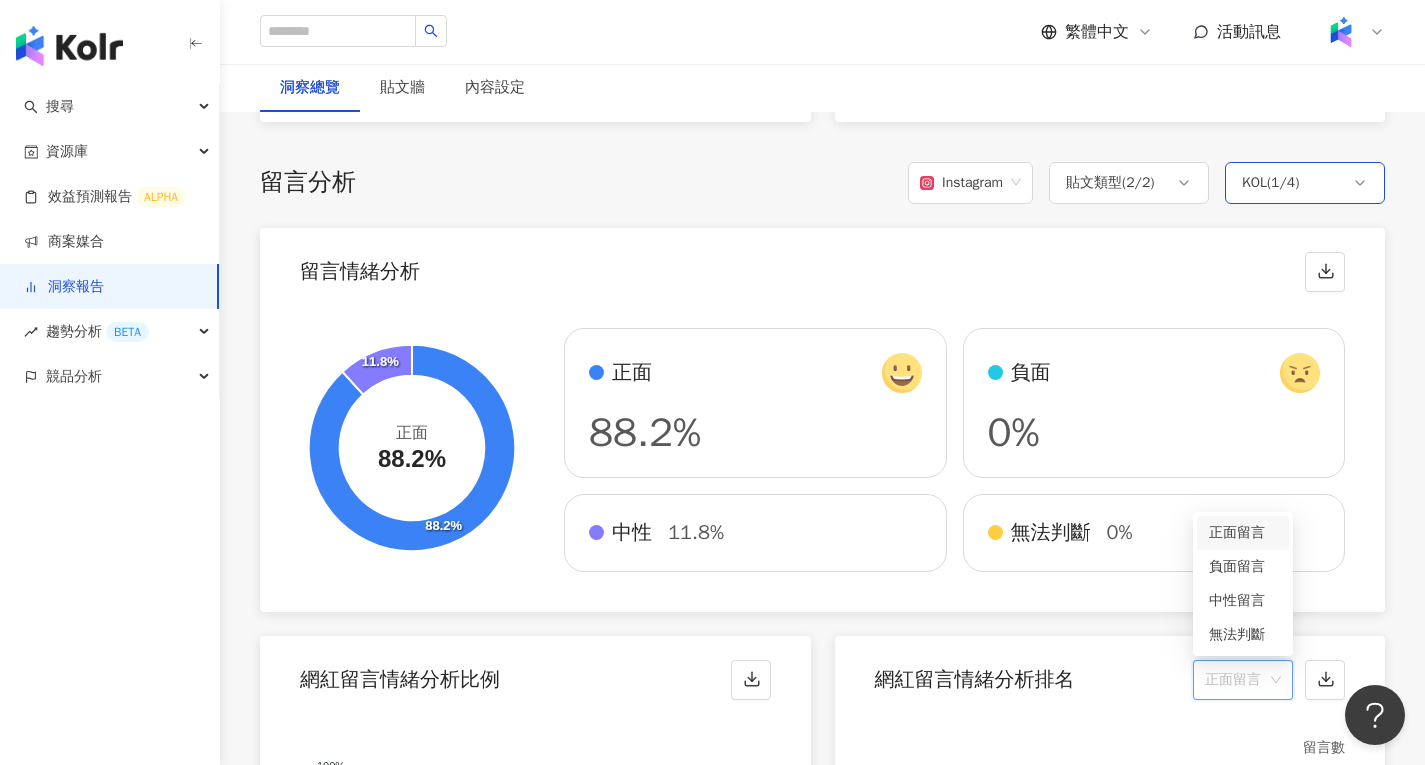 click on "KOL  ( 1 / 4 )" at bounding box center [1305, 183] 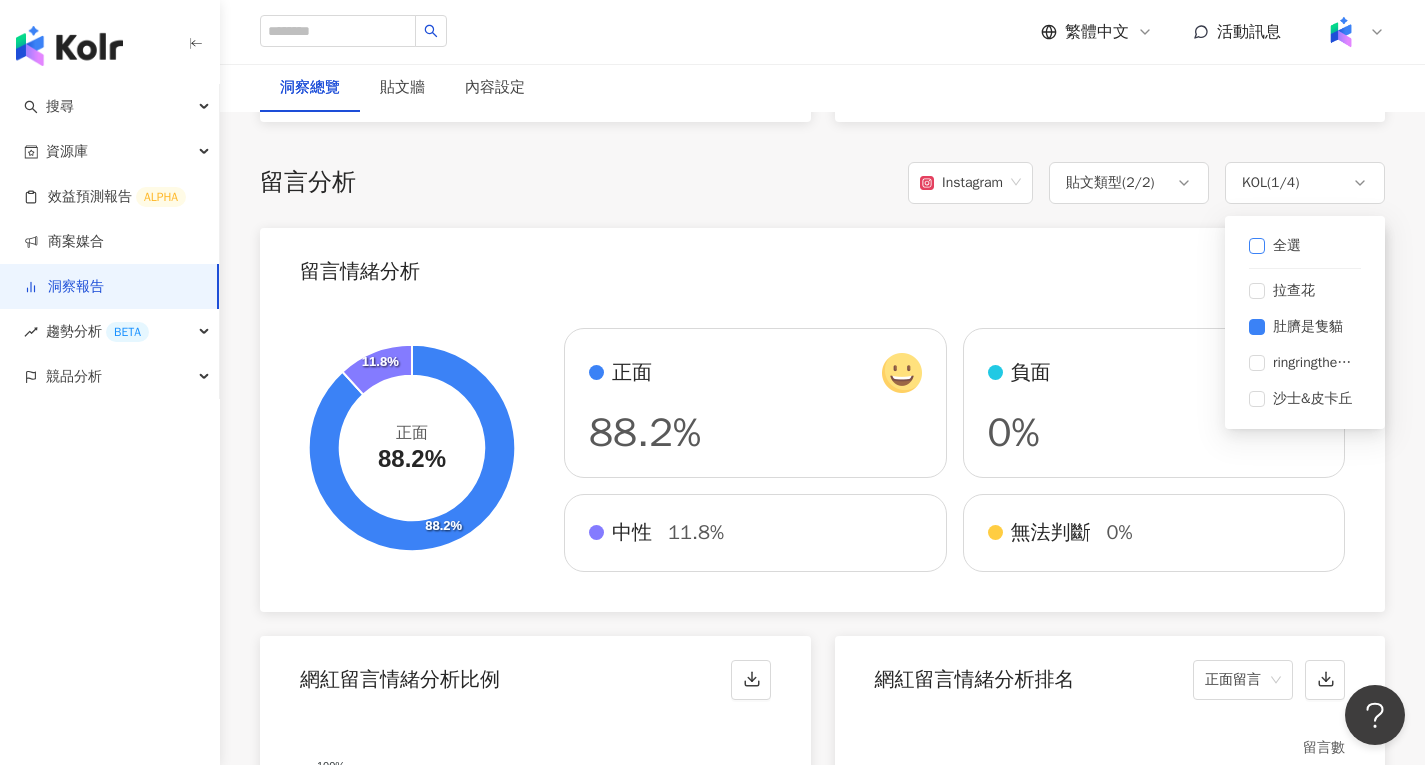 click on "全選" at bounding box center [1287, 246] 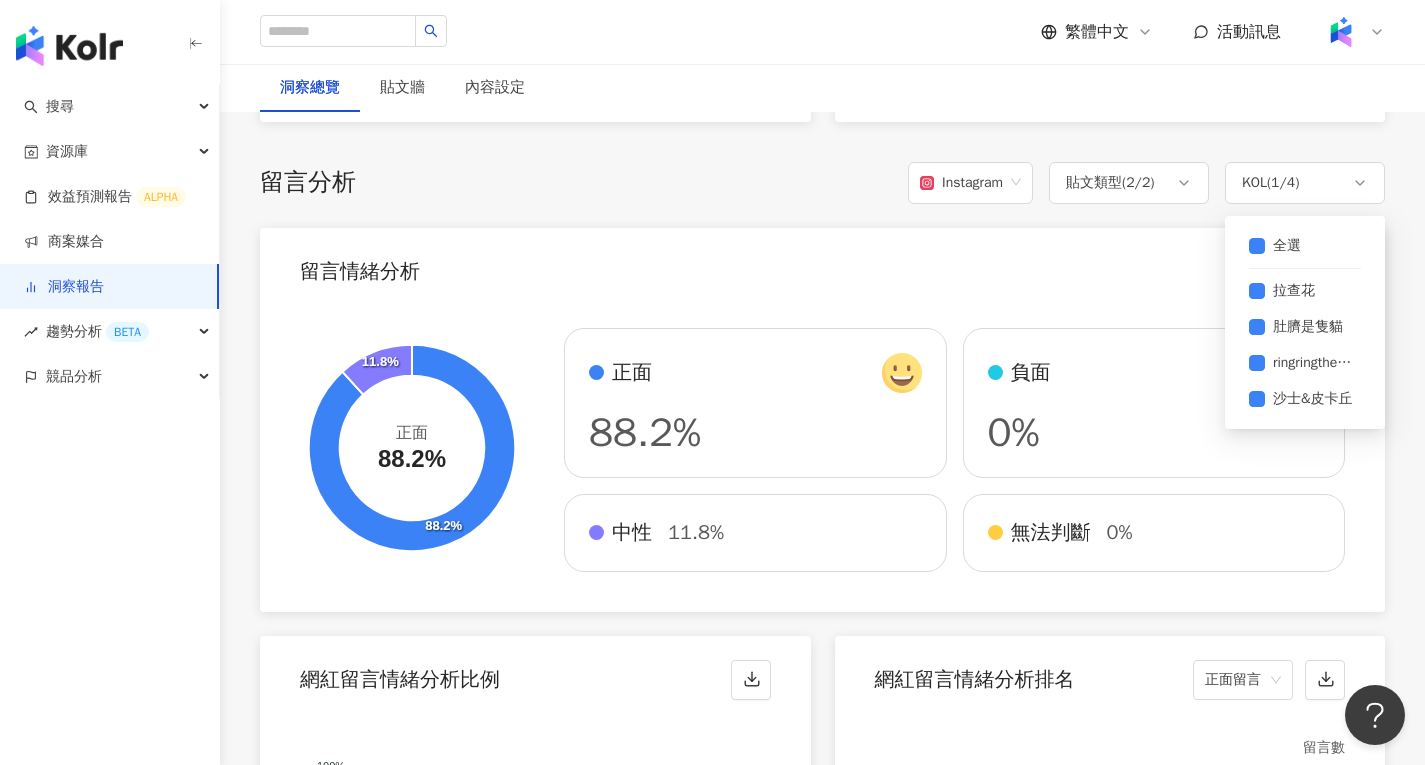 click on "留言情緒分析" at bounding box center (822, 266) 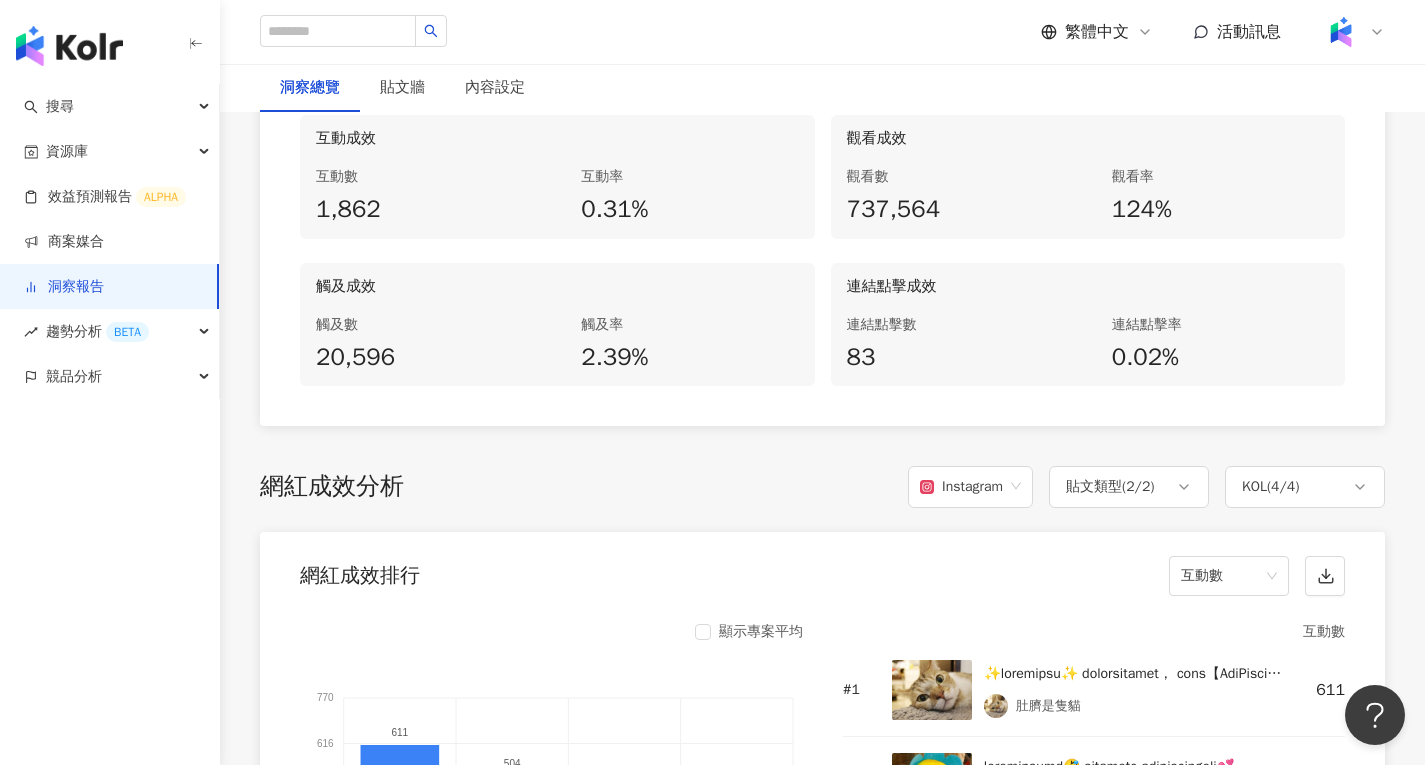 scroll, scrollTop: 1329, scrollLeft: 0, axis: vertical 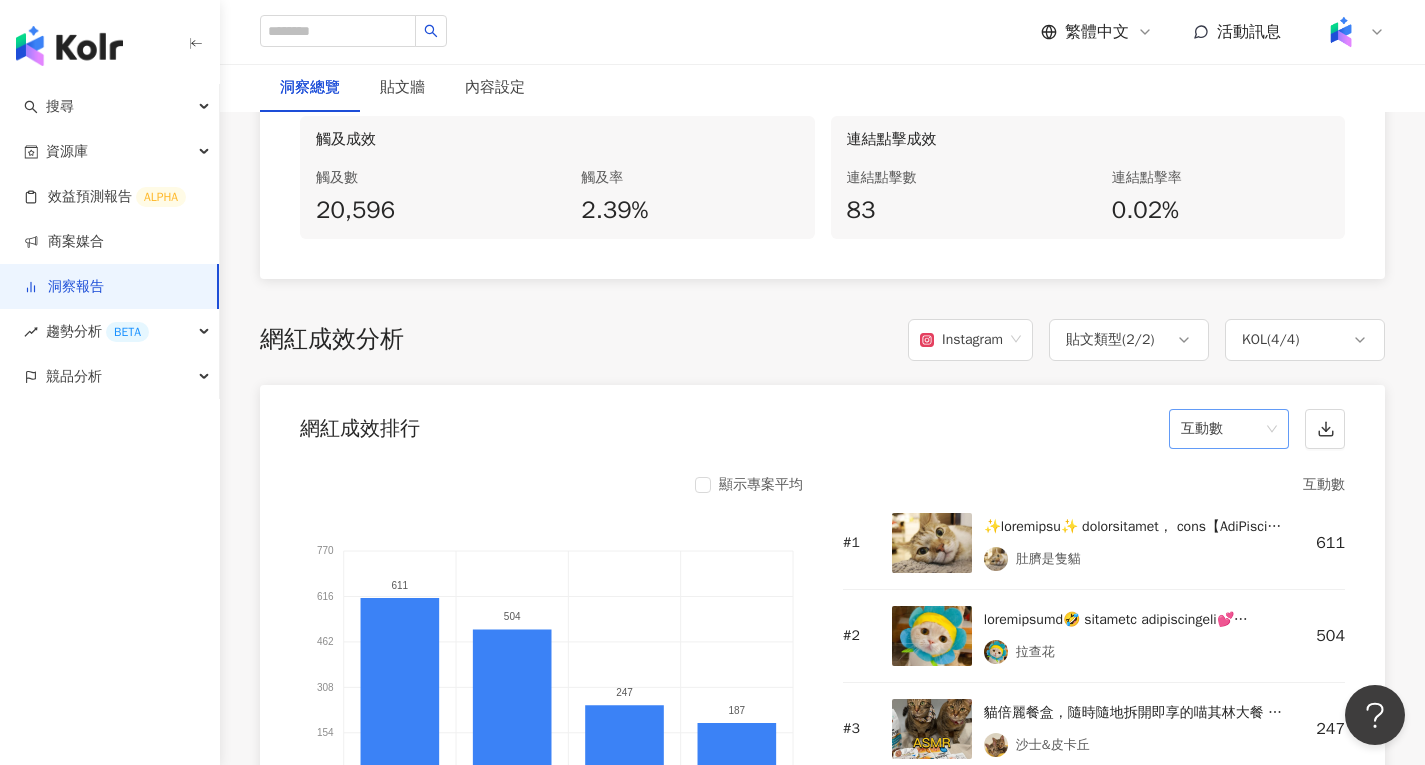 click on "互動數" at bounding box center (1229, 429) 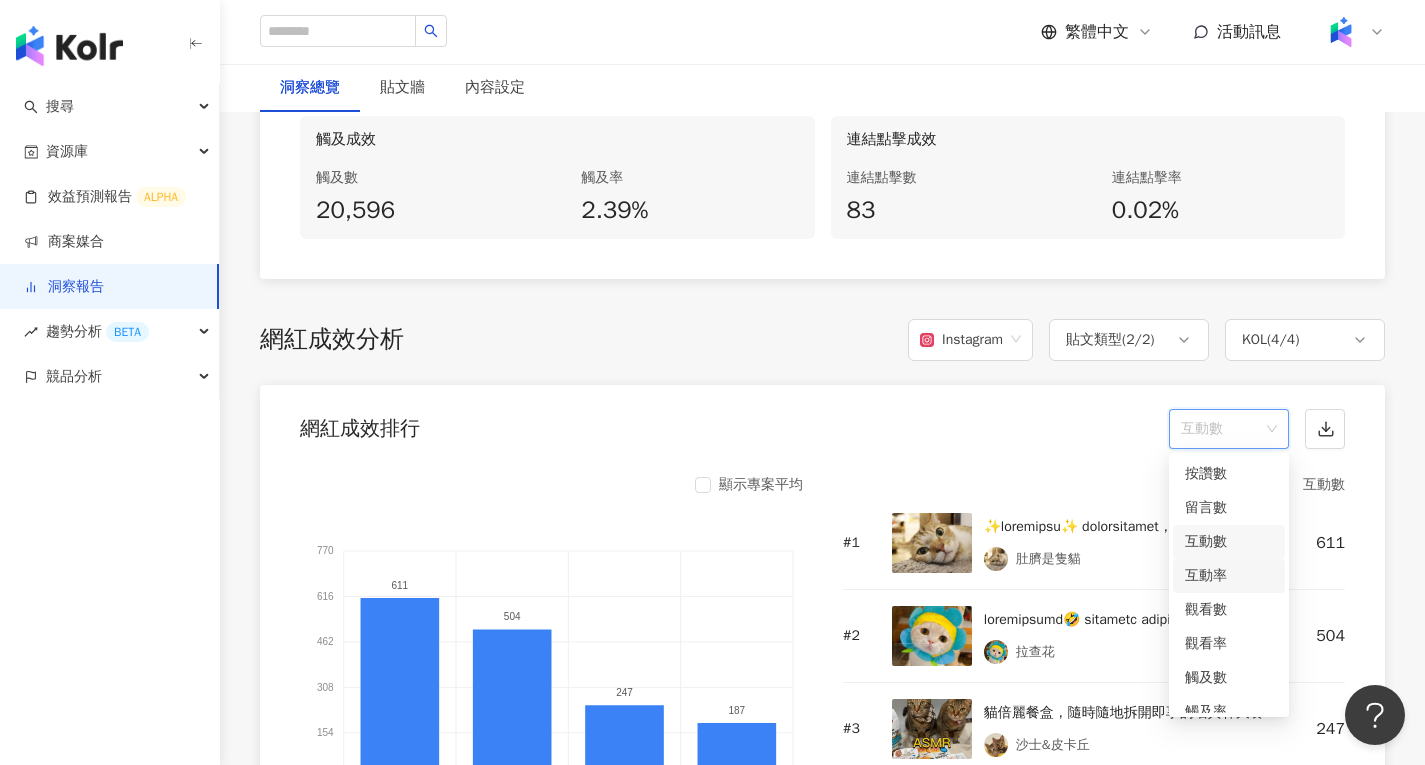 click on "互動率" at bounding box center [1229, 576] 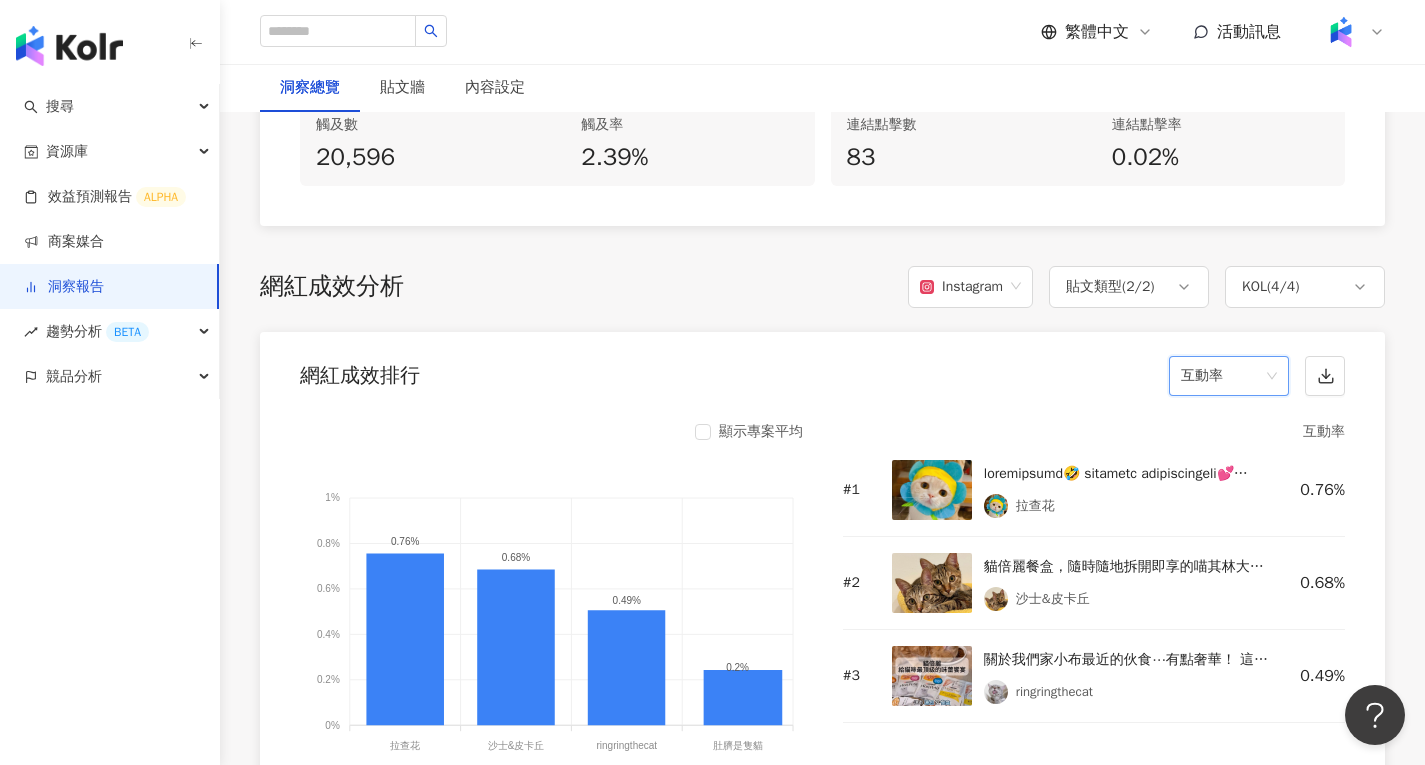 scroll, scrollTop: 1529, scrollLeft: 0, axis: vertical 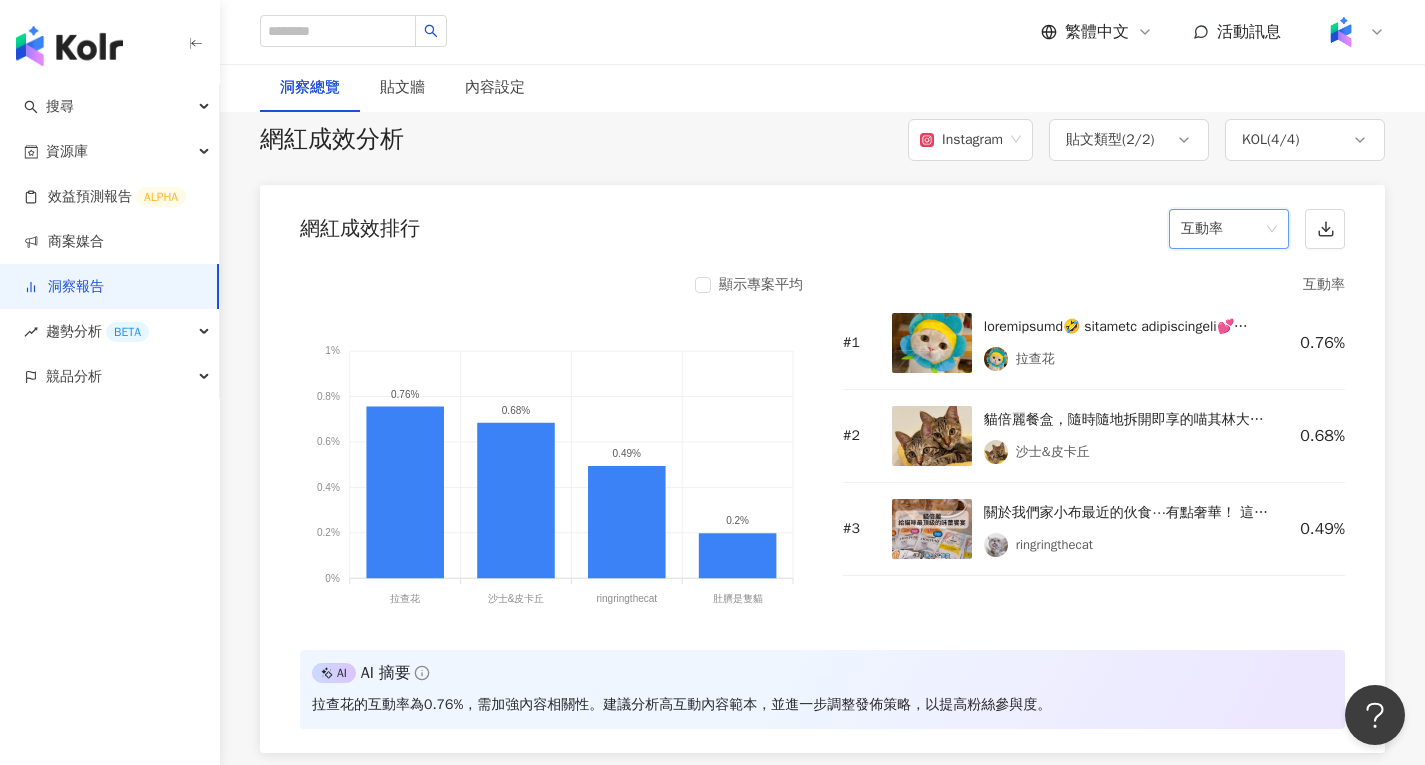 click at bounding box center [932, 343] 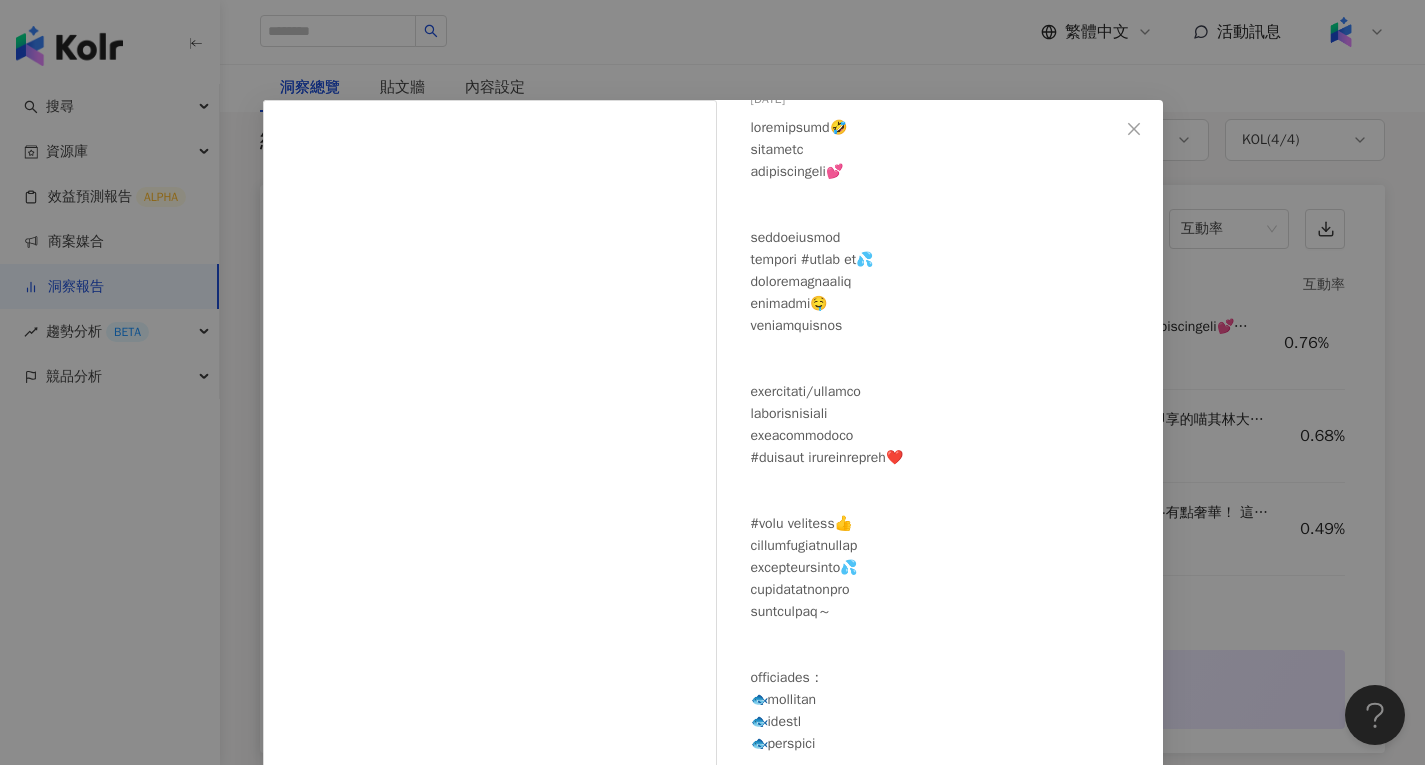 scroll, scrollTop: 279, scrollLeft: 0, axis: vertical 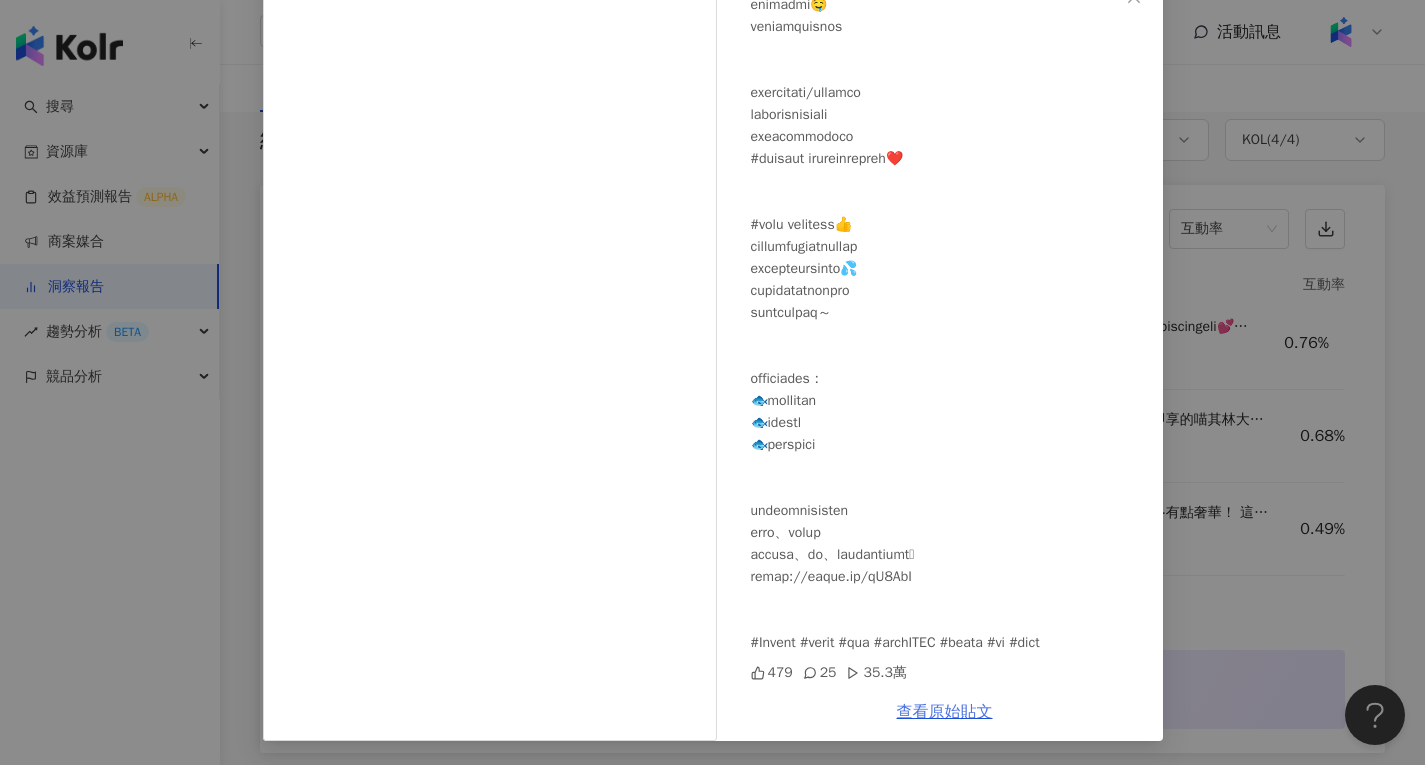 click on "查看原始貼文" at bounding box center [945, 712] 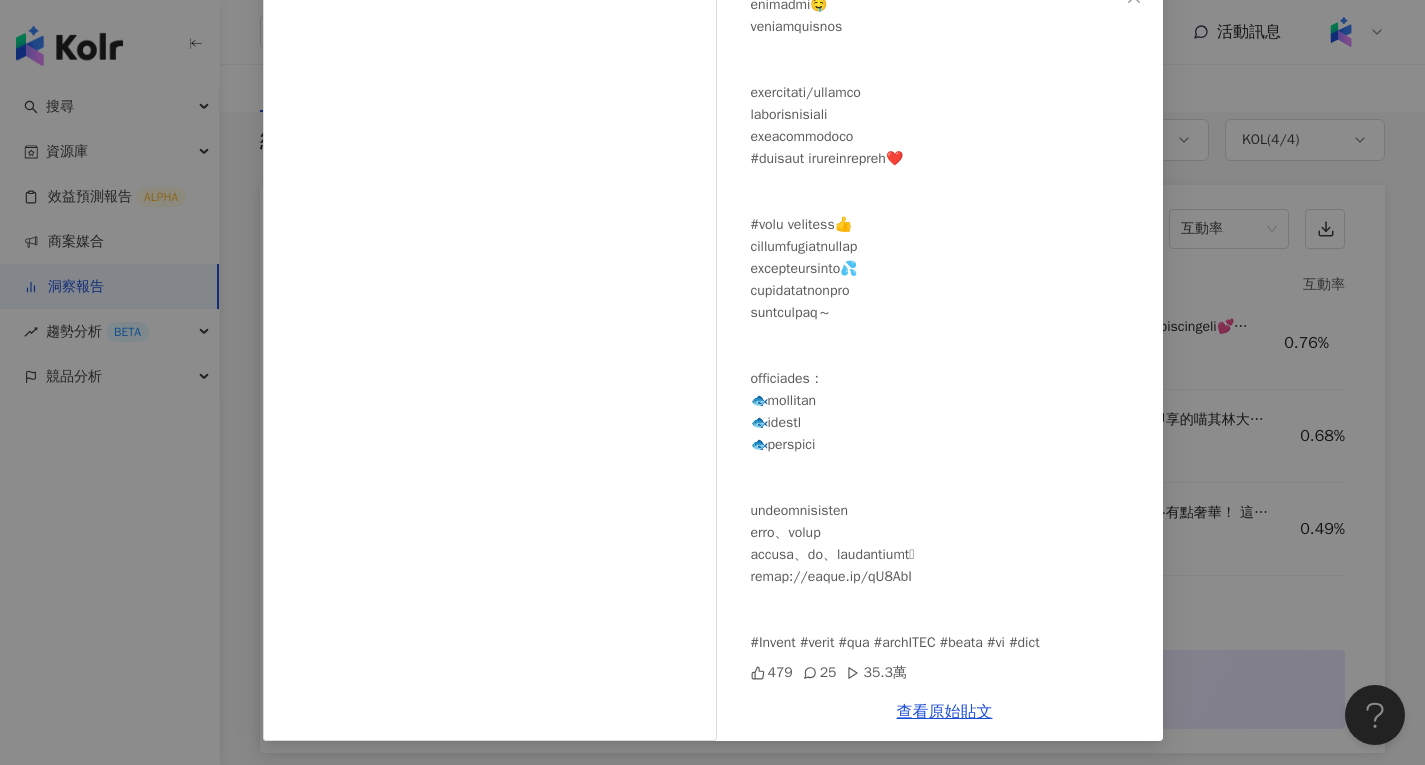 click on "拉查花 2025/6/9 479 25 35.3萬 查看原始貼文" at bounding box center (712, 382) 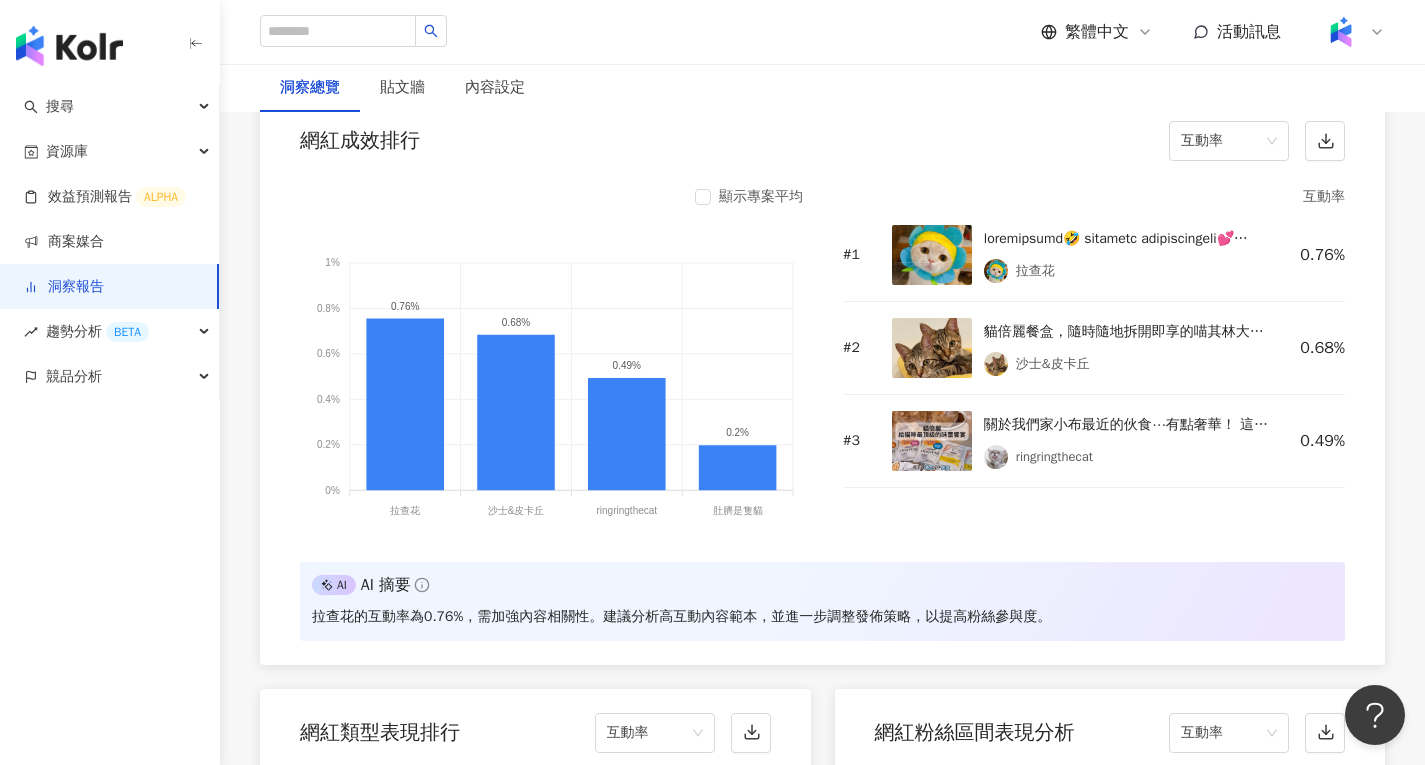 scroll, scrollTop: 1929, scrollLeft: 0, axis: vertical 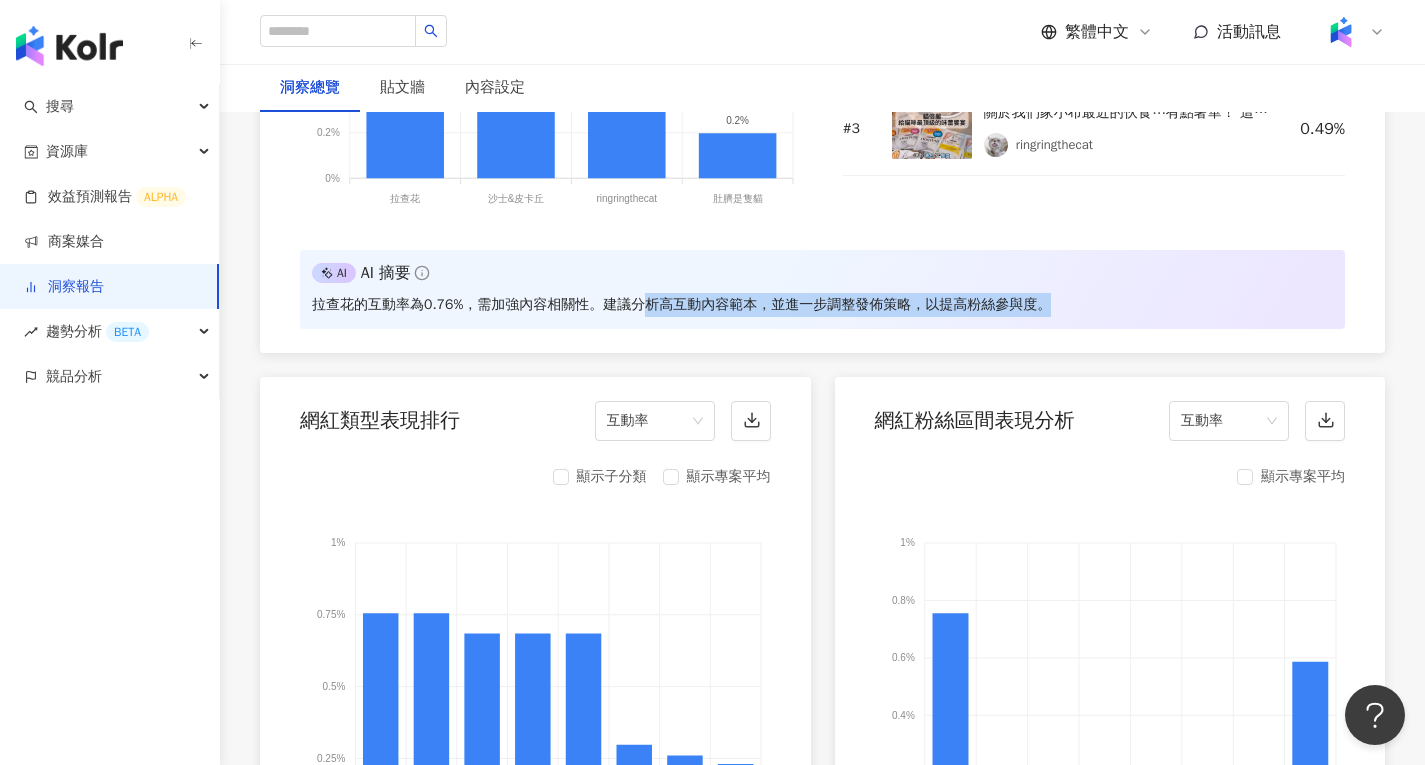 drag, startPoint x: 646, startPoint y: 299, endPoint x: 1058, endPoint y: 304, distance: 412.03033 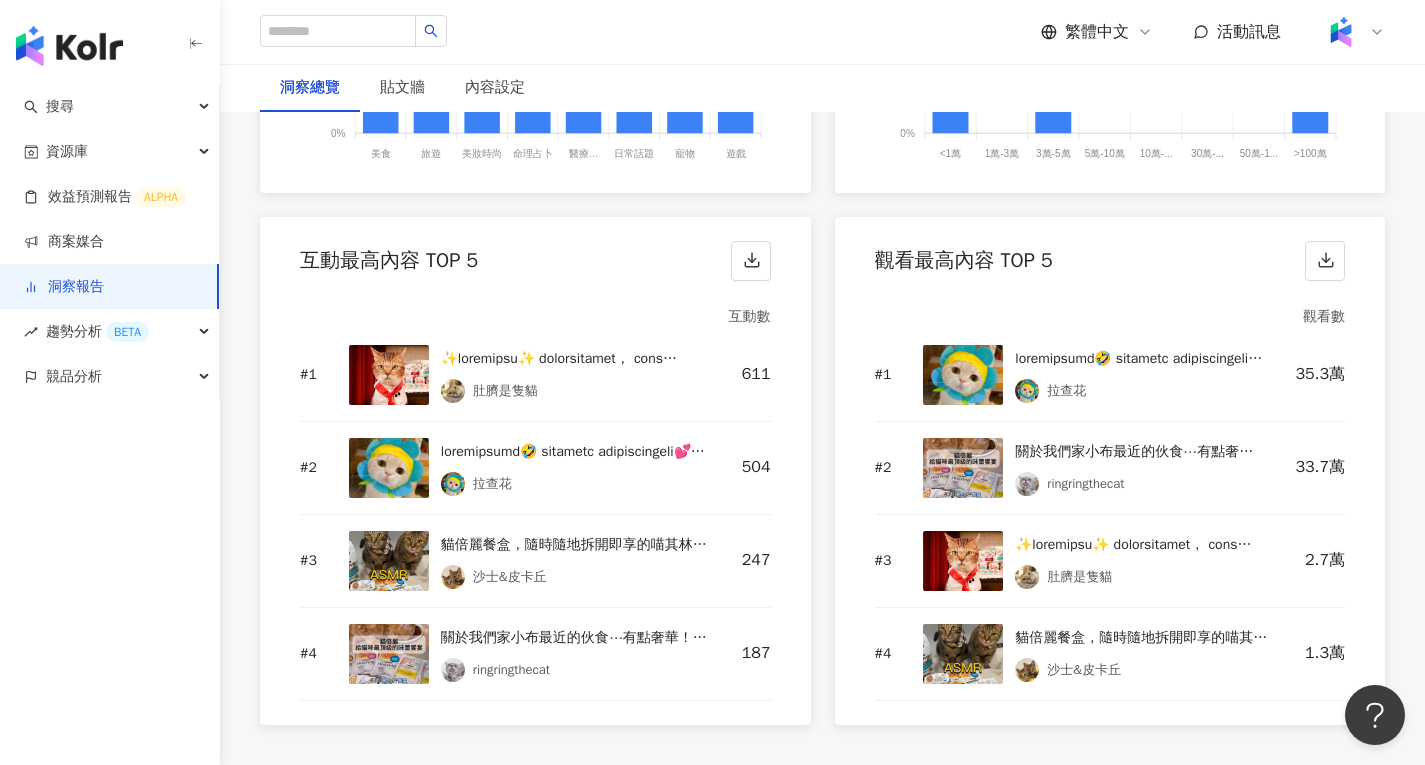 scroll, scrollTop: 2629, scrollLeft: 0, axis: vertical 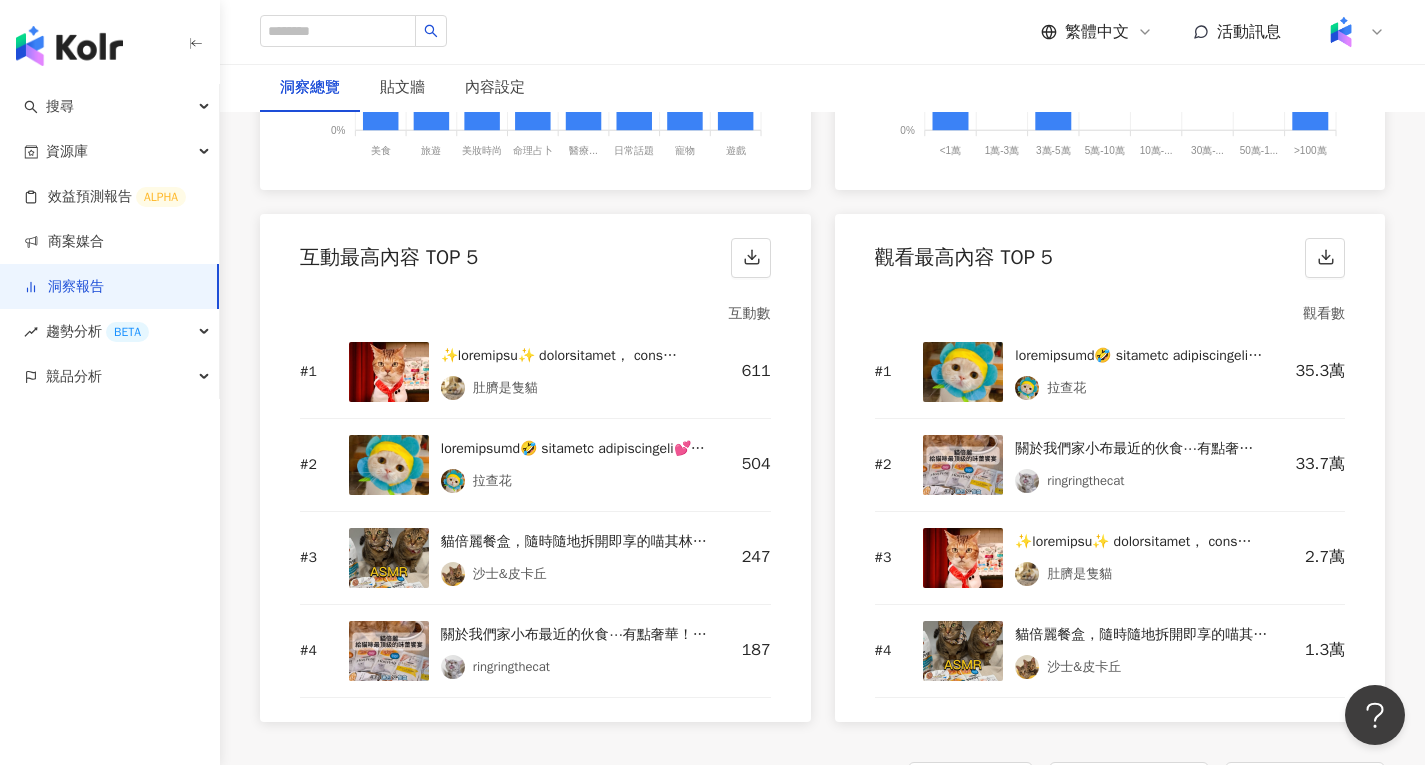 click at bounding box center [963, 372] 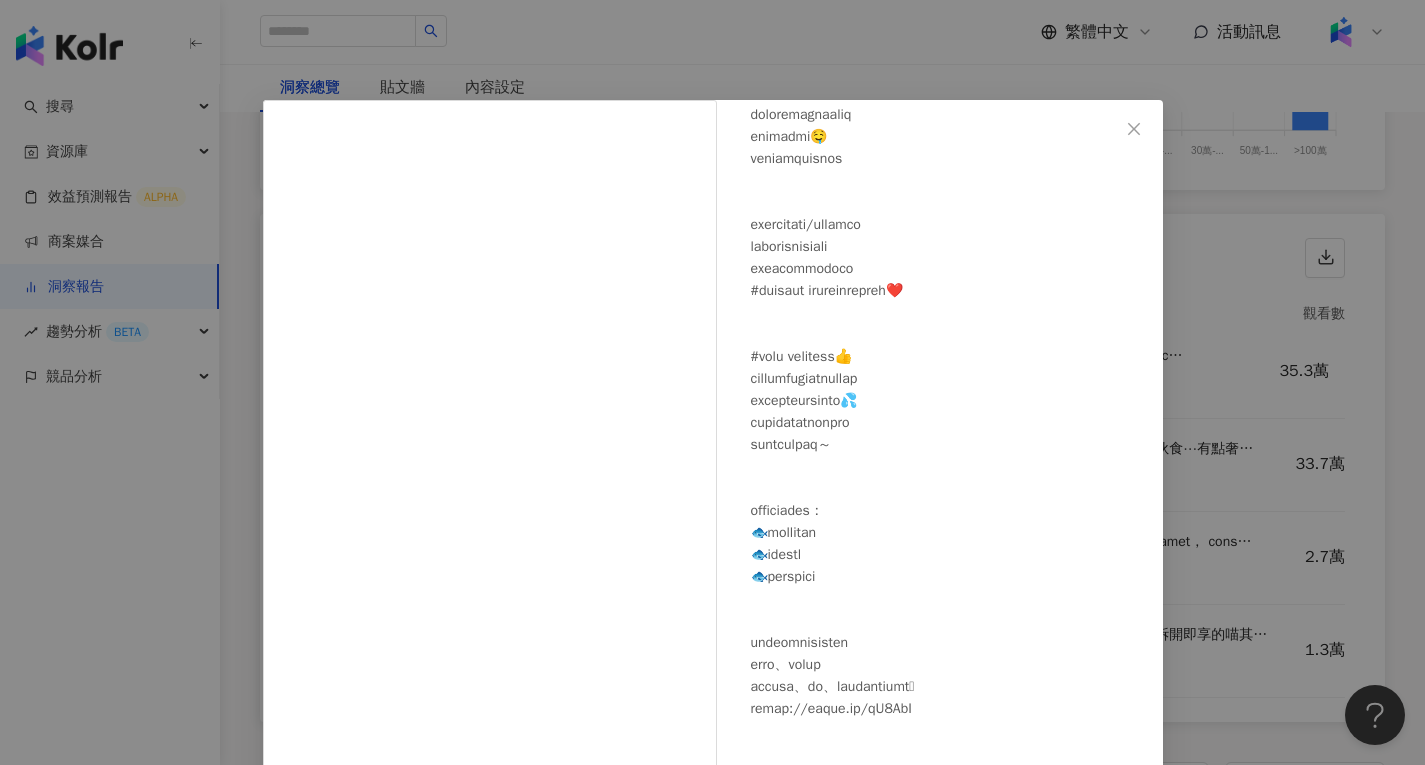 scroll, scrollTop: 279, scrollLeft: 0, axis: vertical 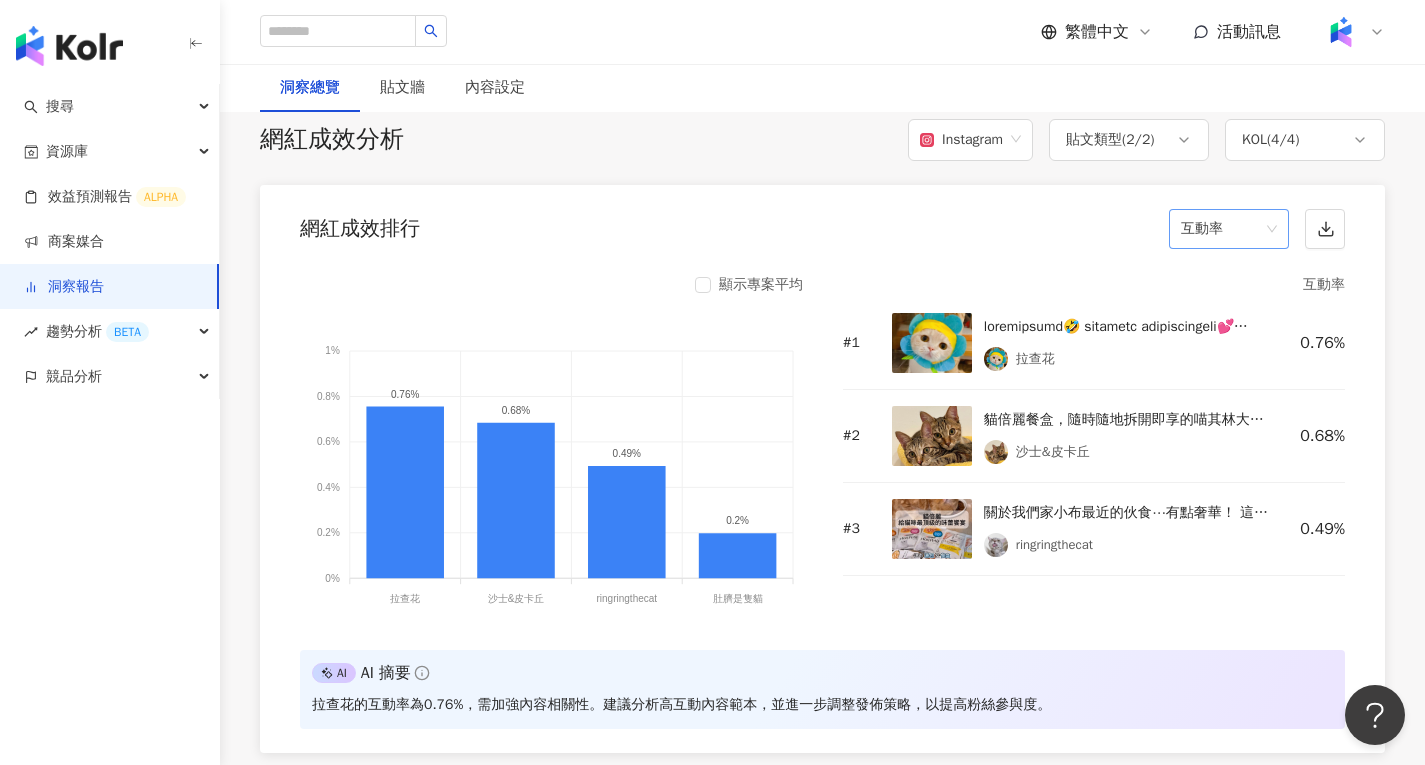 click on "互動率" at bounding box center [1229, 229] 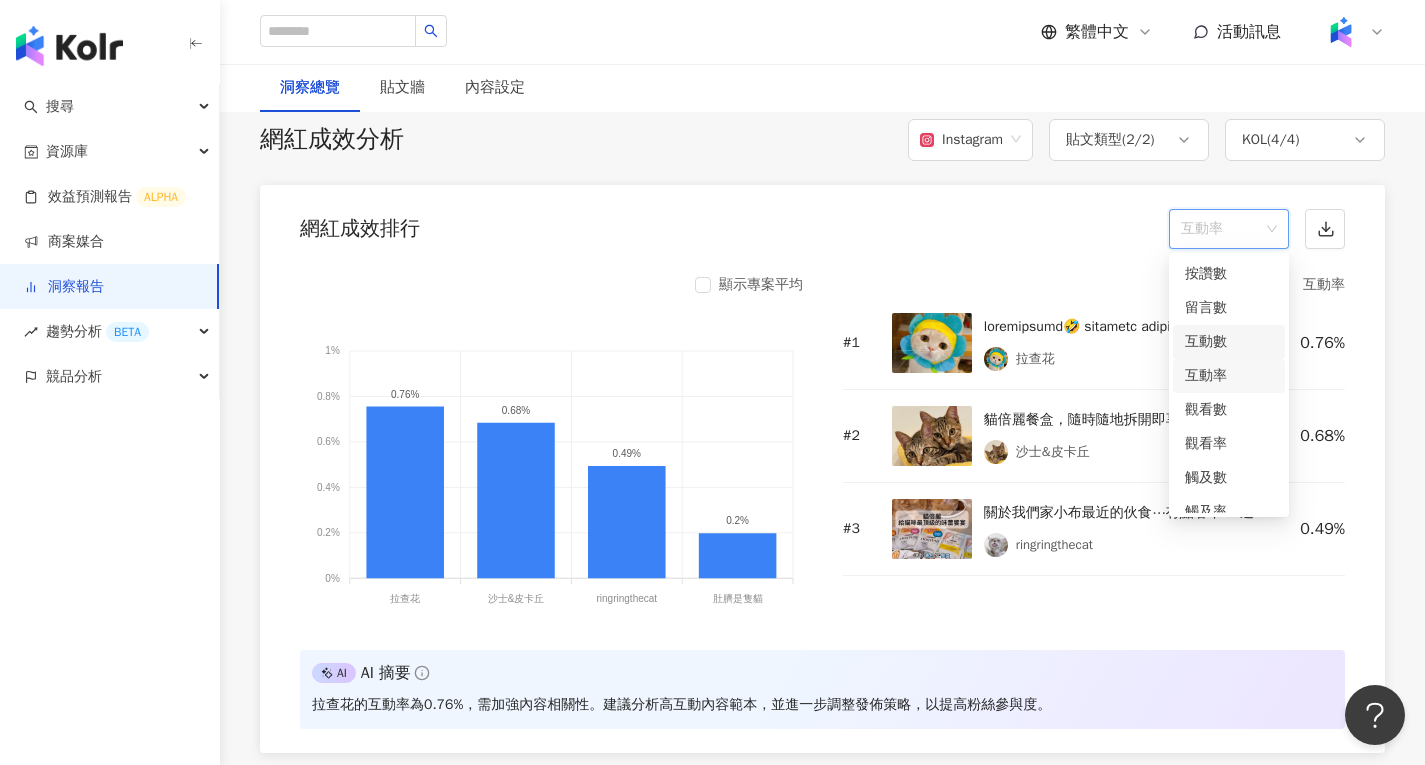 click on "互動數" at bounding box center (1229, 342) 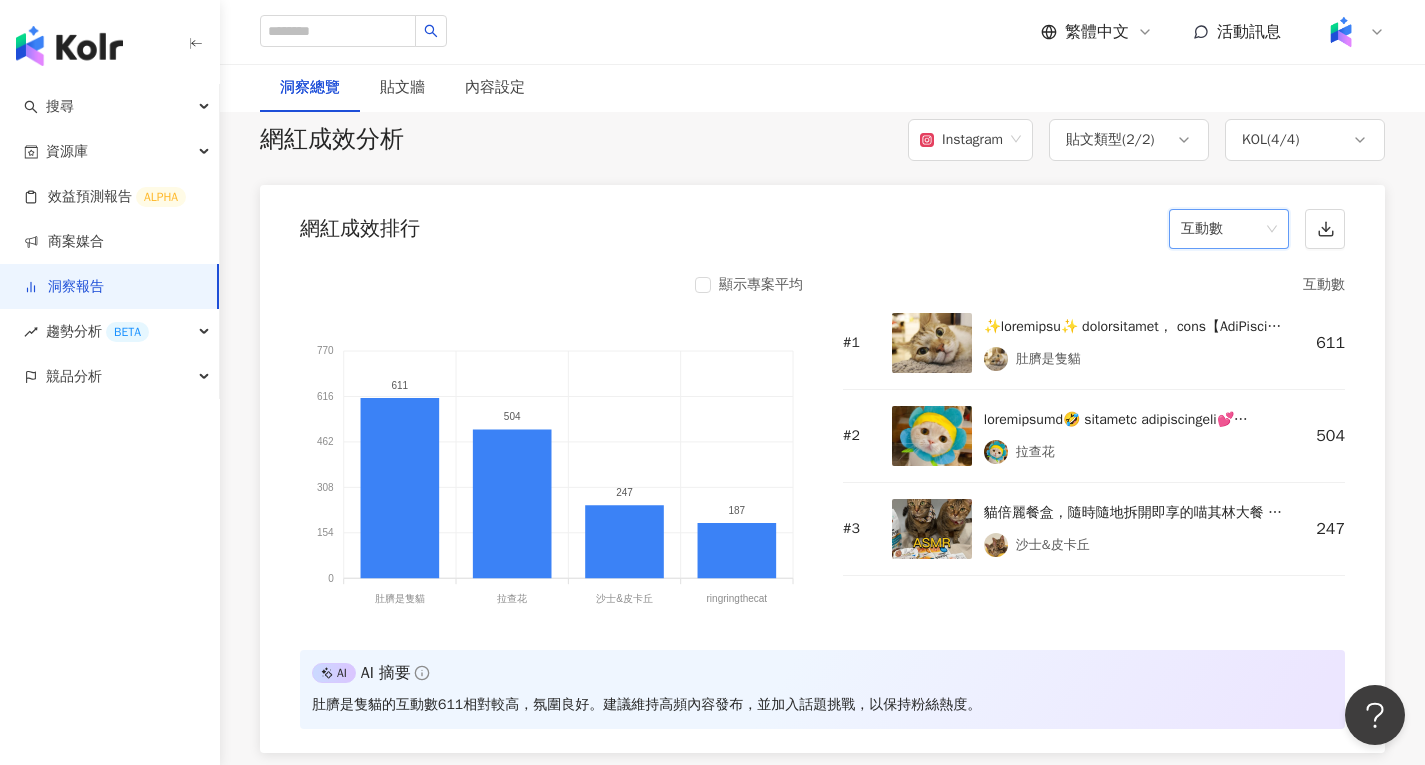 click on "互動數" at bounding box center [1229, 229] 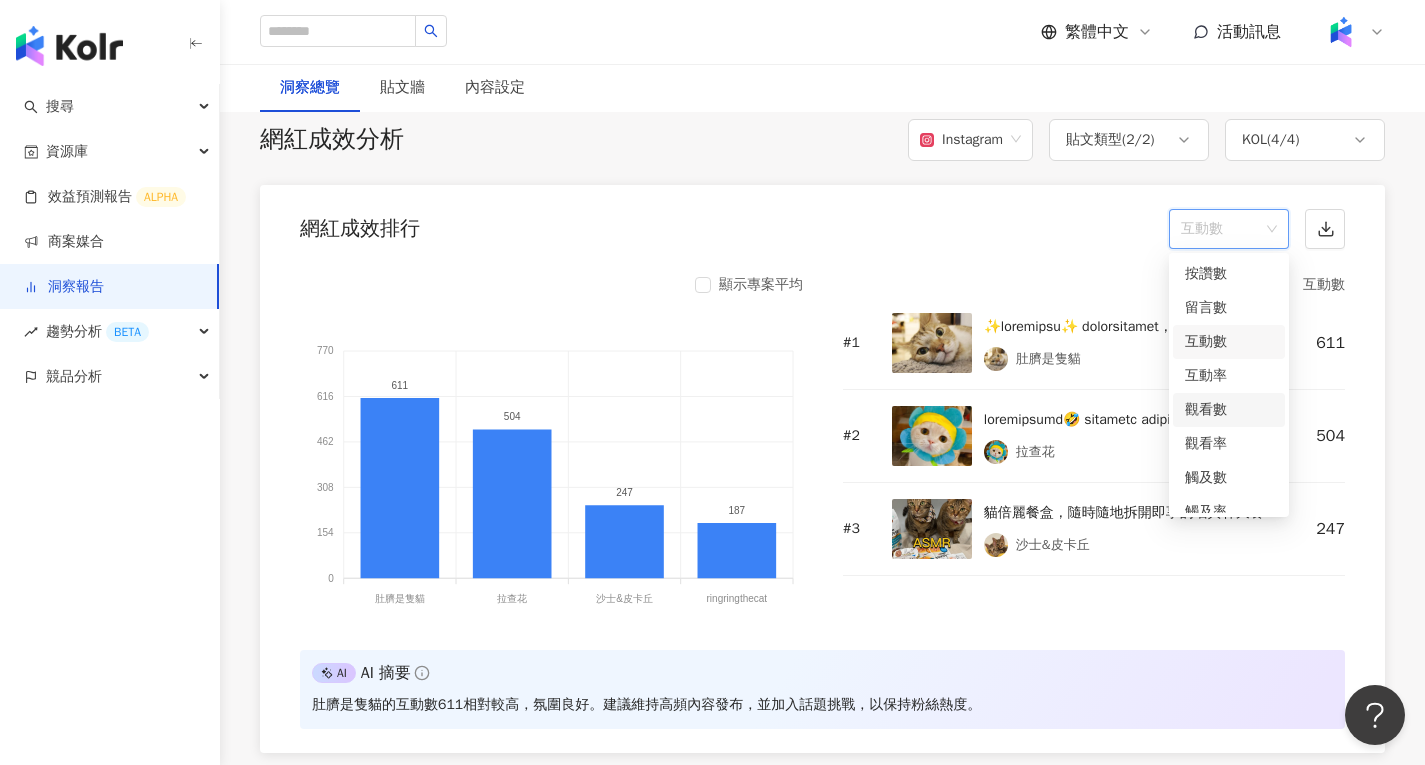 click on "觀看數" at bounding box center [1229, 410] 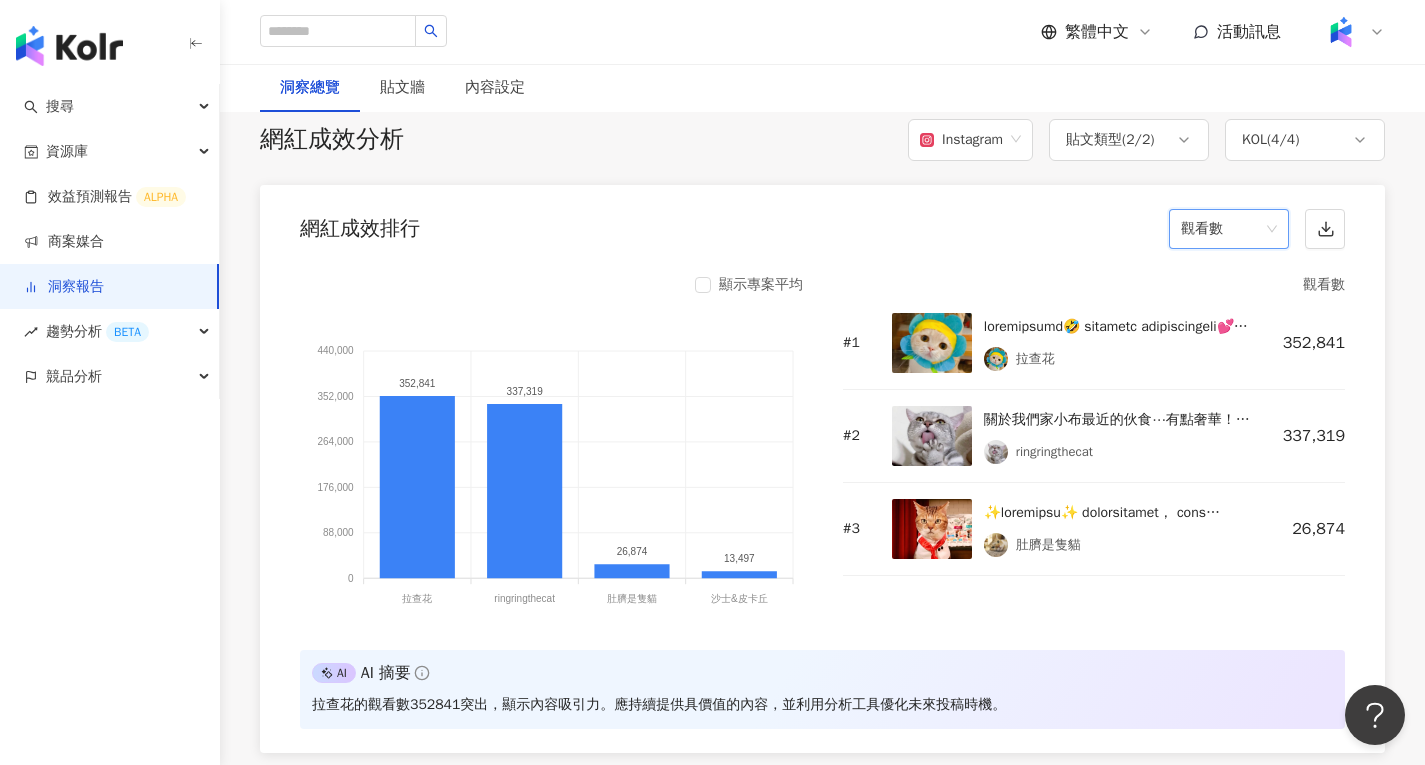 click on "觀看數" at bounding box center [1229, 229] 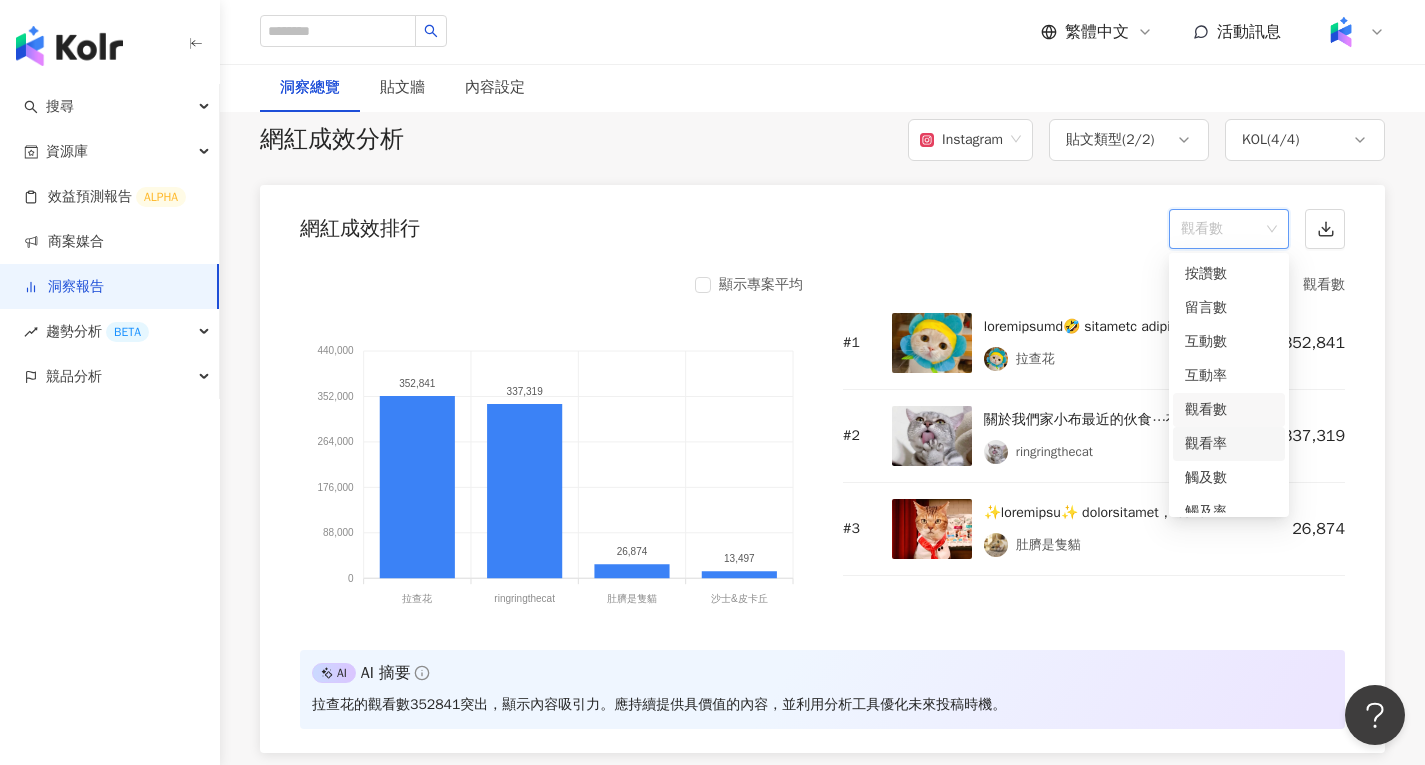 click on "觀看率" at bounding box center (1229, 444) 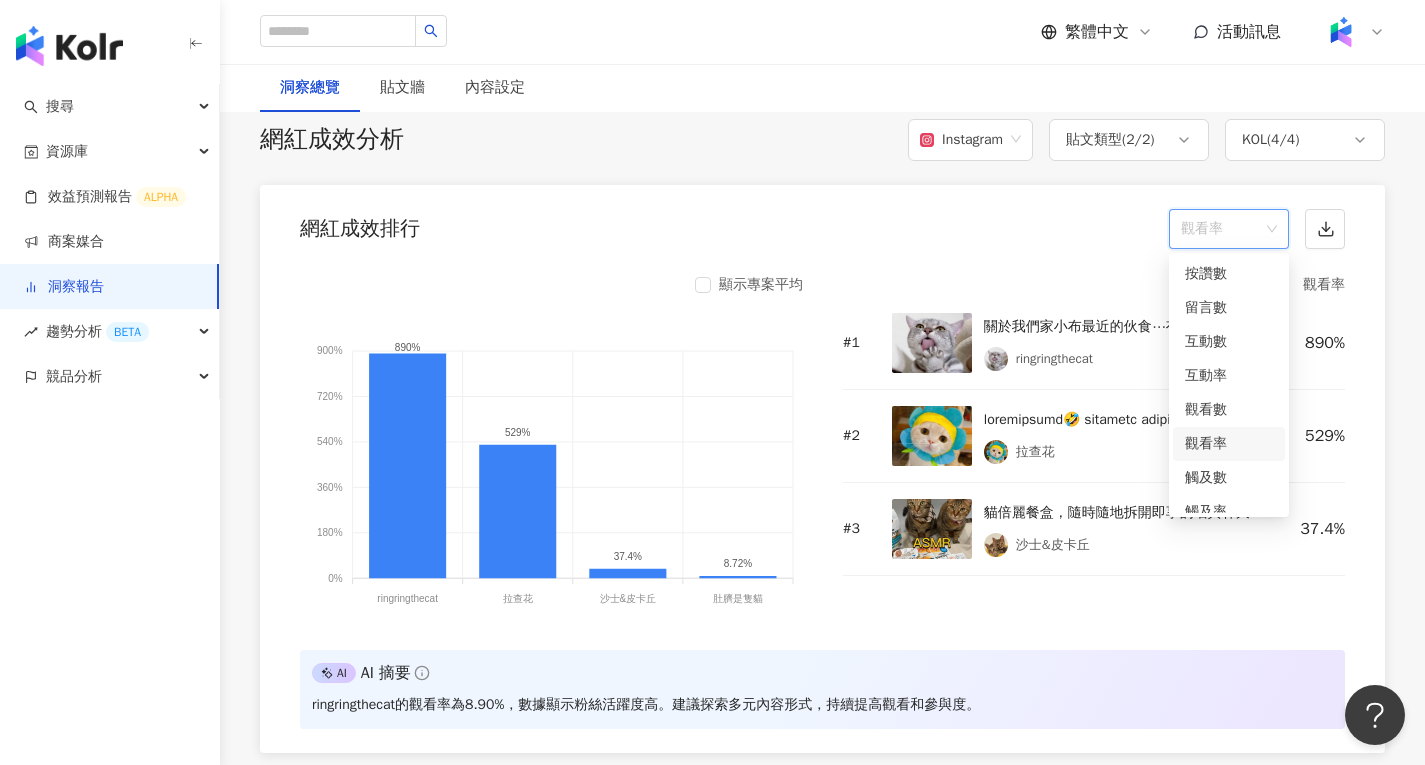 click on "觀看率" at bounding box center [1229, 229] 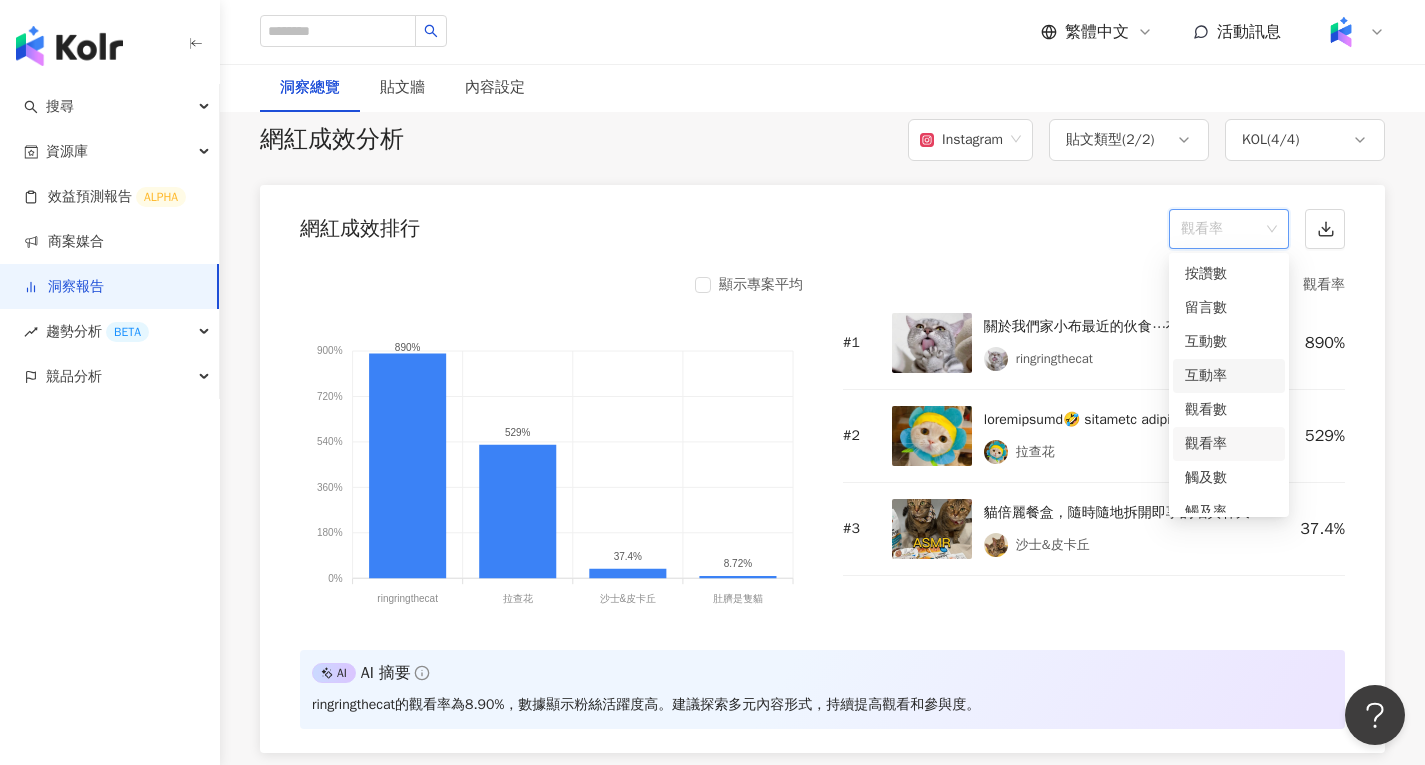 click on "互動率" at bounding box center (1229, 376) 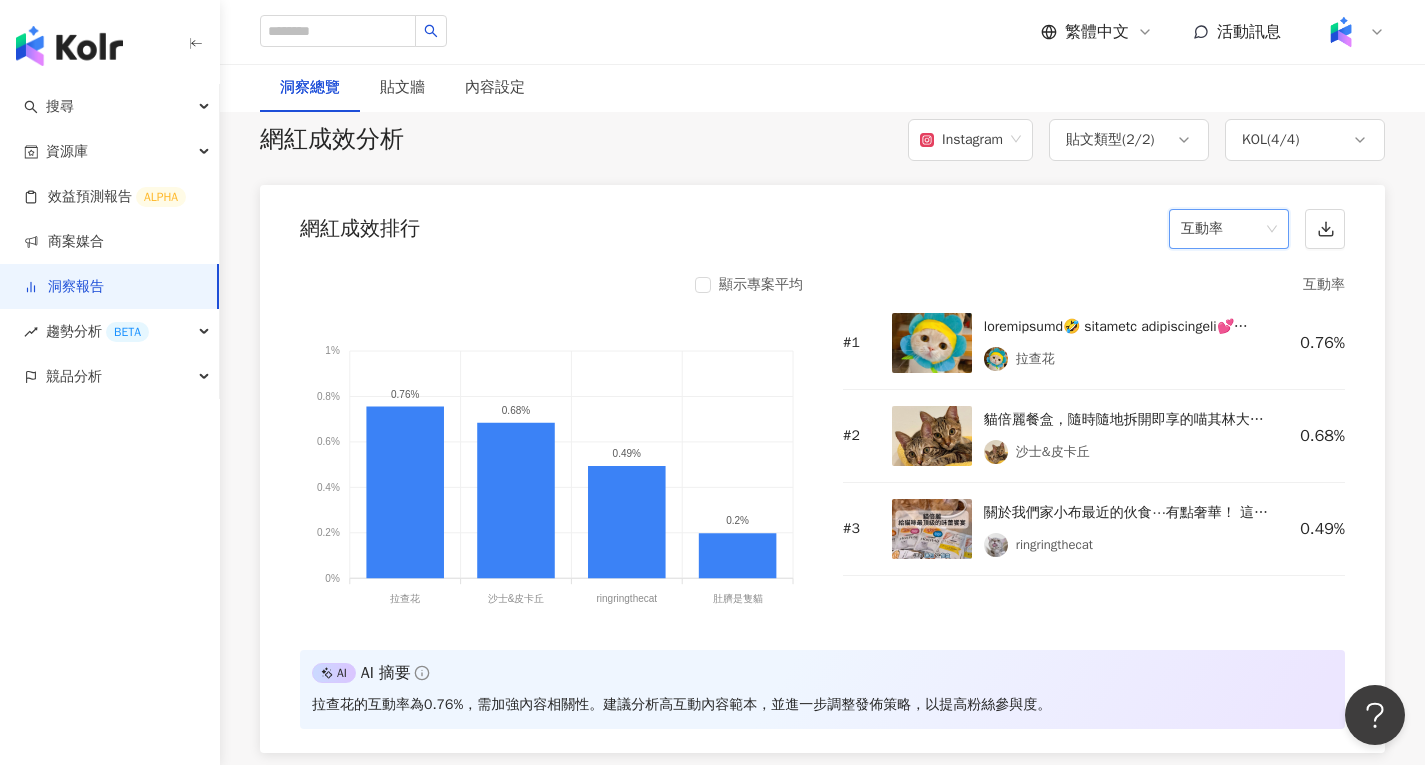 click on "互動率" at bounding box center [1229, 229] 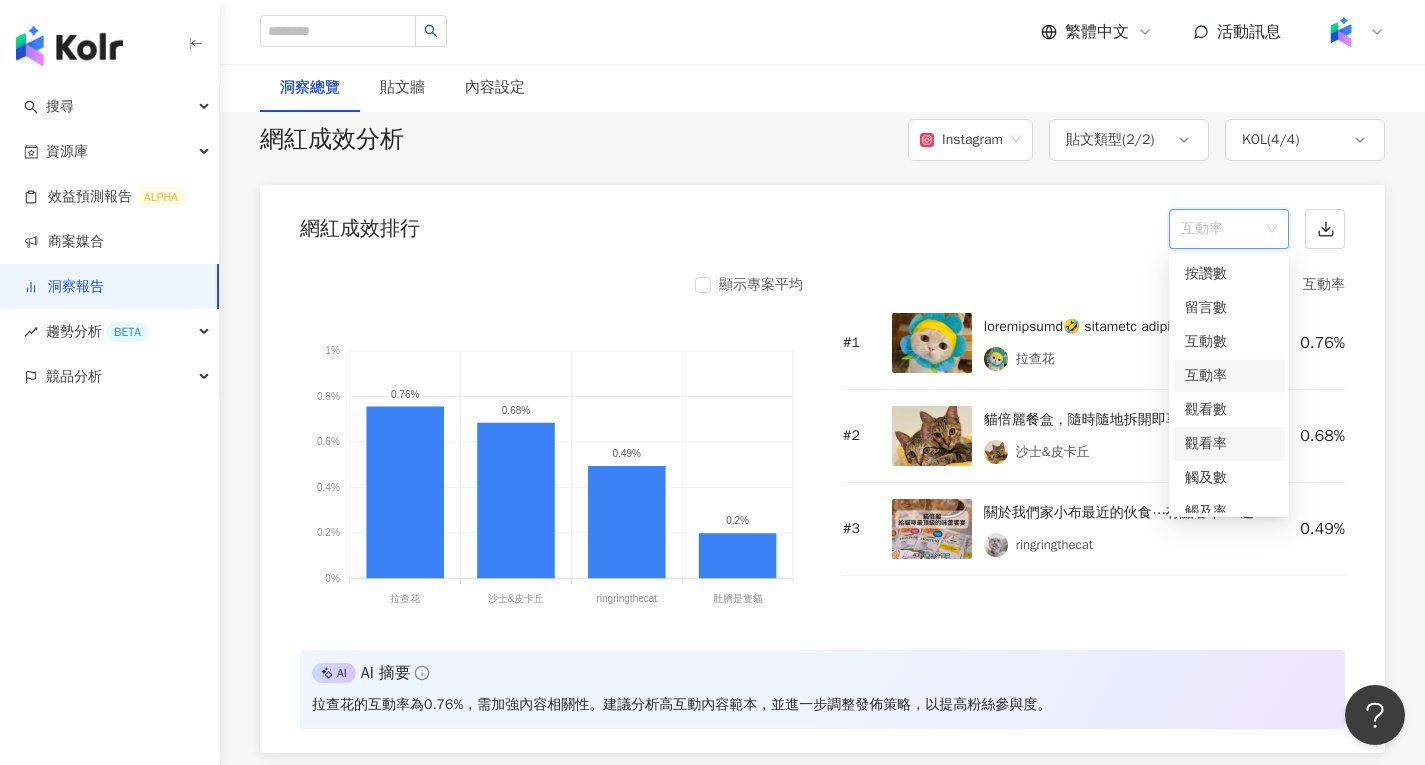 click on "觀看率" at bounding box center [1229, 444] 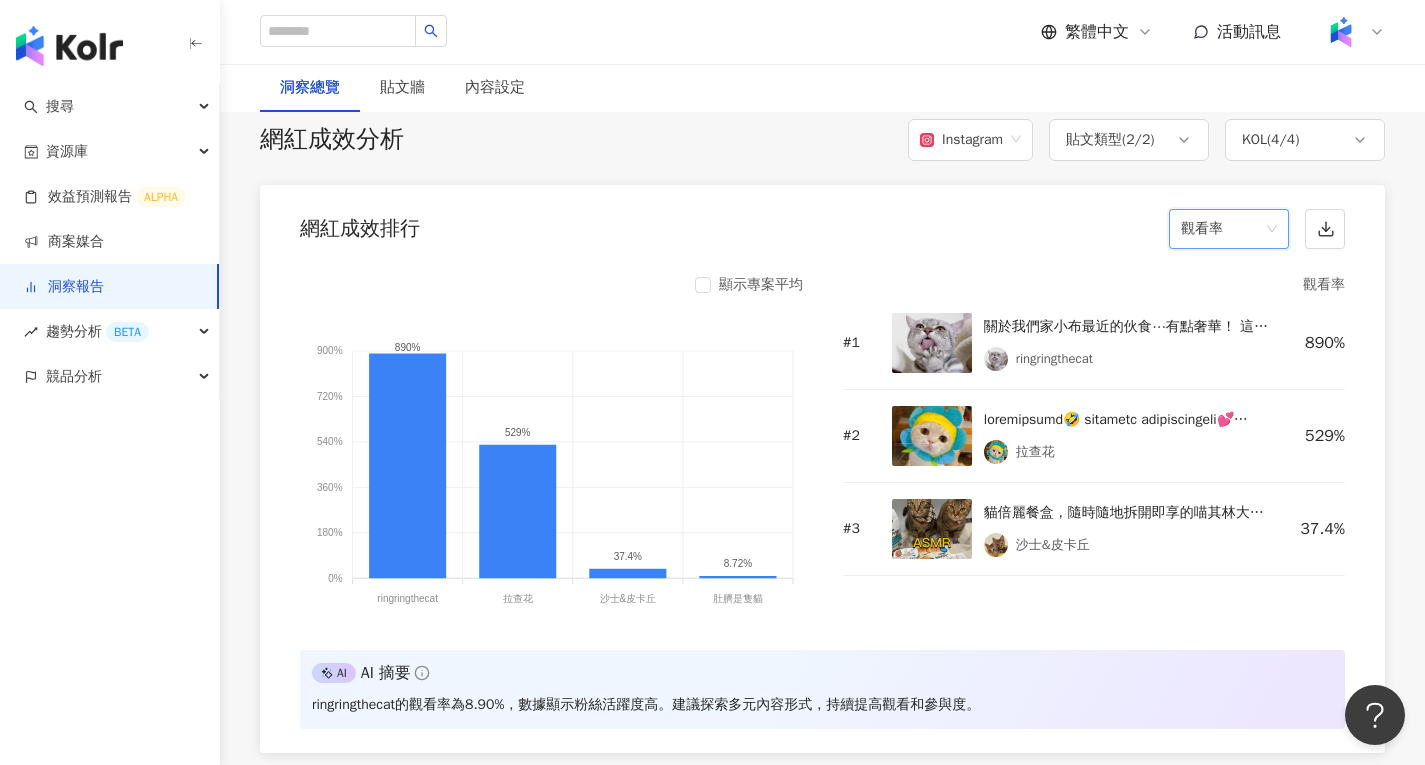 click on "觀看率" at bounding box center [1229, 229] 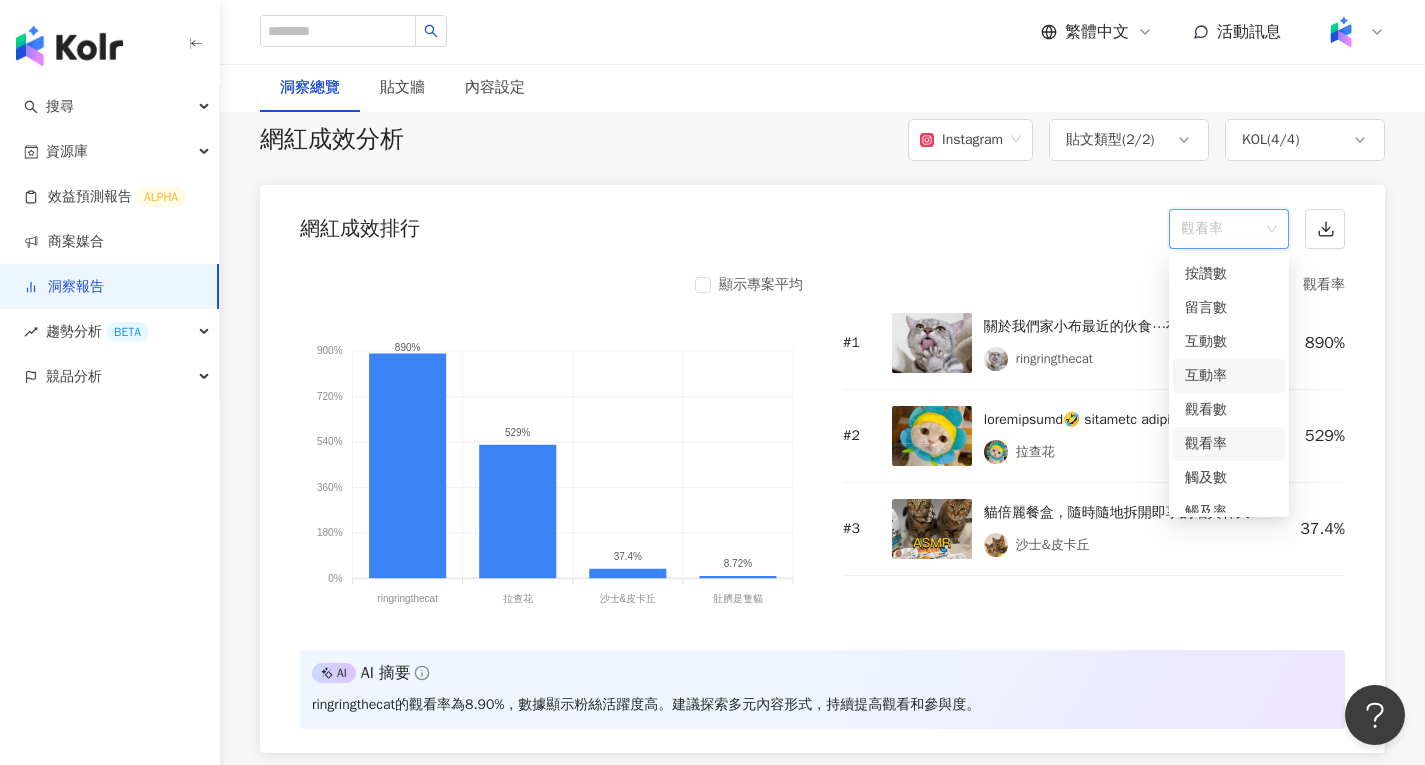 scroll, scrollTop: 1629, scrollLeft: 0, axis: vertical 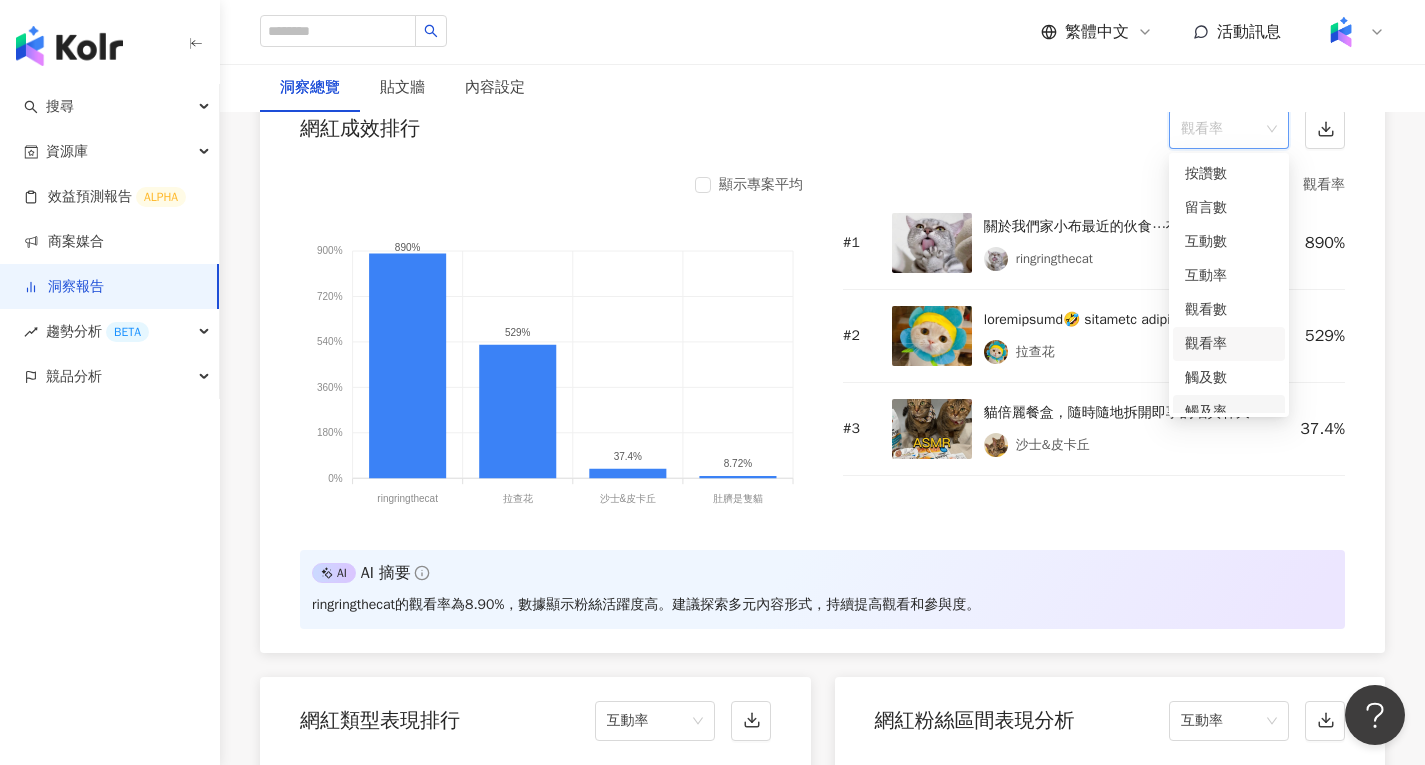 click on "觸及率" at bounding box center (1229, 412) 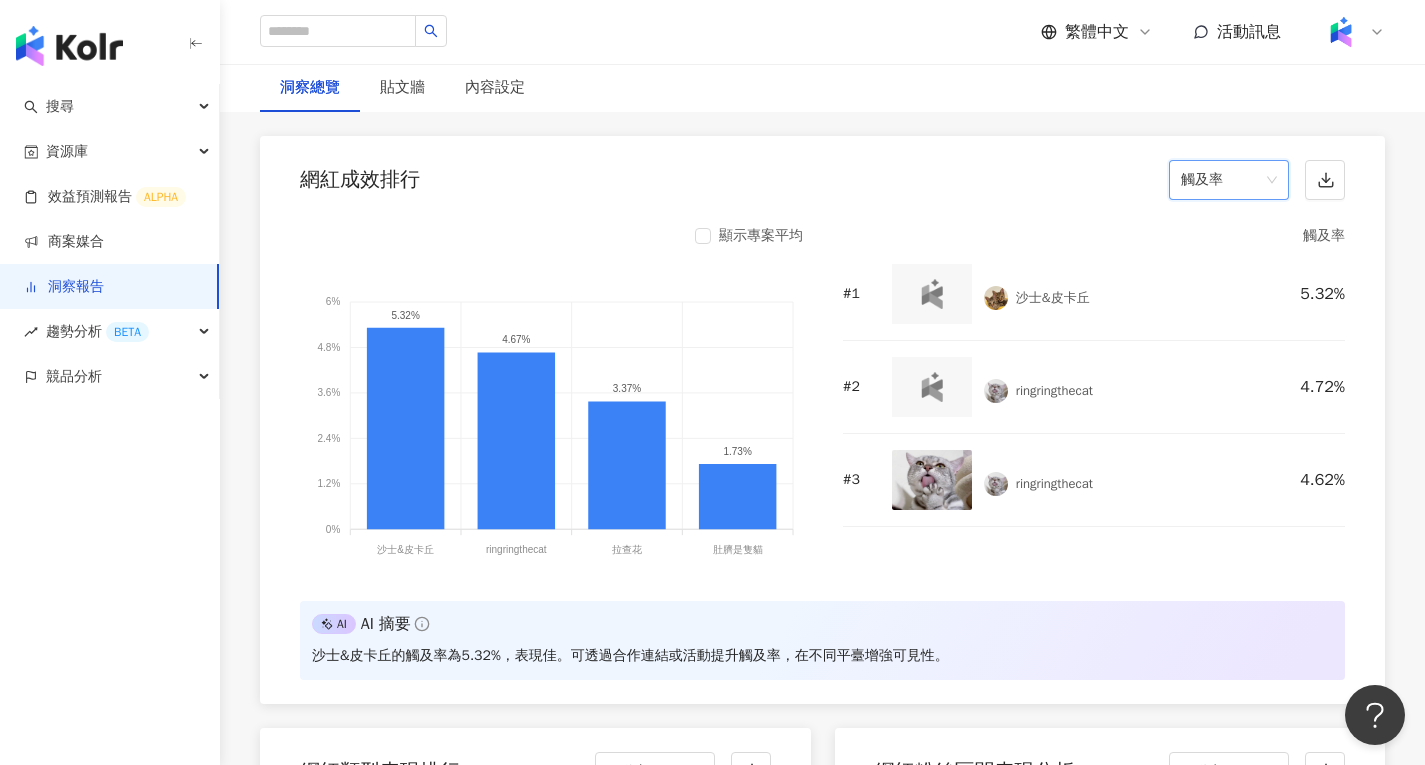 scroll, scrollTop: 1529, scrollLeft: 0, axis: vertical 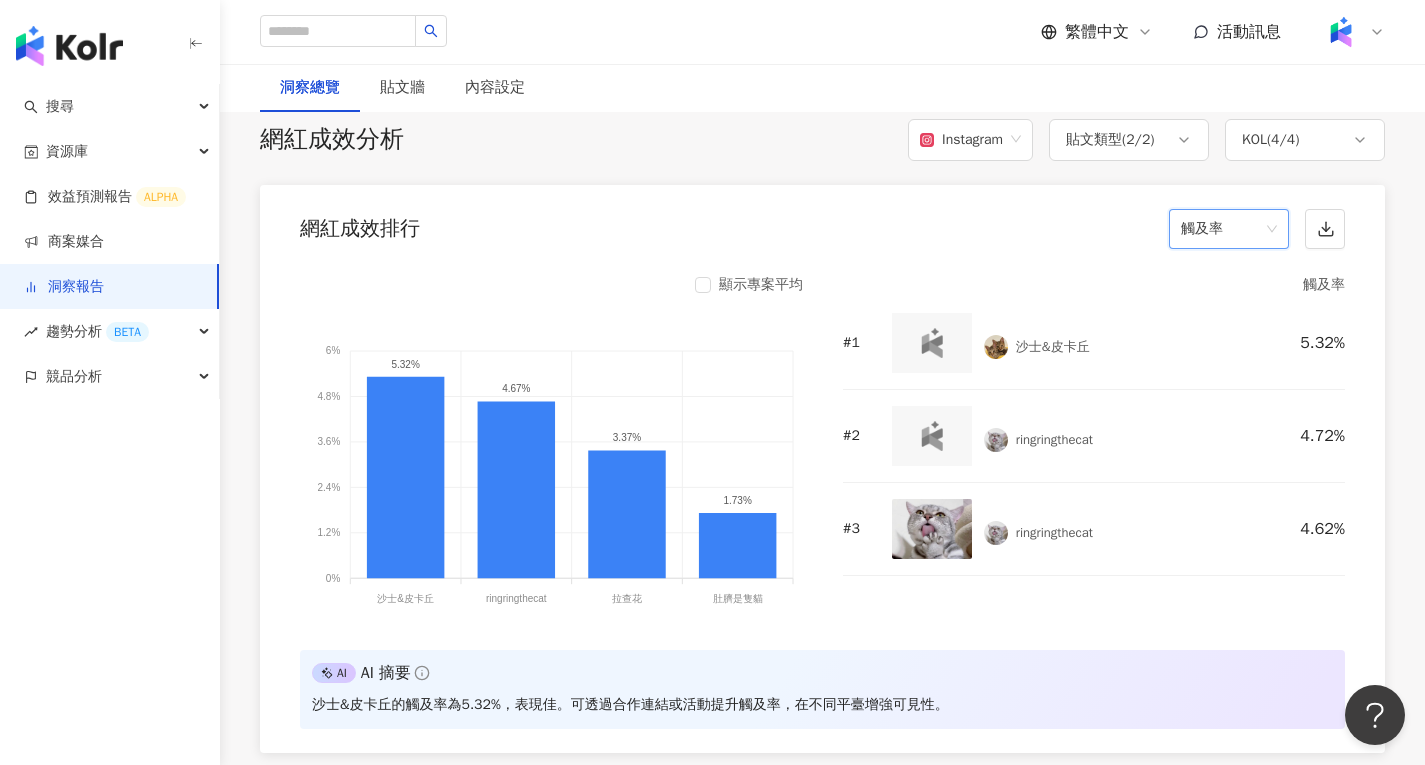 click on "觸及率" at bounding box center [1229, 229] 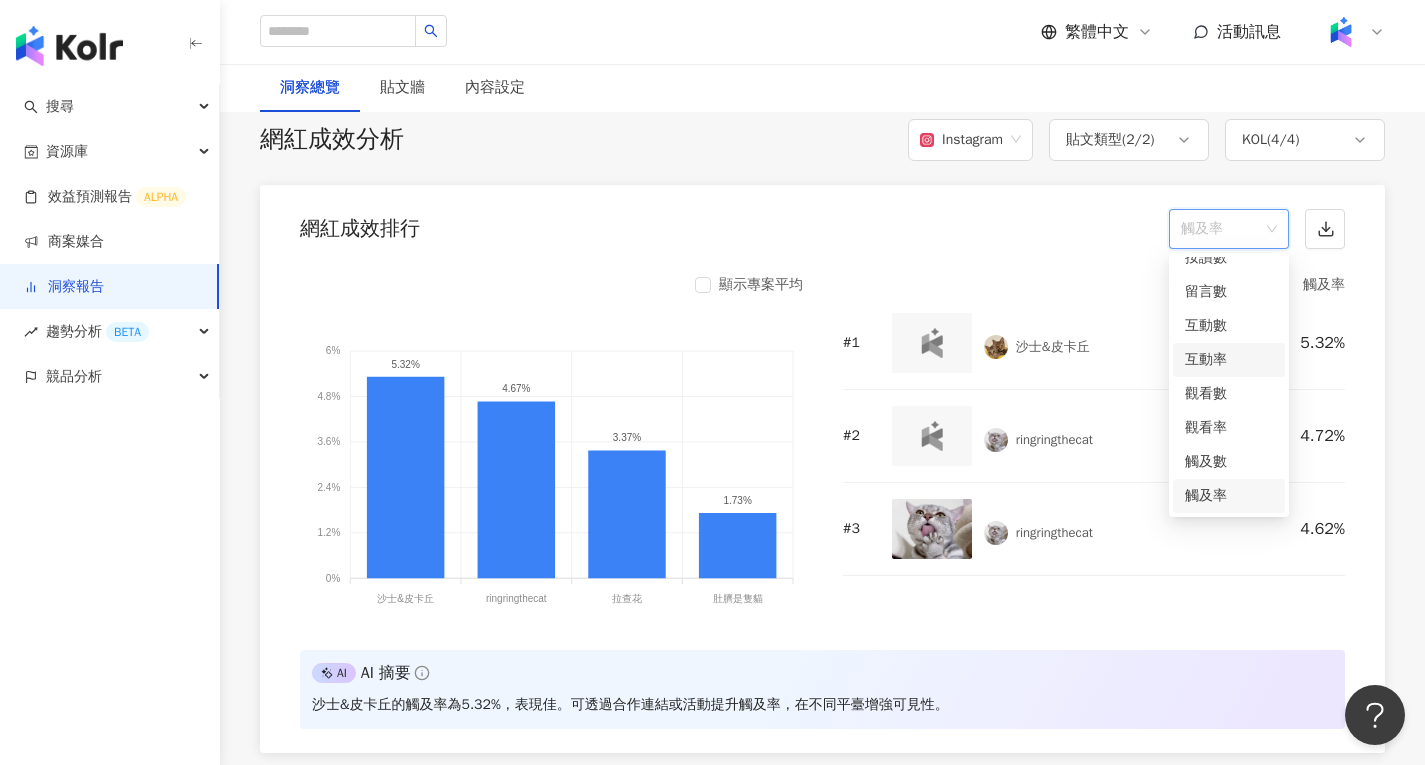 scroll, scrollTop: 84, scrollLeft: 0, axis: vertical 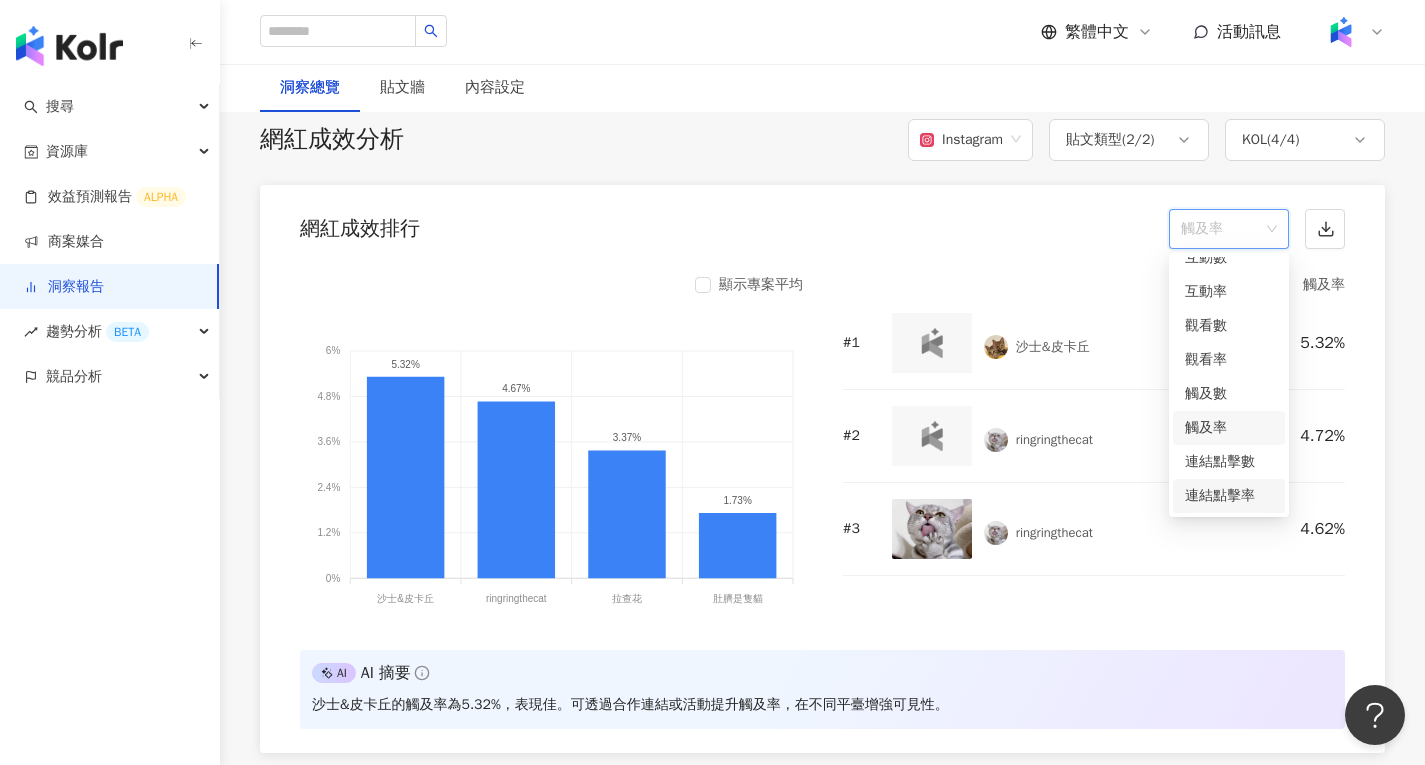 click on "連結點擊率" at bounding box center (1229, 496) 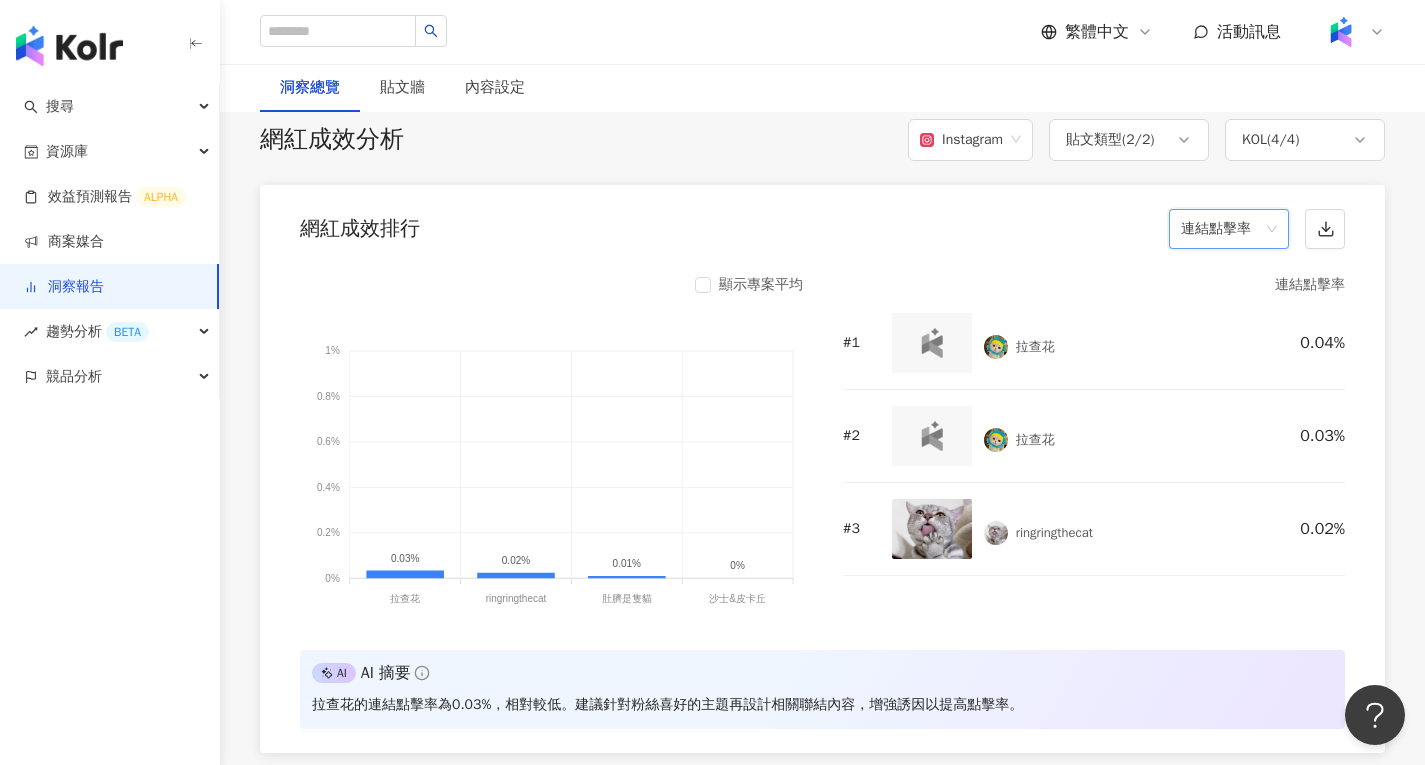 click on "連結點擊率" at bounding box center [1229, 229] 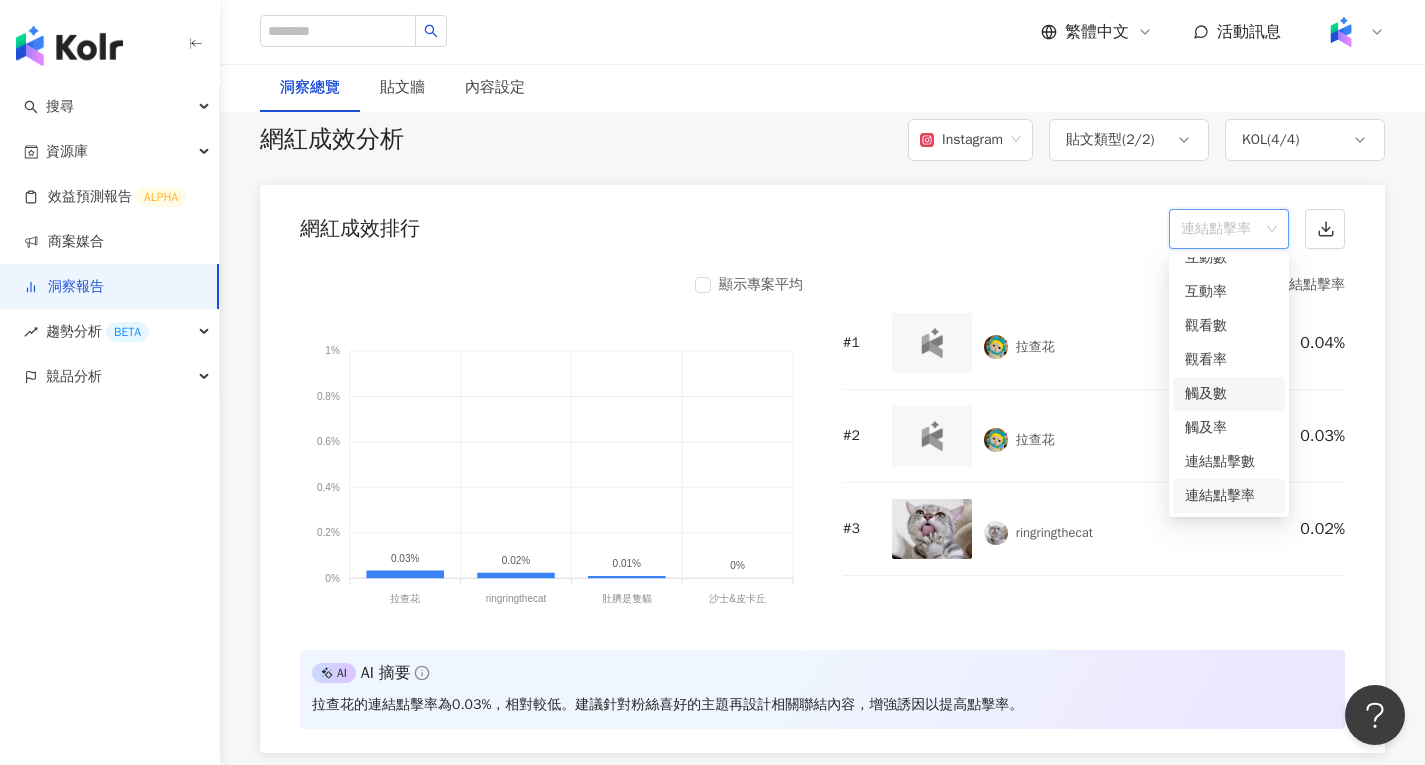 scroll, scrollTop: 0, scrollLeft: 0, axis: both 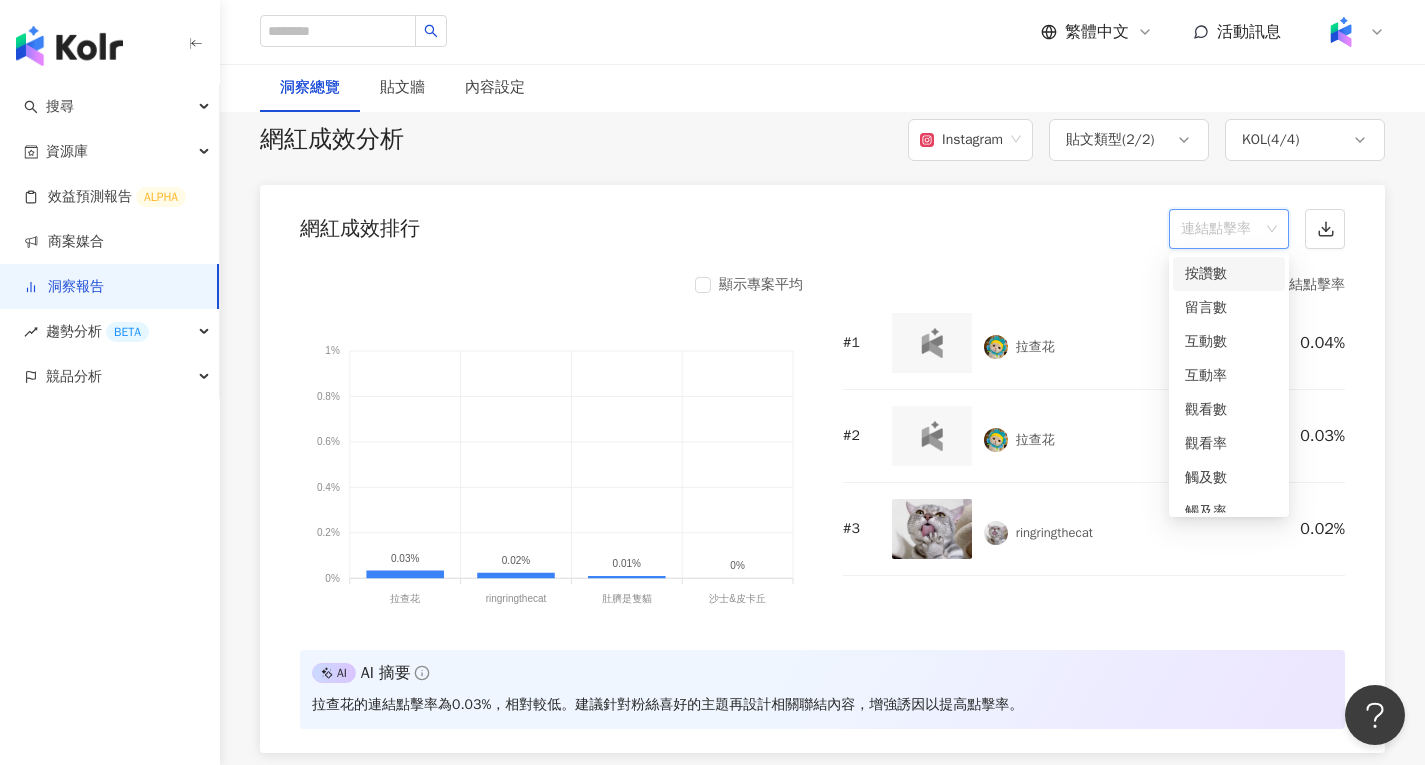 click on "按讚數" at bounding box center [1229, 274] 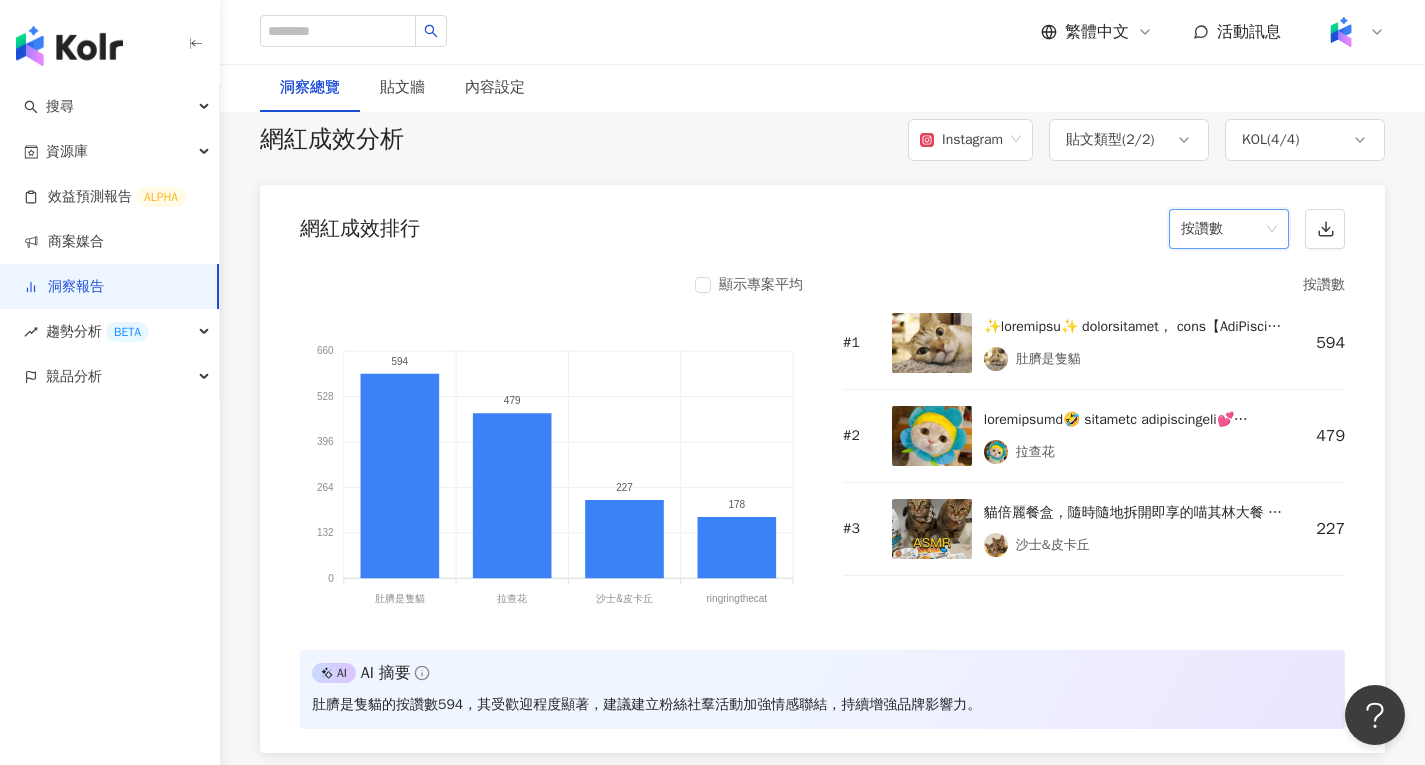 click on "按讚數" at bounding box center (1229, 229) 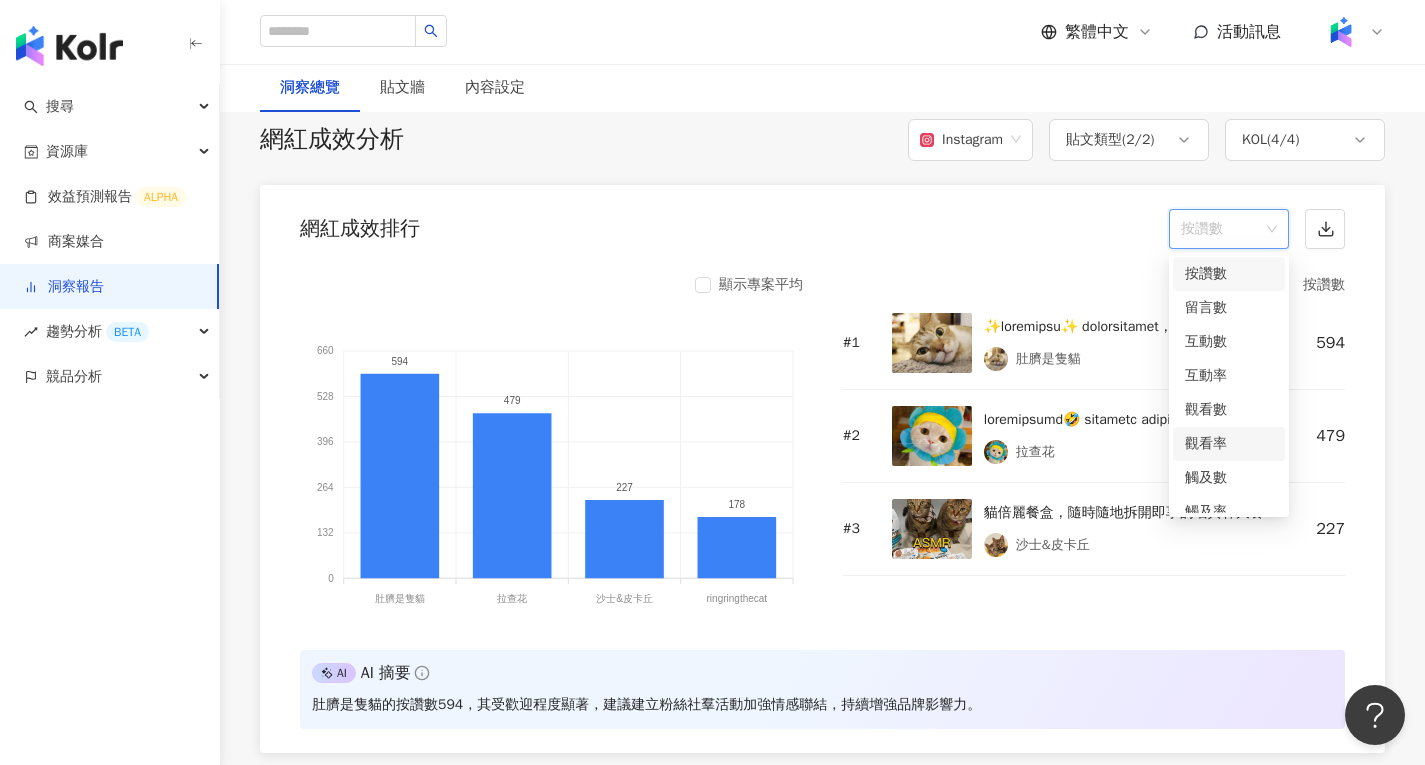 click on "觀看率" at bounding box center (1229, 444) 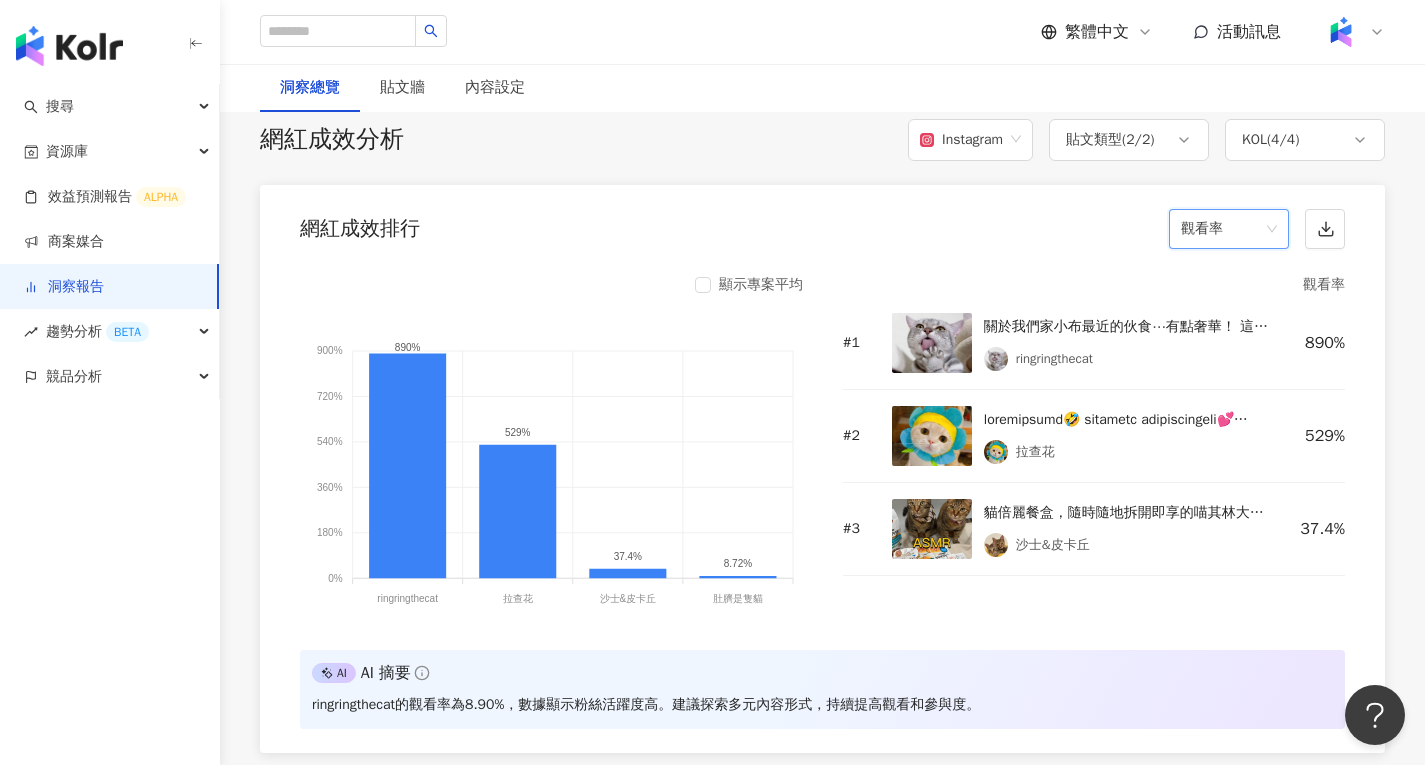click on "ringringthecat" at bounding box center [1054, 359] 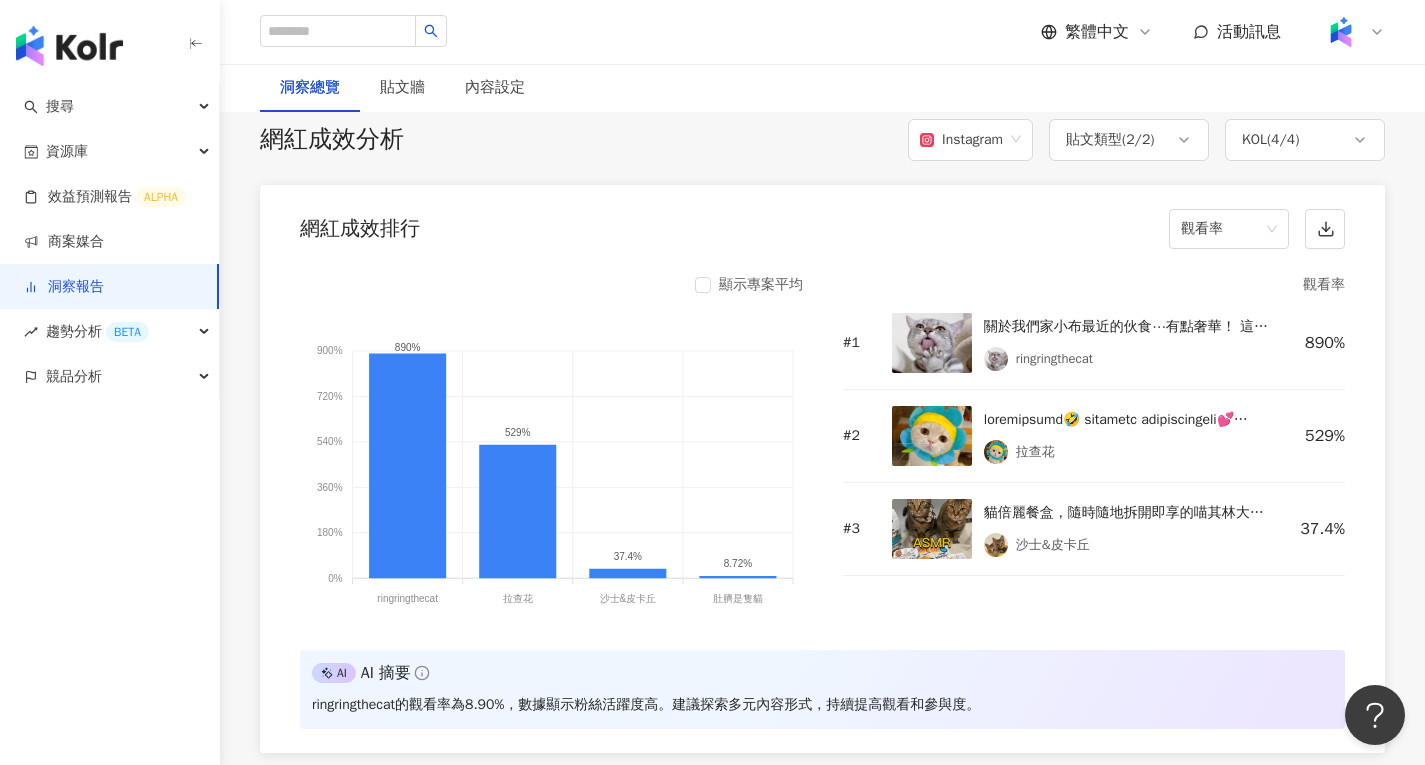 click at bounding box center (932, 343) 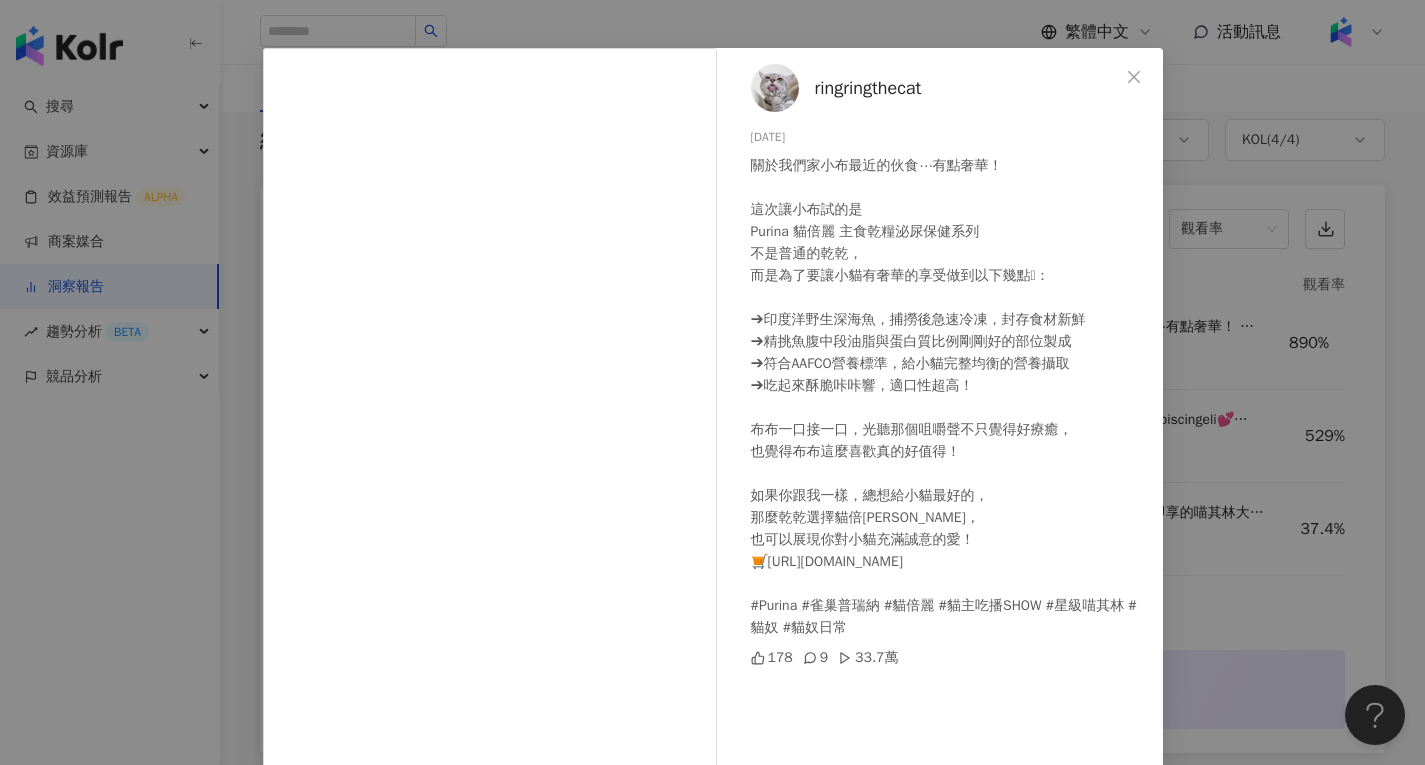 scroll, scrollTop: 132, scrollLeft: 0, axis: vertical 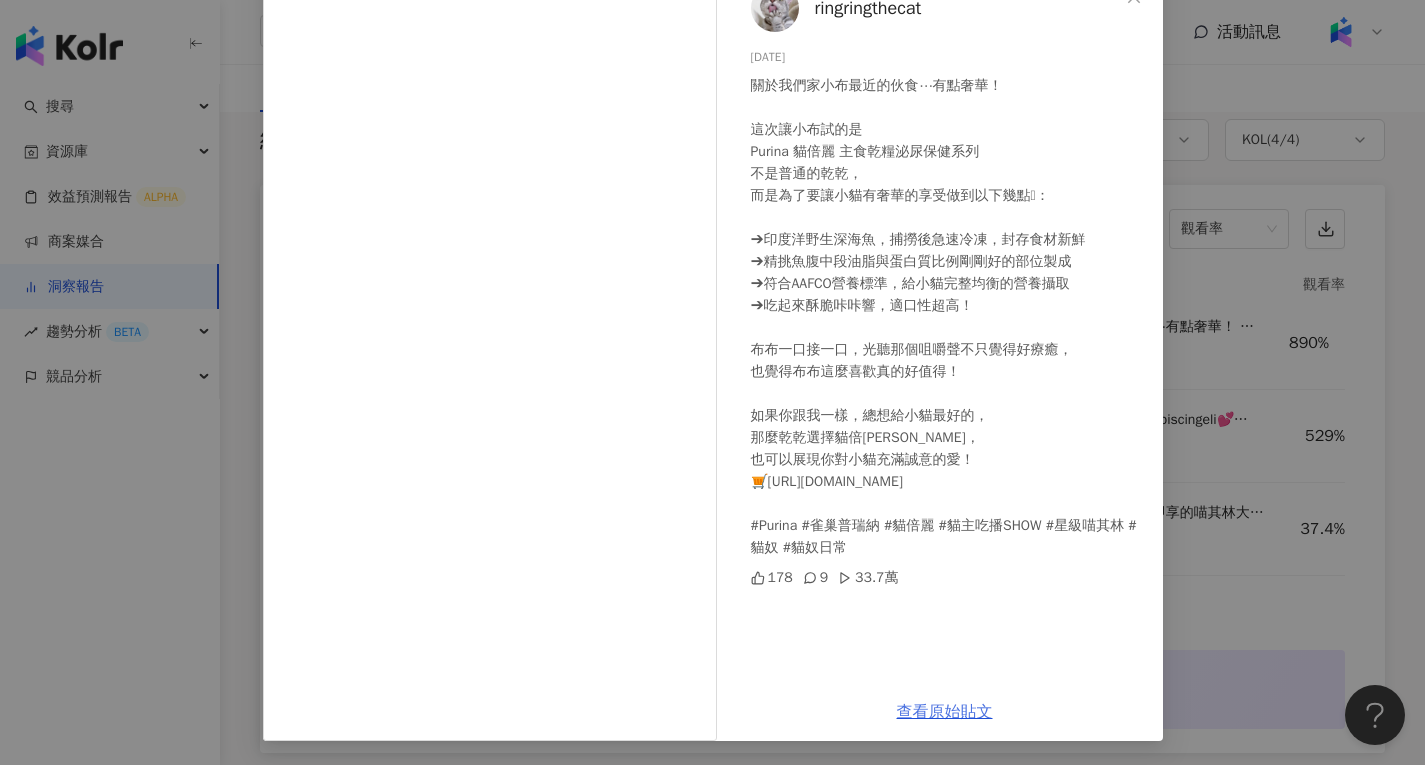 click on "查看原始貼文" at bounding box center [945, 712] 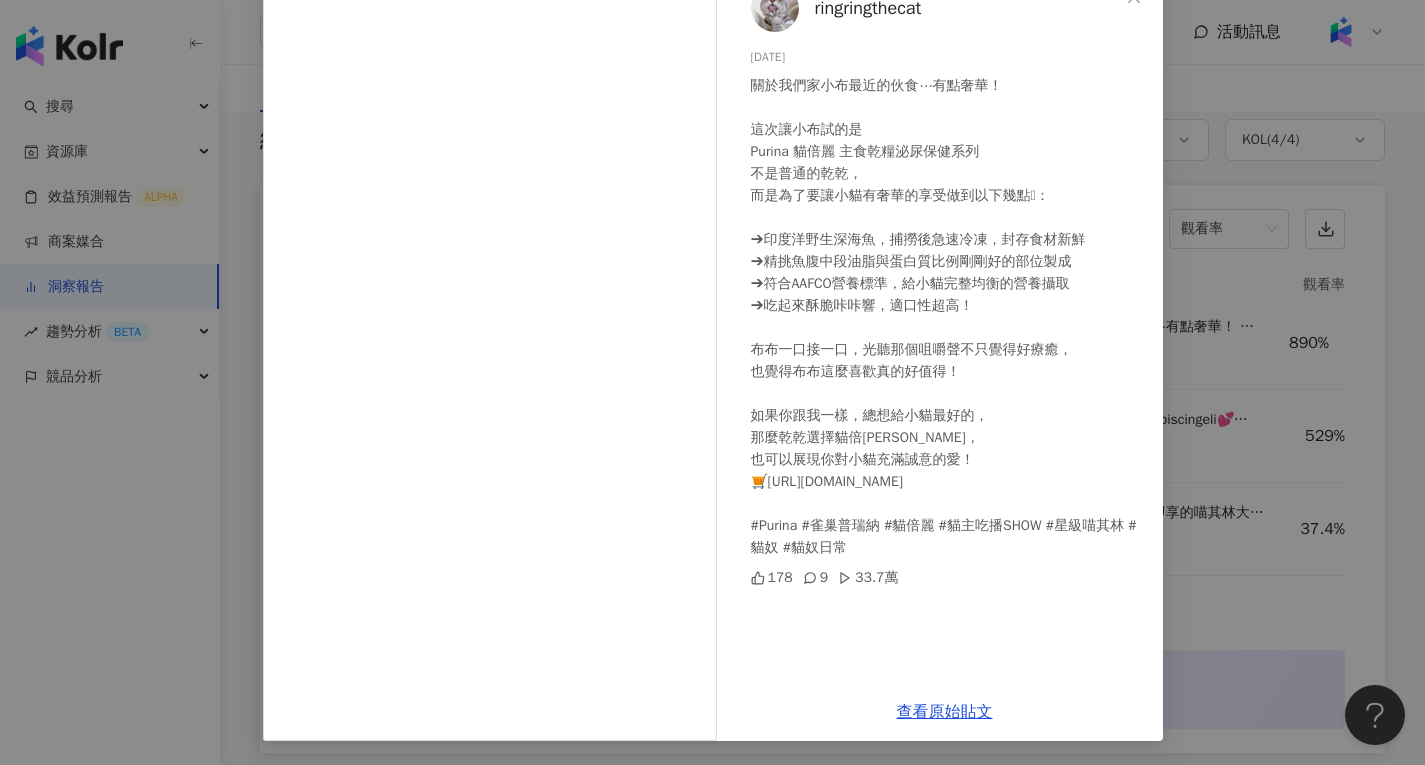 click on "ringringthecat 2025/6/7 關於我們家小布最近的伙食⋯有點奢華！
這次讓小布試的是
Purina 貓倍麗 主食乾糧泌尿保健系列
不是普通的乾乾，
而是為了要讓小貓有奢華的享受做到以下幾點🥹：
➔印度洋野生深海魚，捕撈後急速冷凍，封存食材新鮮
➔精挑魚腹中段油脂與蛋白質比例剛剛好的部位製成
➔符合AAFCO營養標準，給小貓完整均衡的營養攝取
➔吃起來酥脆咔咔響，適口性超高！
布布一口接一口，光聽那個咀嚼聲不只覺得好療癒，
也覺得布布這麼喜歡真的好值得！
如果你跟我一樣，總想給小貓最好的，
那麼乾乾選擇貓倍麗，
也可以展現你對小貓充滿誠意的愛！
🛒https://petpetgo.com/category/monpetit
#Purina #雀巢普瑞納 #貓倍麗 #貓主吃播SHOW #星級喵其林 #貓奴 #貓奴日常 178 9 33.7萬 查看原始貼文" at bounding box center [712, 382] 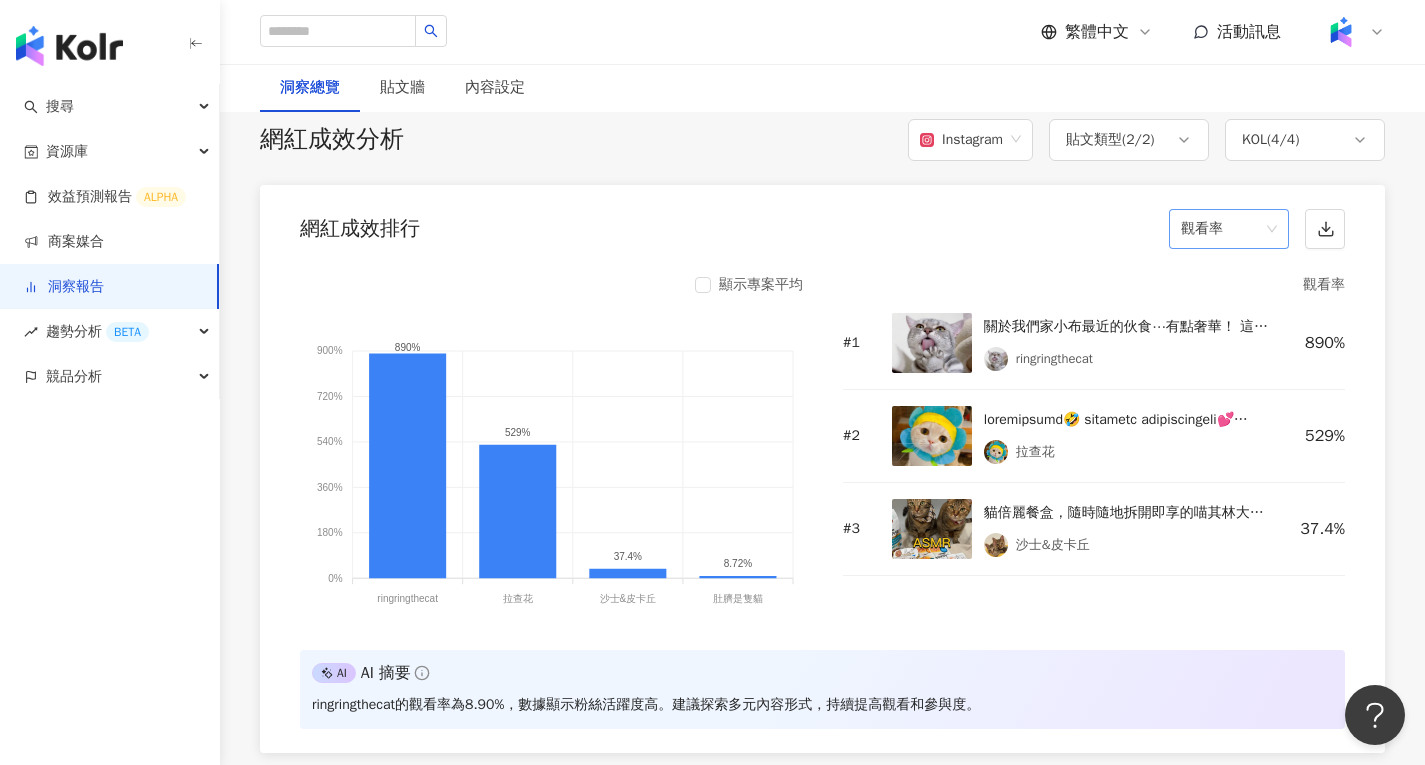 click on "觀看率" at bounding box center [1229, 229] 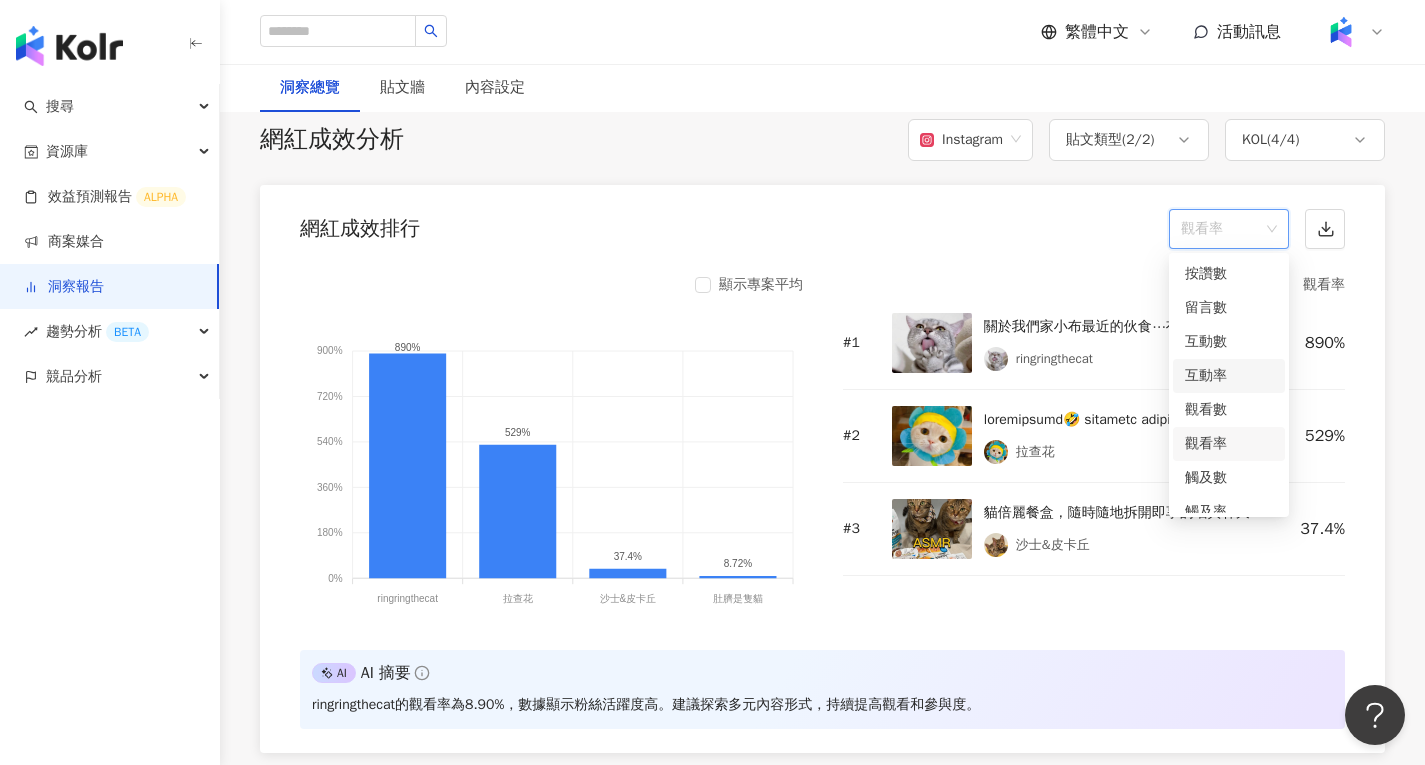 click on "互動率" at bounding box center [1229, 376] 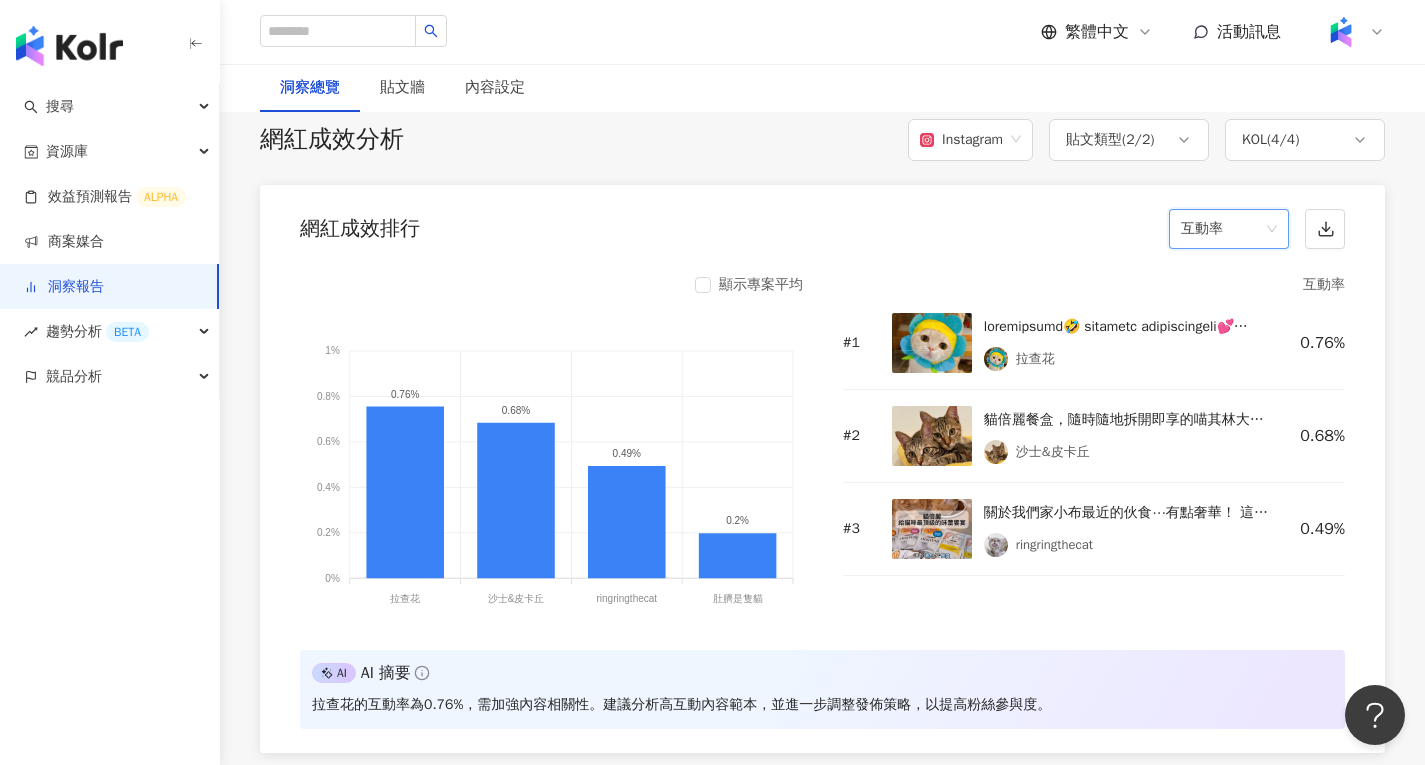 click on "互動率" at bounding box center [1229, 229] 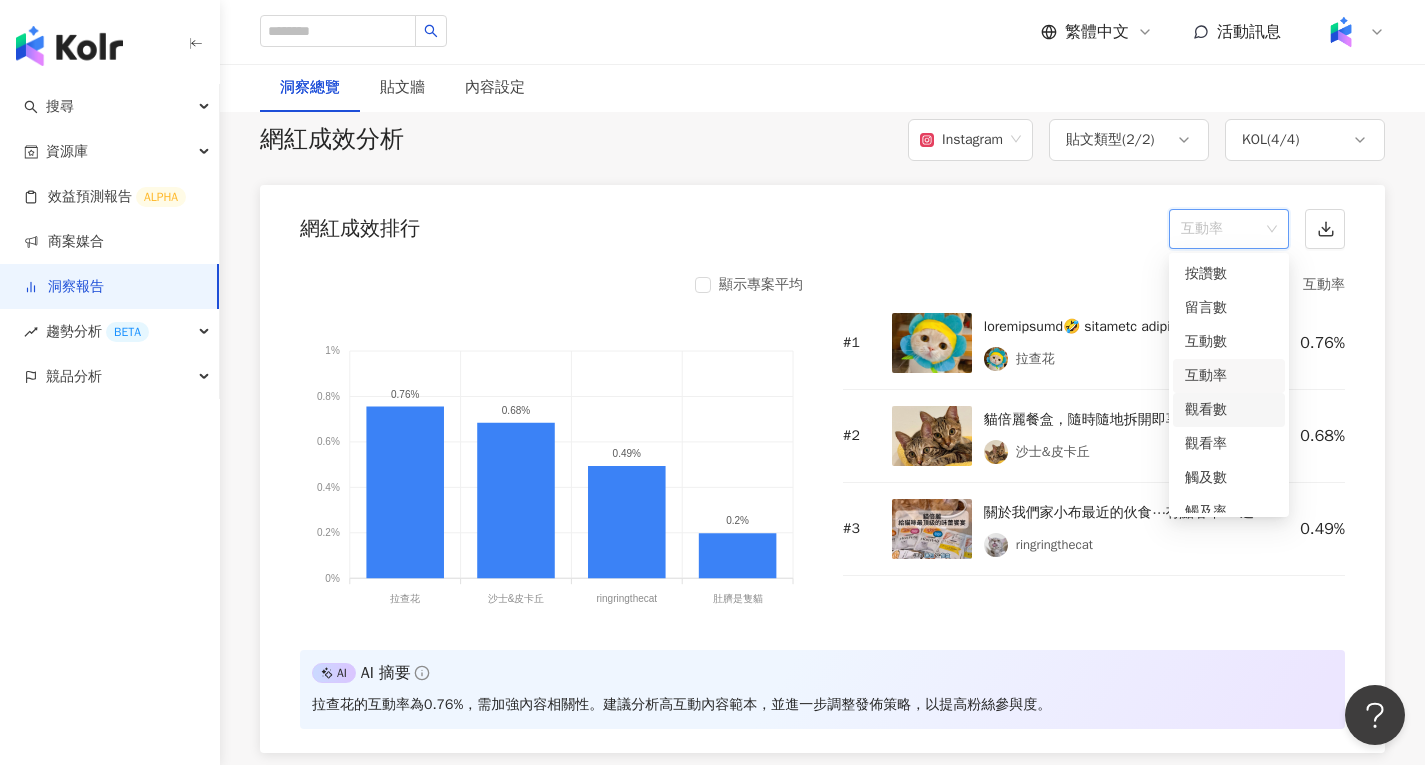 click on "觀看數" at bounding box center (1229, 410) 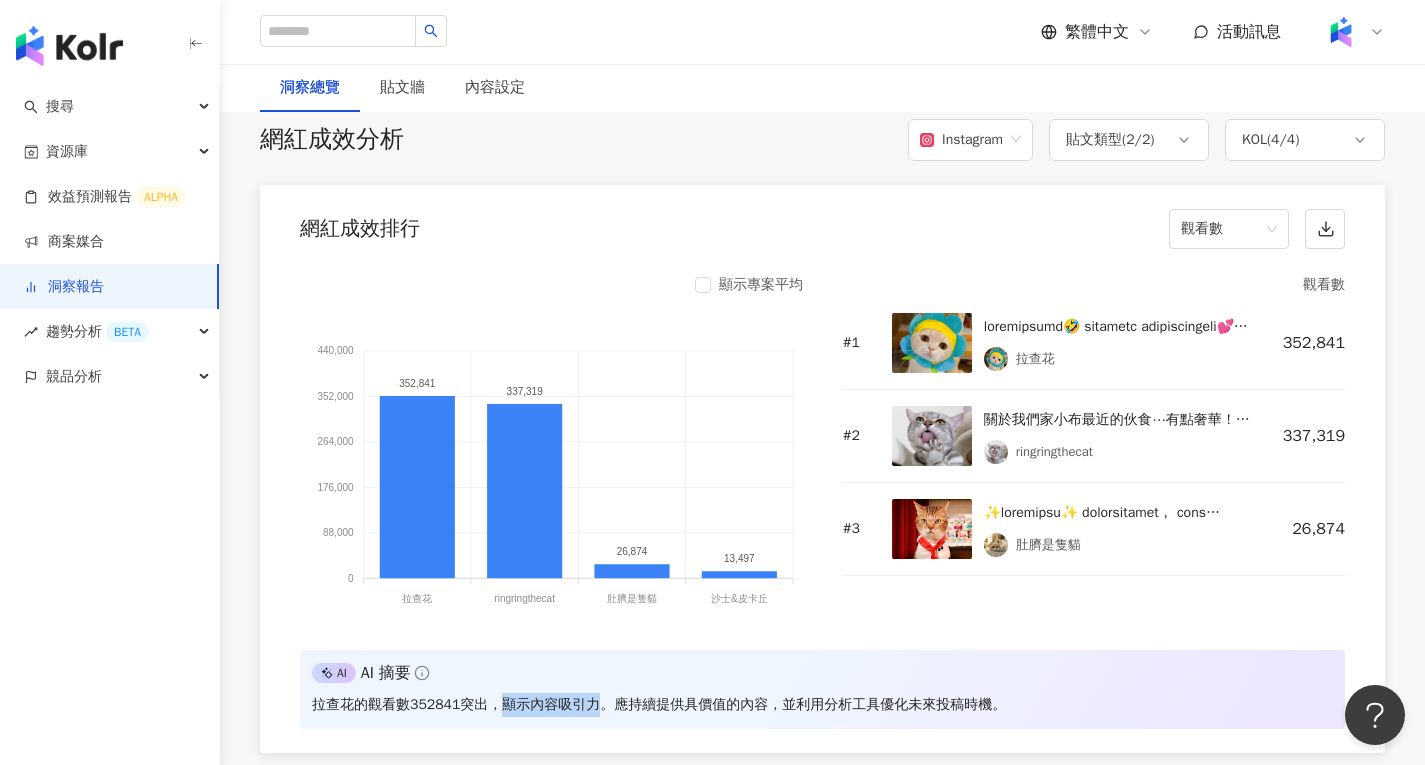 drag, startPoint x: 541, startPoint y: 701, endPoint x: 595, endPoint y: 702, distance: 54.00926 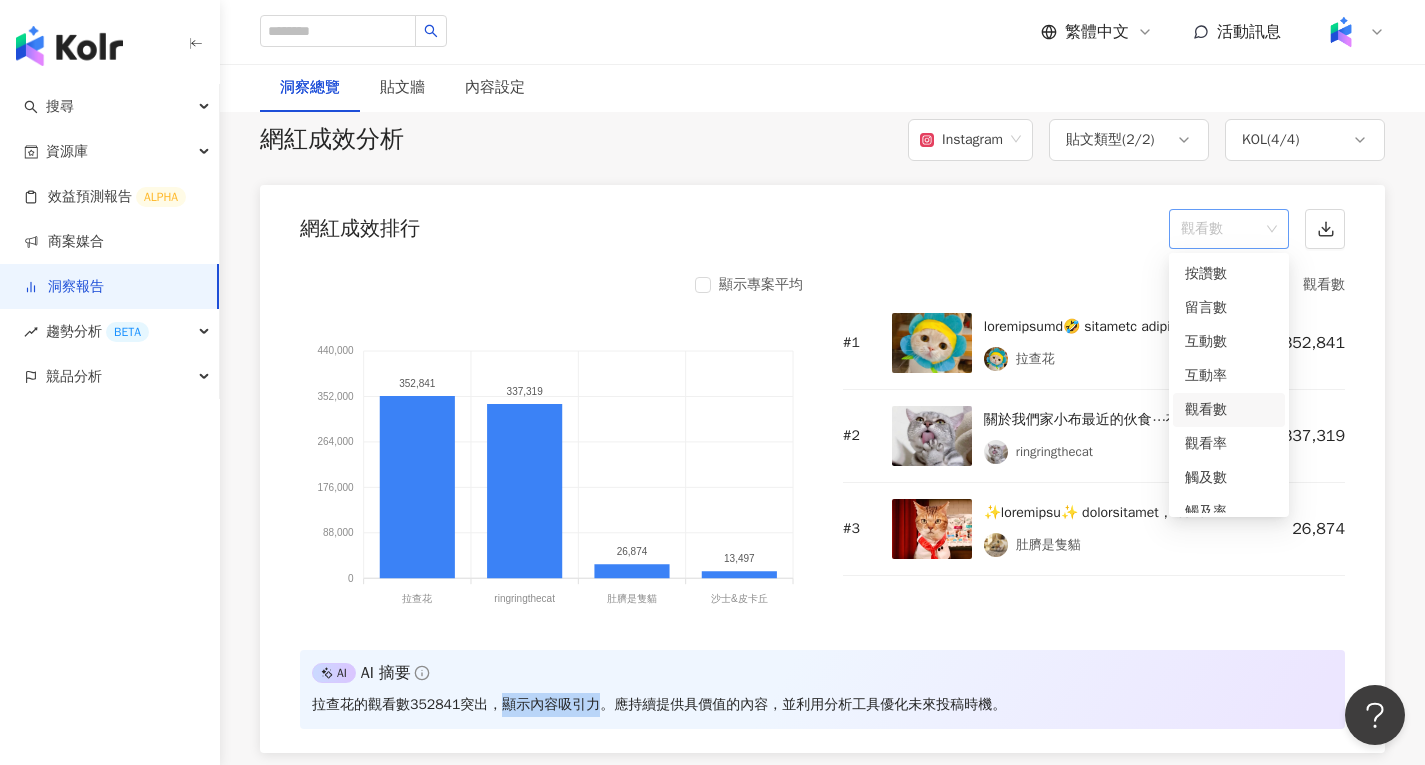 click on "觀看數" at bounding box center (1229, 229) 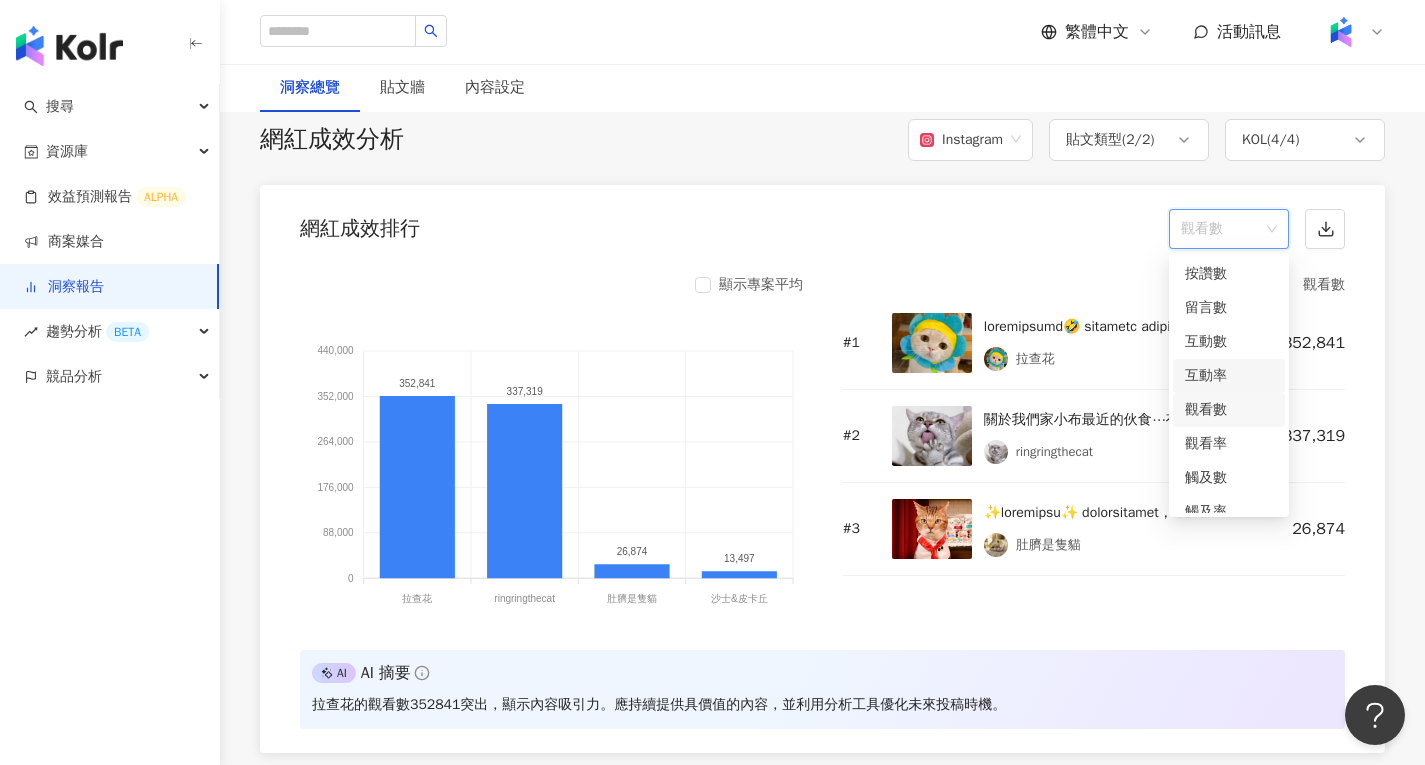 click on "互動率" at bounding box center (1229, 376) 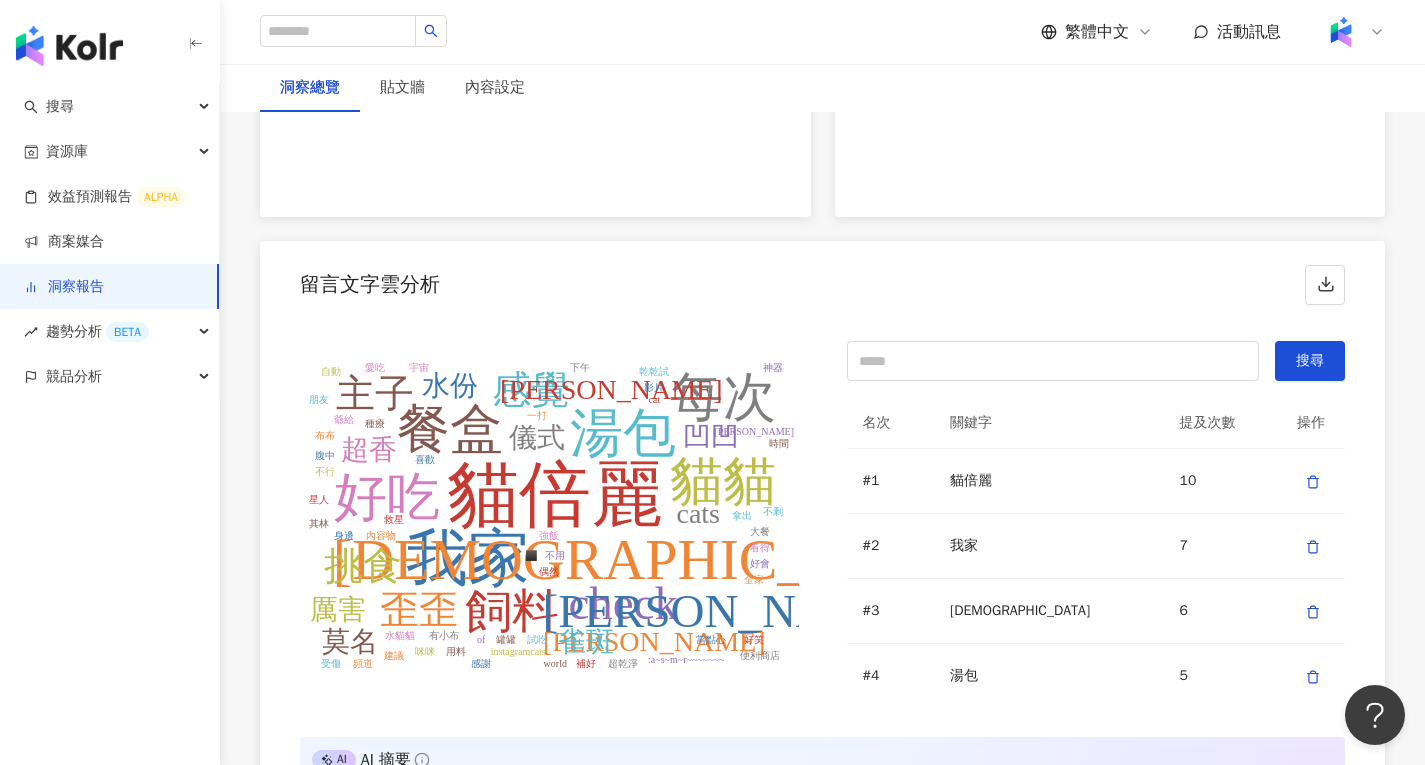 scroll, scrollTop: 4329, scrollLeft: 0, axis: vertical 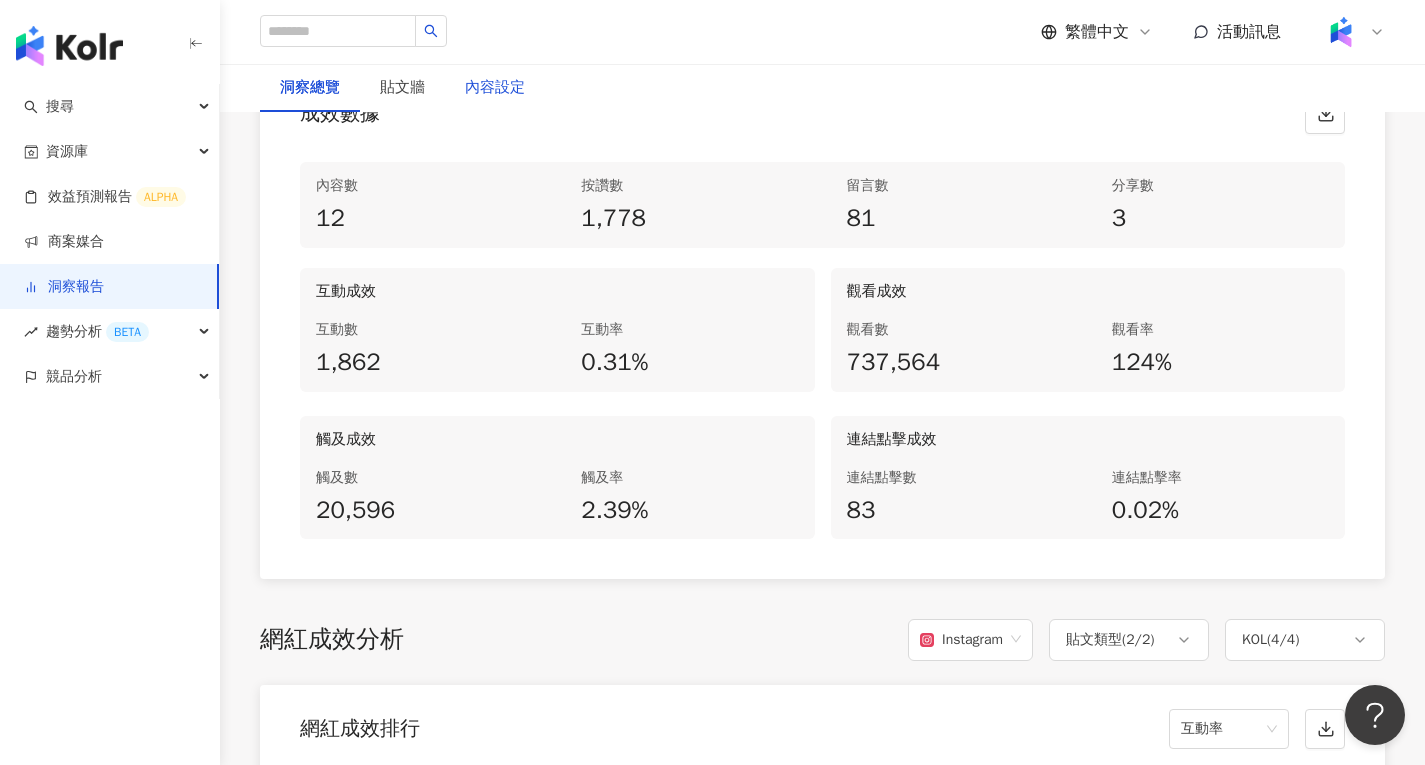 click on "內容設定" at bounding box center (495, 88) 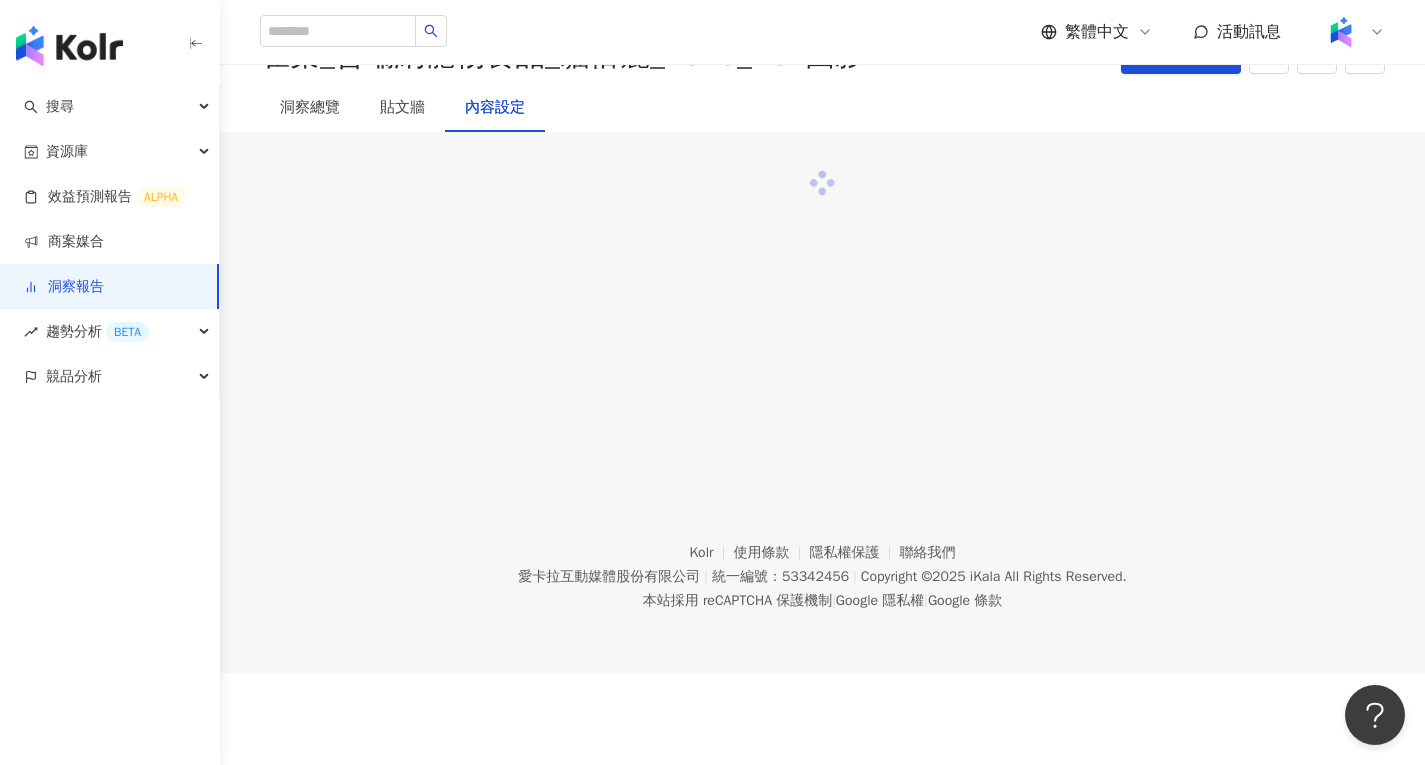 scroll, scrollTop: 0, scrollLeft: 0, axis: both 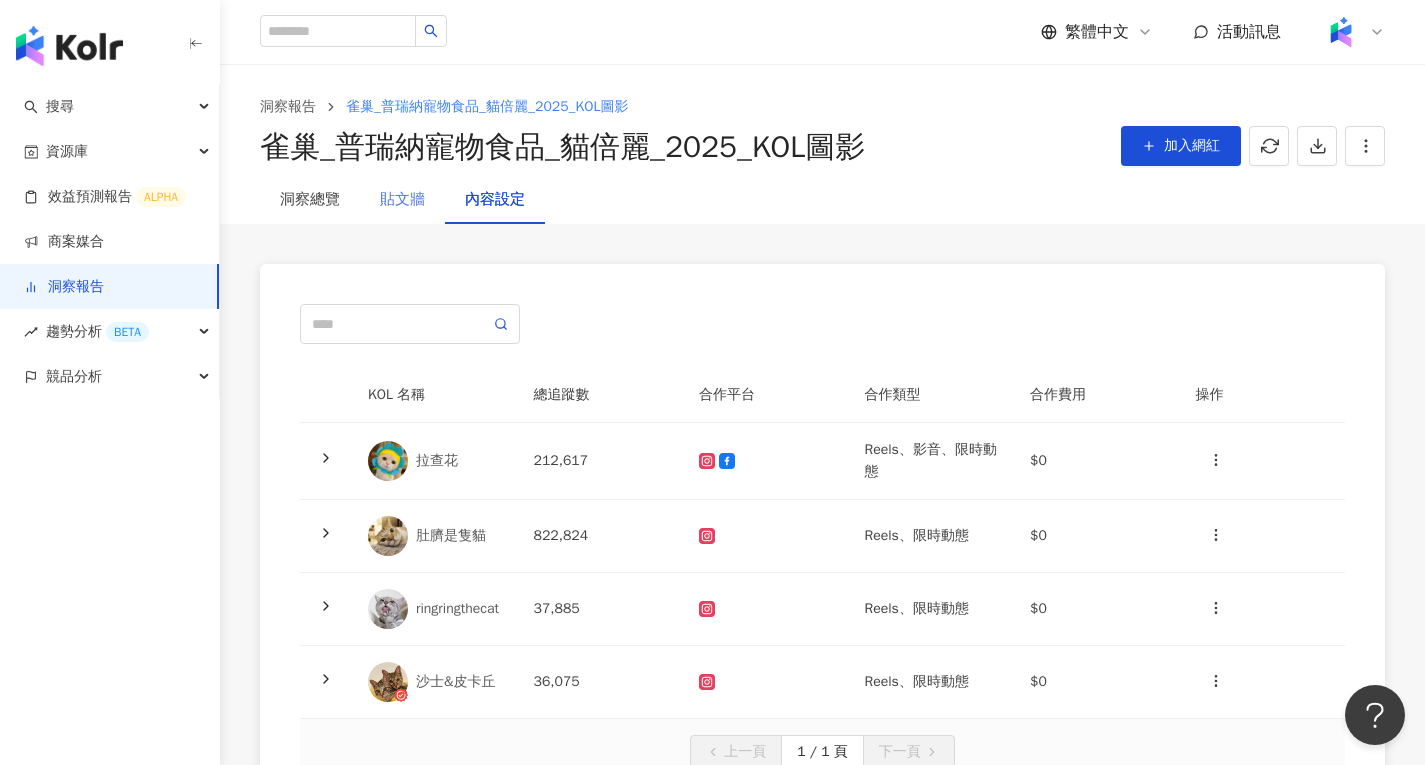 click on "貼文牆" at bounding box center (402, 200) 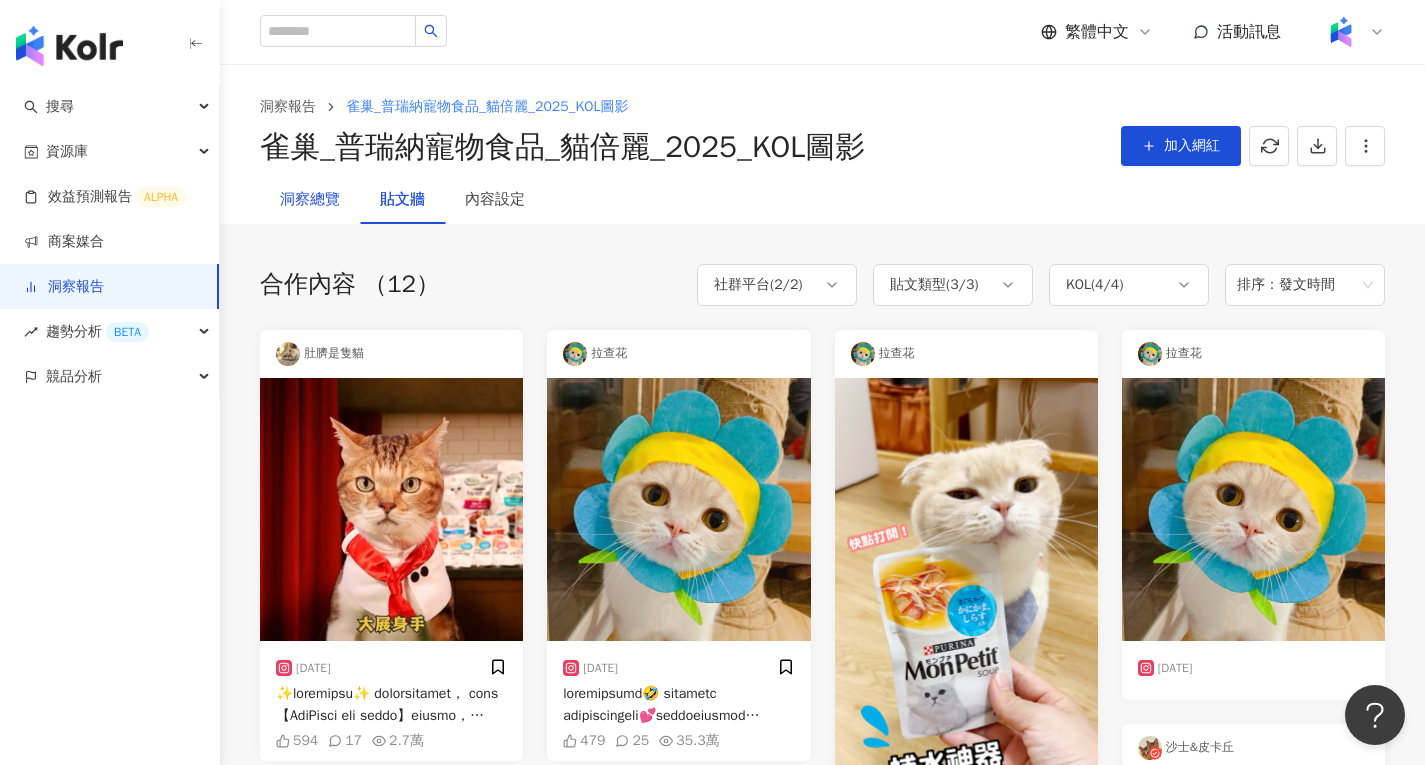 click on "洞察總覽" at bounding box center (310, 200) 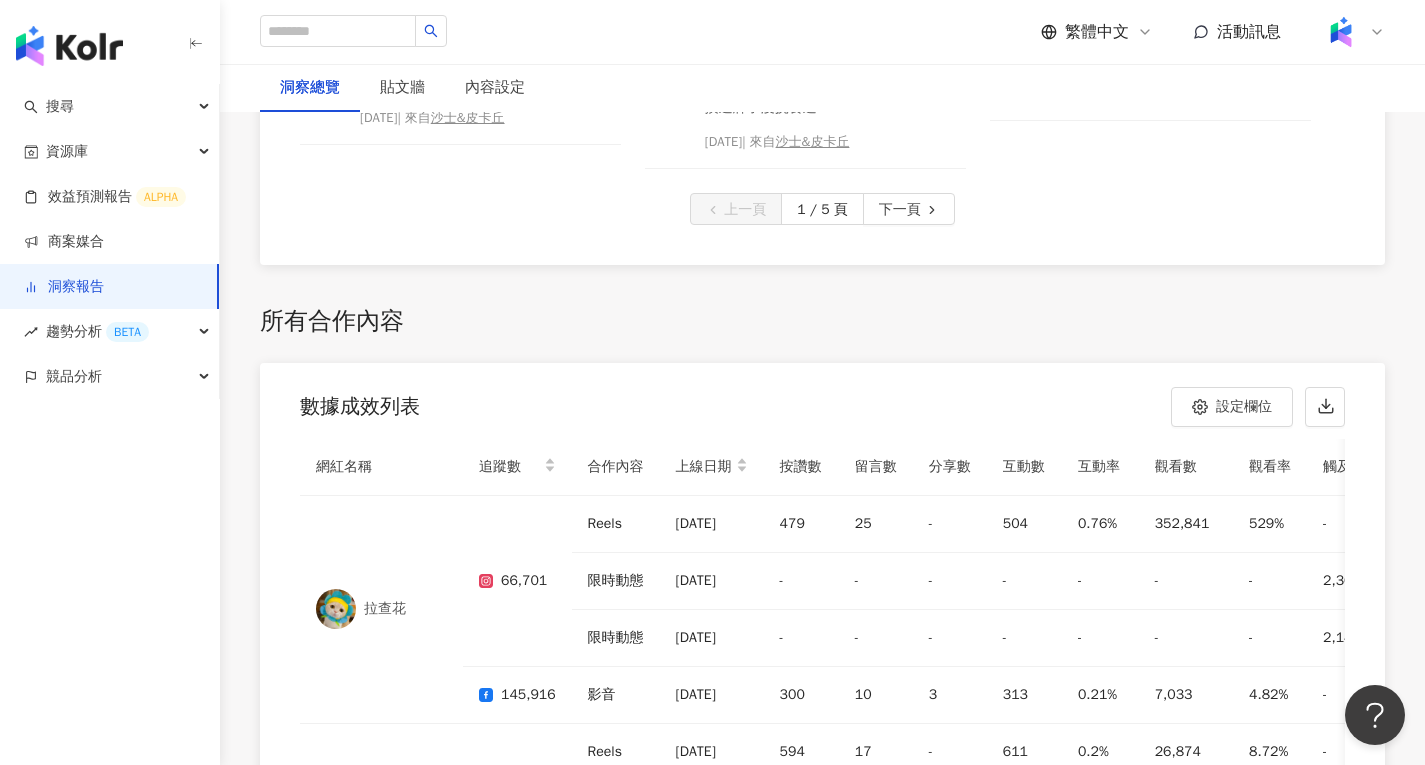 scroll, scrollTop: 5800, scrollLeft: 0, axis: vertical 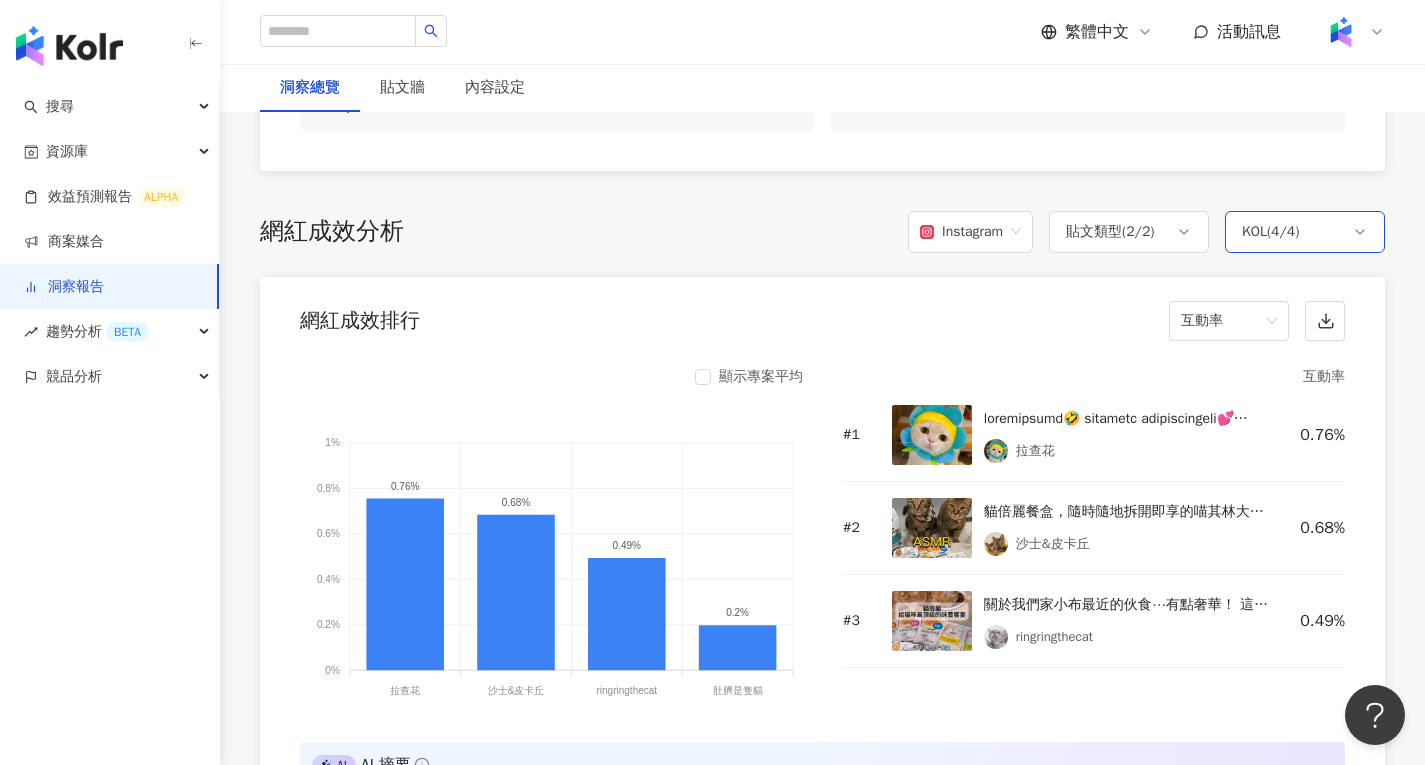 click on "KOL  ( 4 / 4 )" at bounding box center [1305, 232] 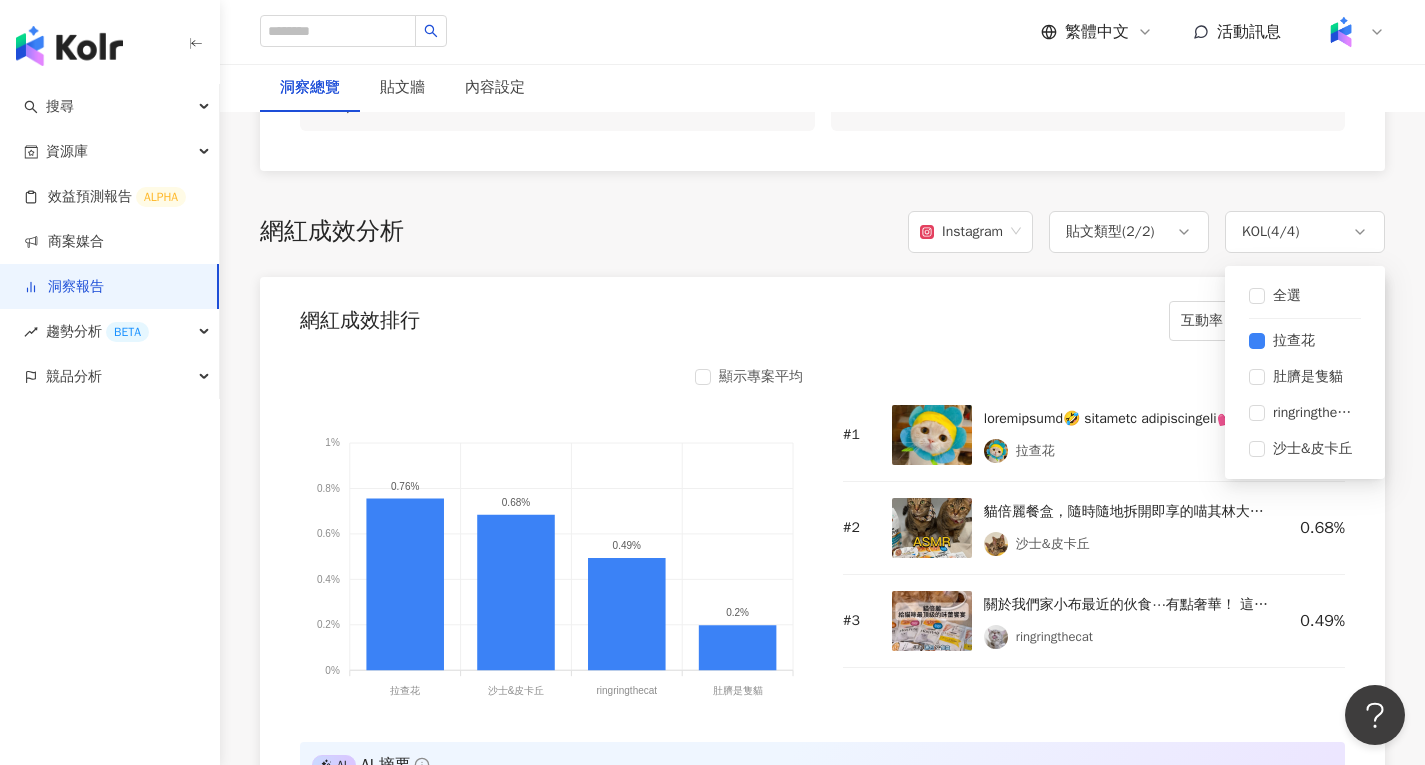 click on "網紅成效排行 互動率" at bounding box center (822, 315) 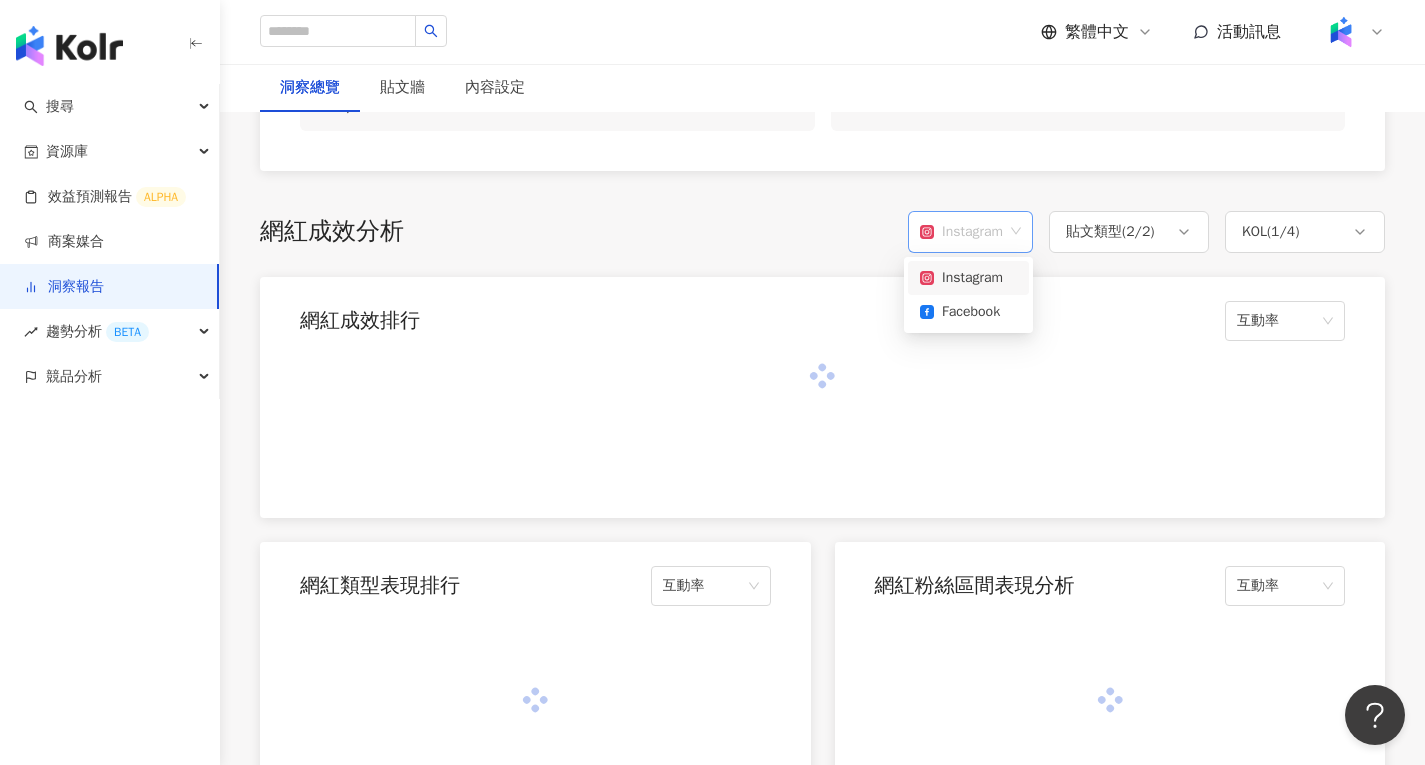 click on "Instagram" at bounding box center (970, 232) 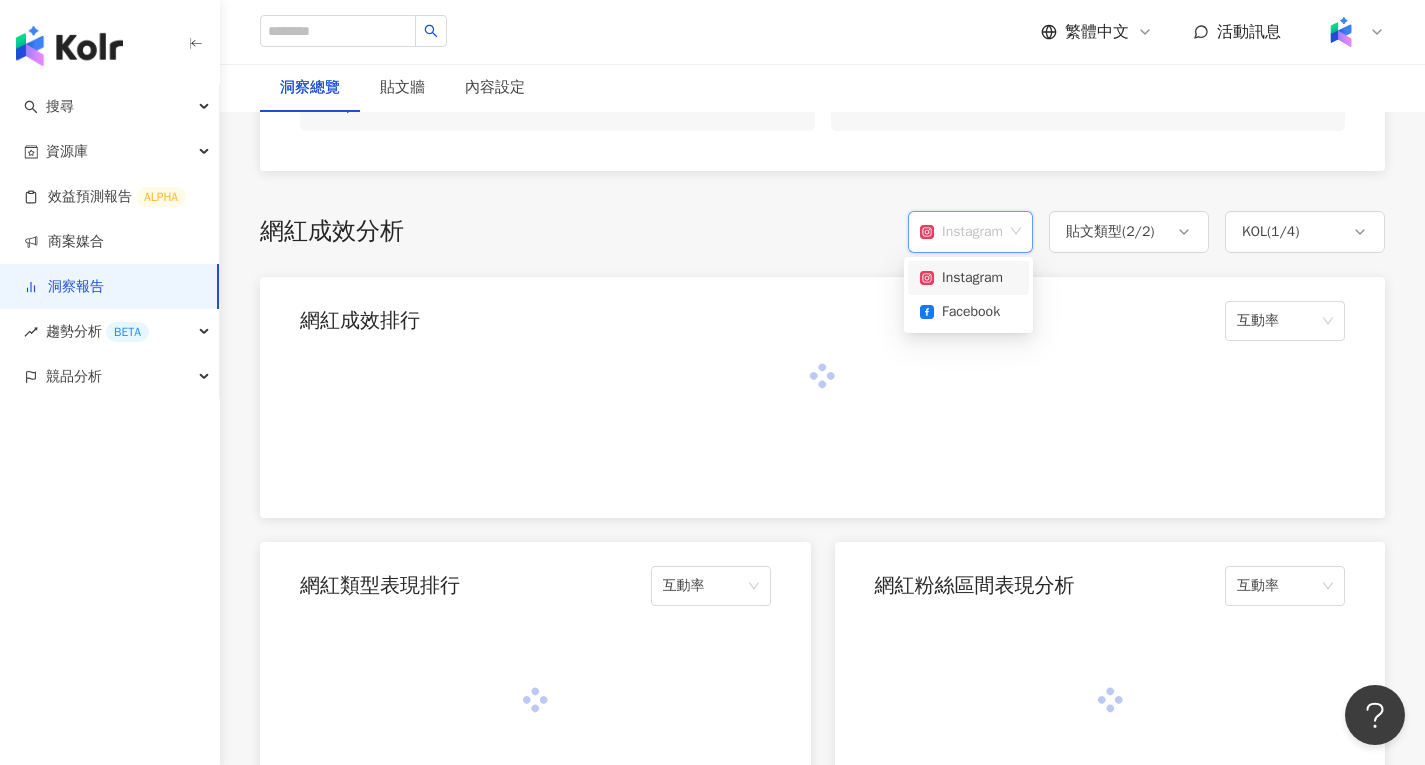 click on "網紅成效分析   Instagram 貼文類型  ( 2 / 2 ) KOL  ( 1 / 4 ) 全選 拉查花 肚臍是隻貓 ringringthecat 沙士&皮卡丘 網紅成效排行 互動率 網紅類型表現排行 互動率 網紅粉絲區間表現分析 互動率 互動最高內容 TOP 5 觀看最高內容 TOP 5" at bounding box center [822, 762] 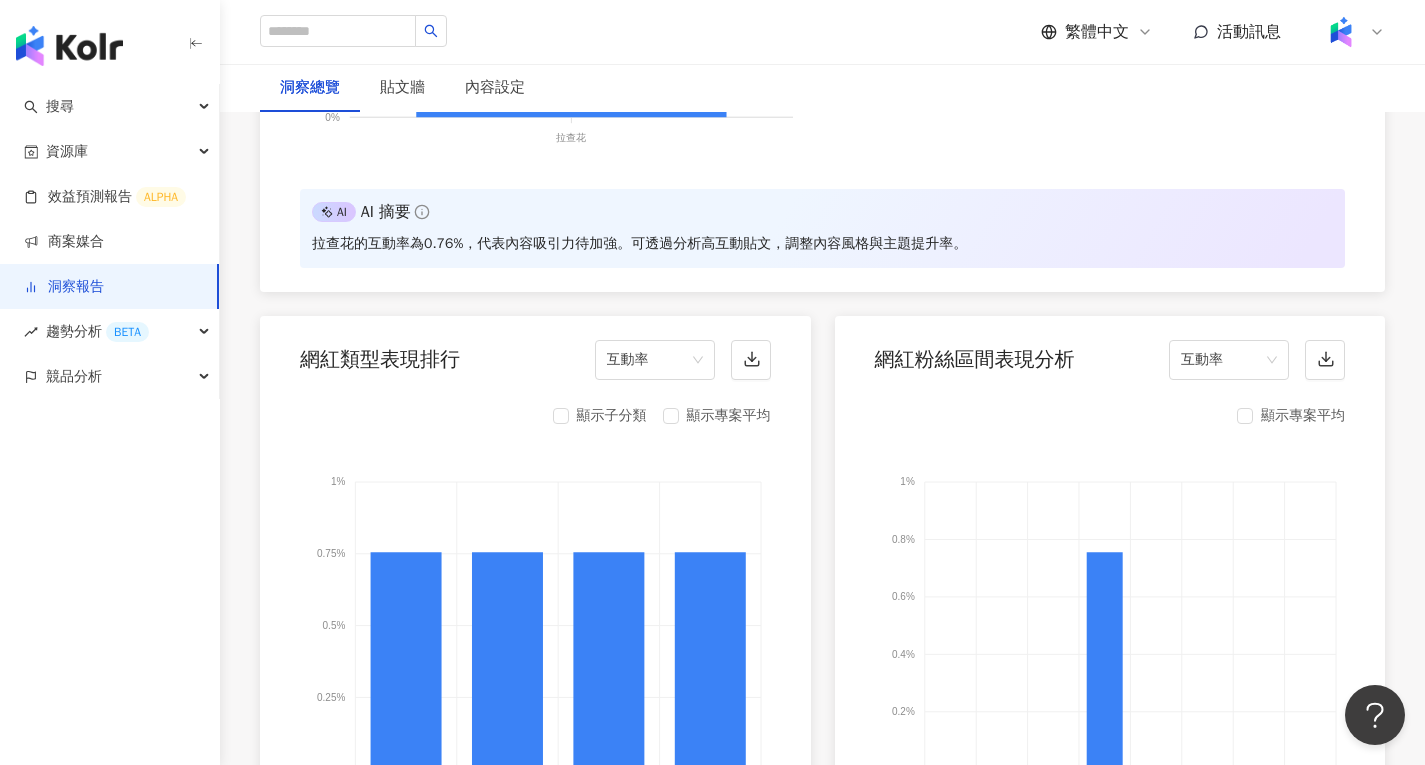 scroll, scrollTop: 1837, scrollLeft: 0, axis: vertical 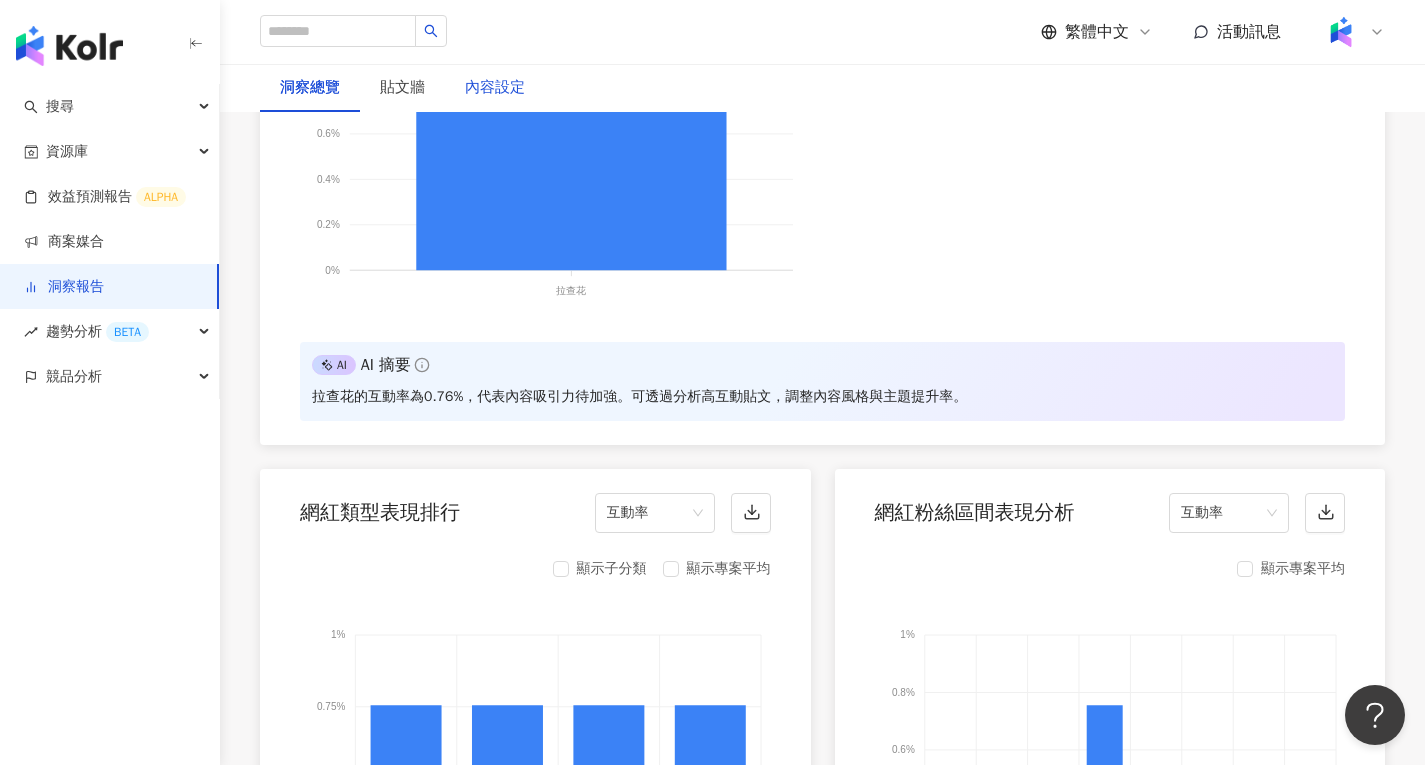 click on "內容設定" at bounding box center (495, 88) 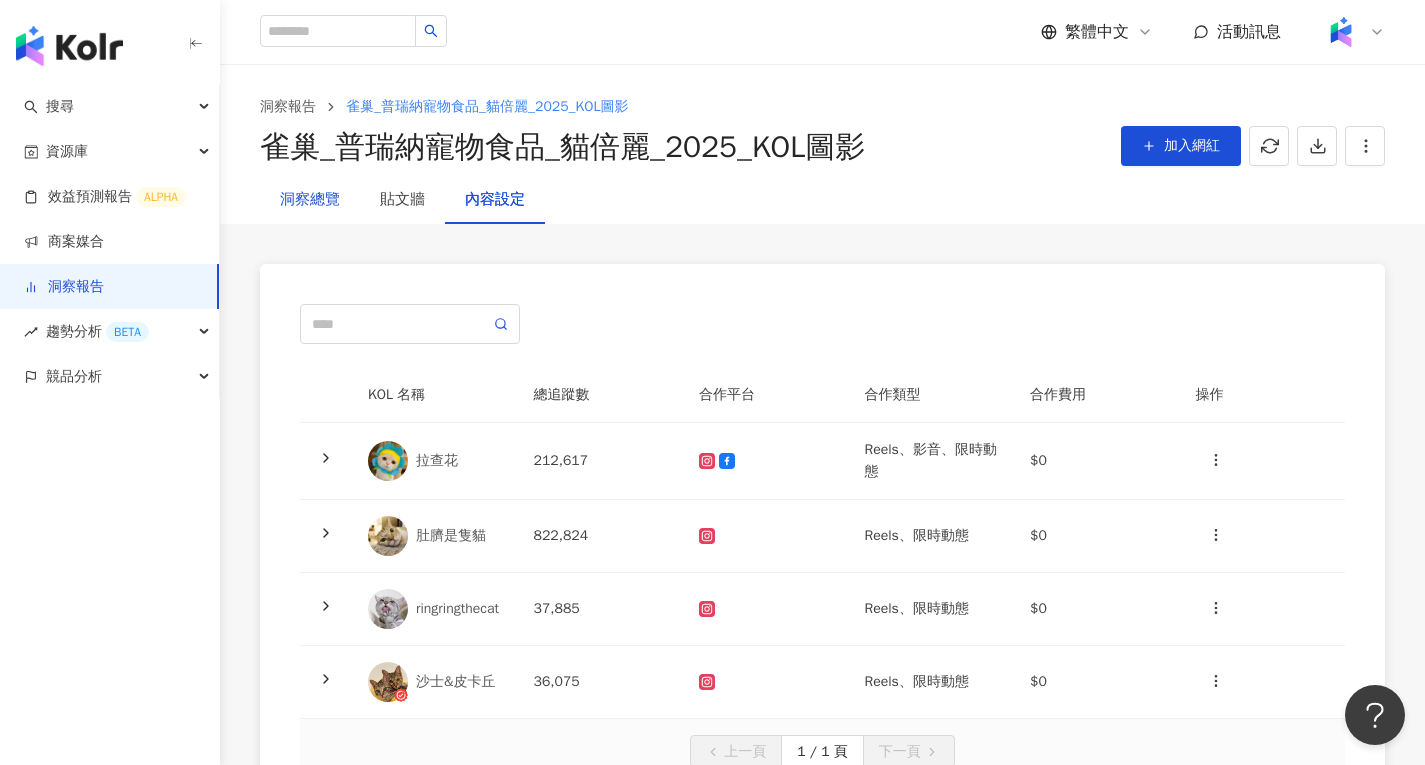 click on "洞察總覽" at bounding box center [310, 200] 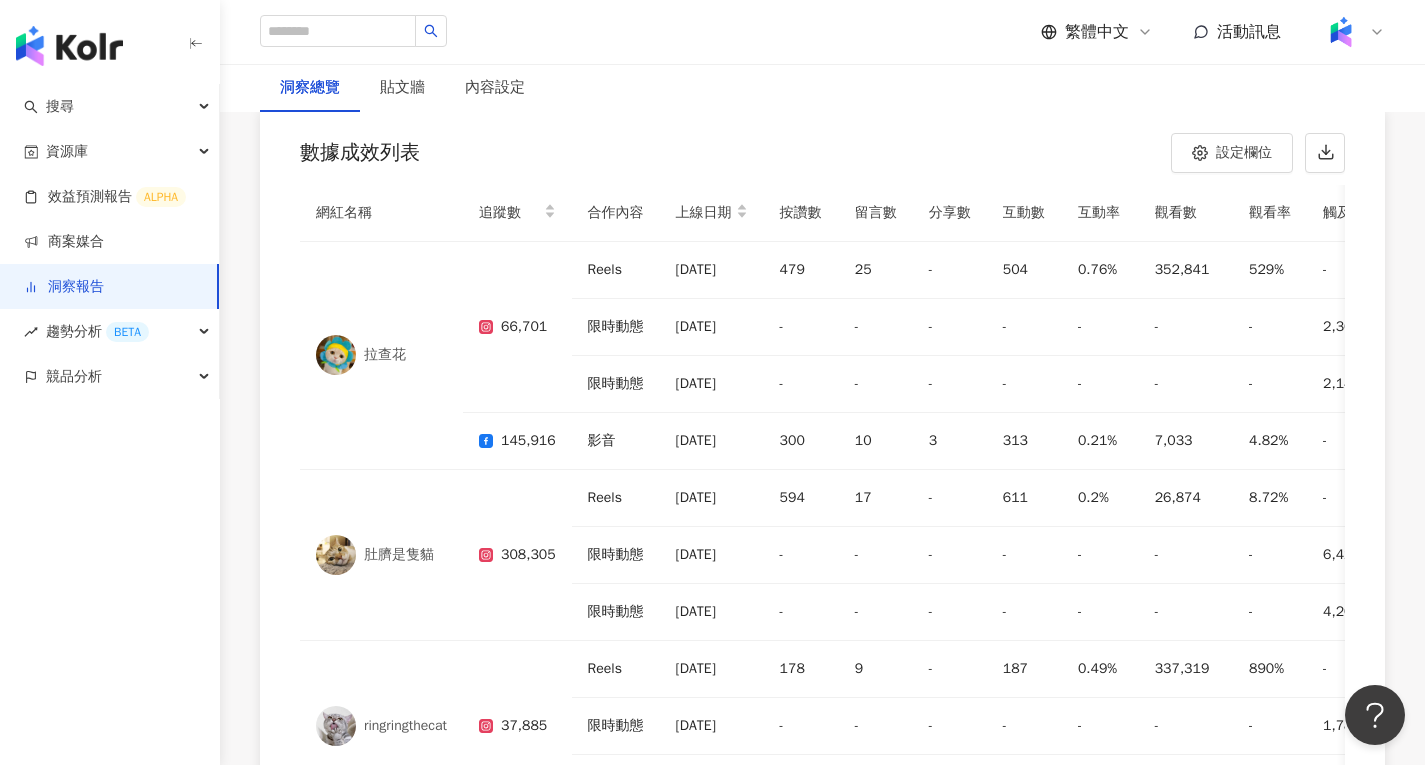 scroll, scrollTop: 5968, scrollLeft: 0, axis: vertical 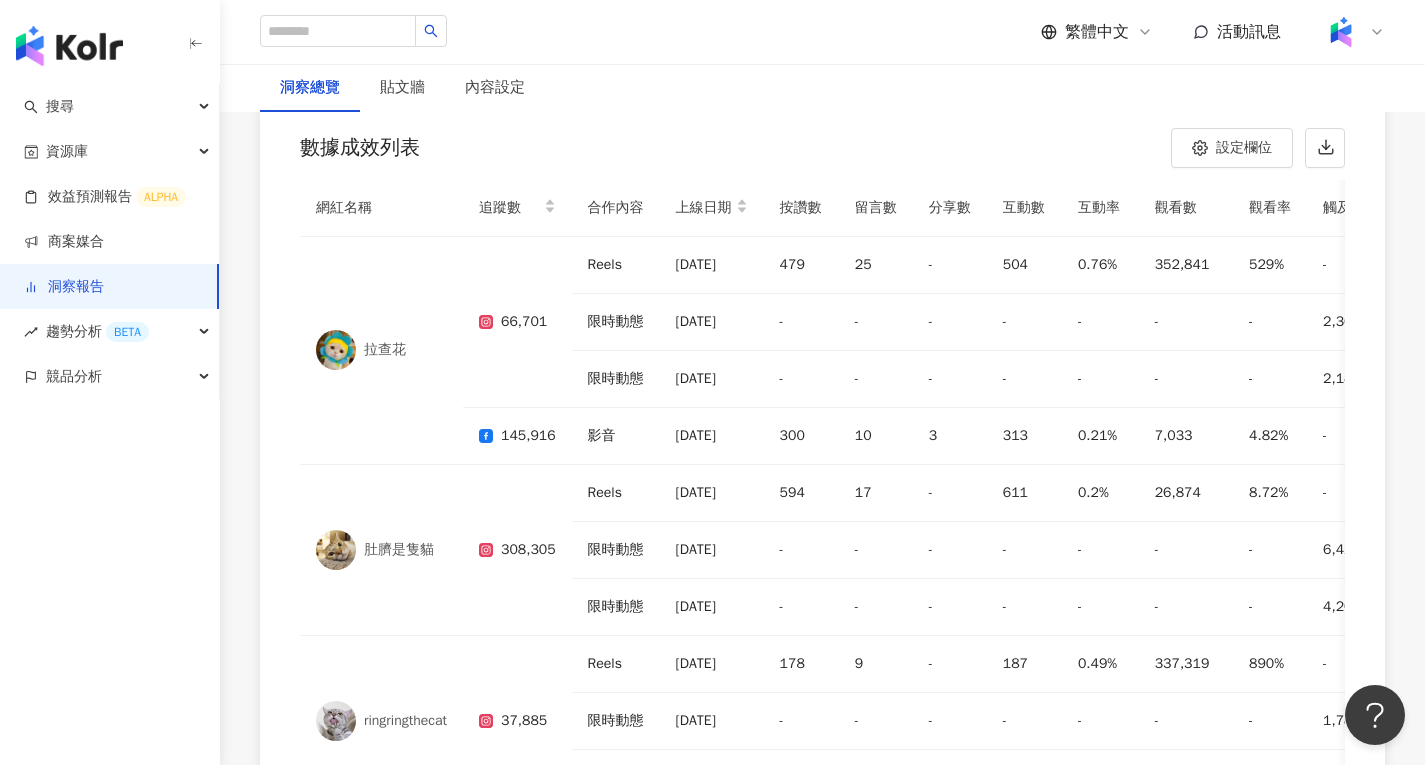 click on "網紅名稱" at bounding box center (381, 208) 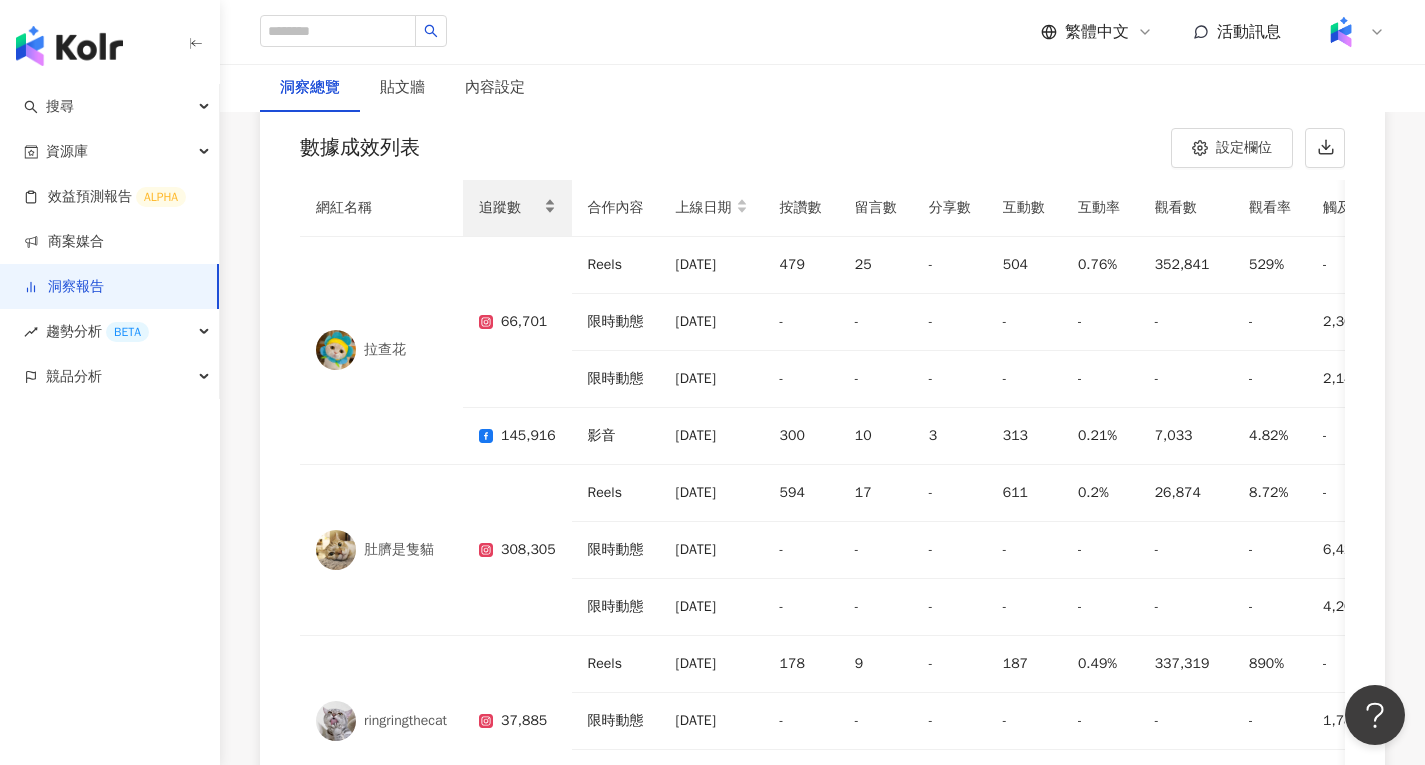 click on "追蹤數" at bounding box center [509, 208] 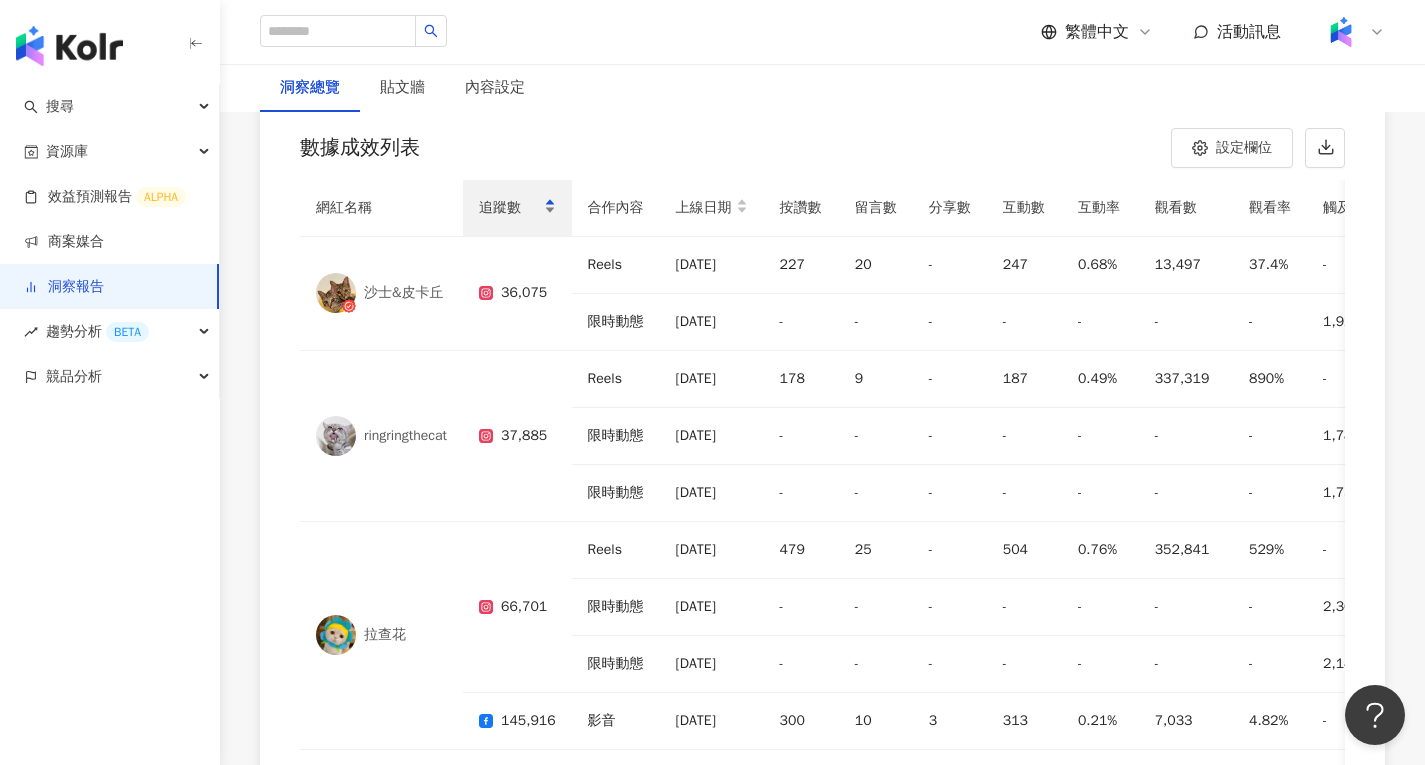 click on "追蹤數" at bounding box center [509, 208] 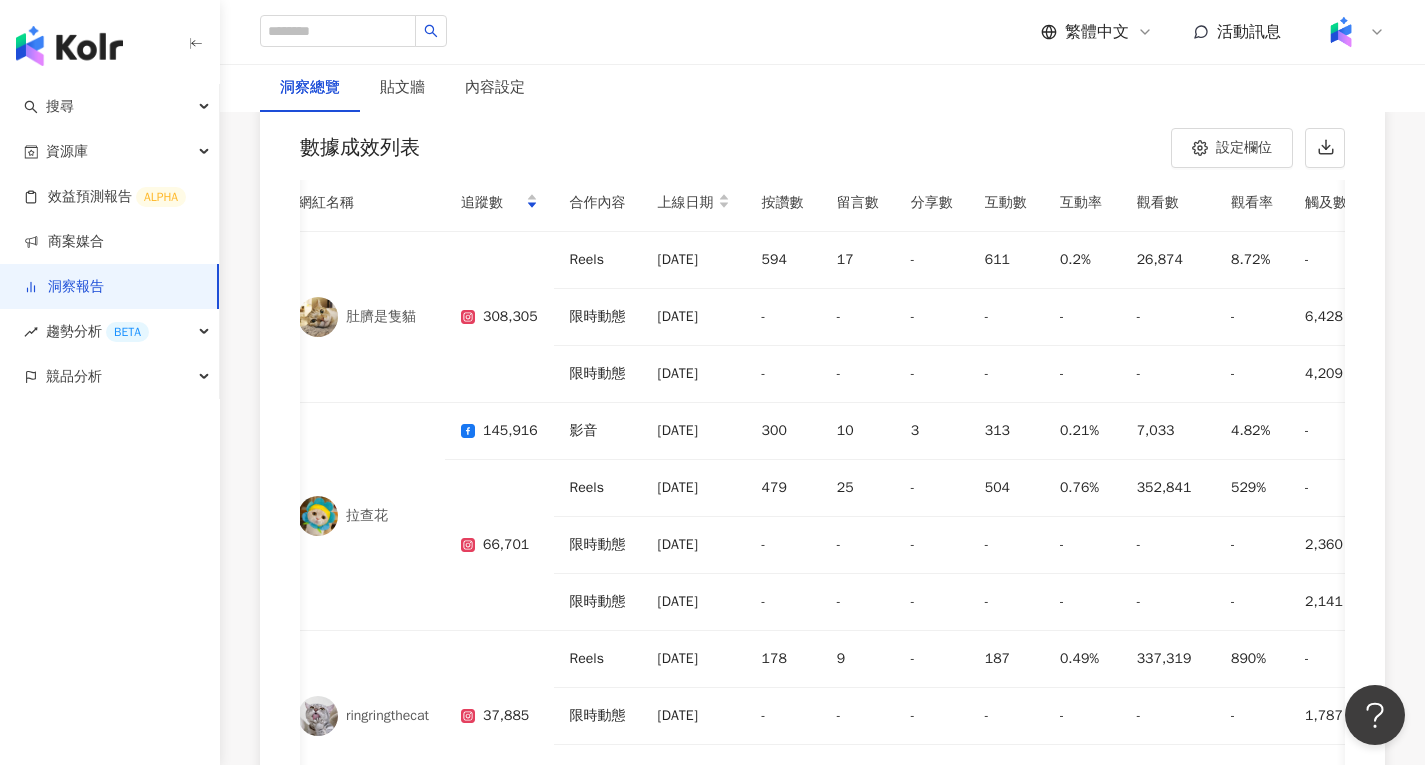 scroll, scrollTop: 6, scrollLeft: 18, axis: both 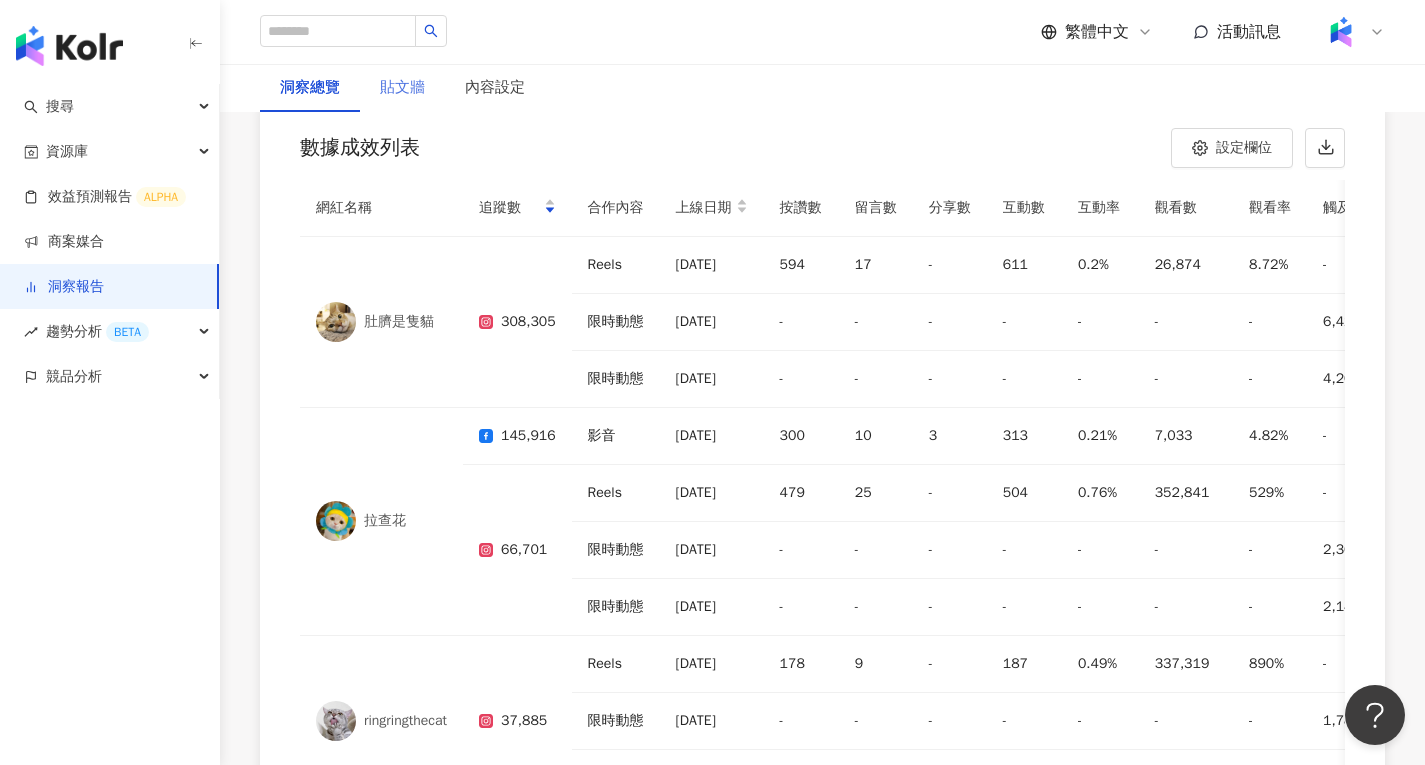 click on "貼文牆" at bounding box center (402, 88) 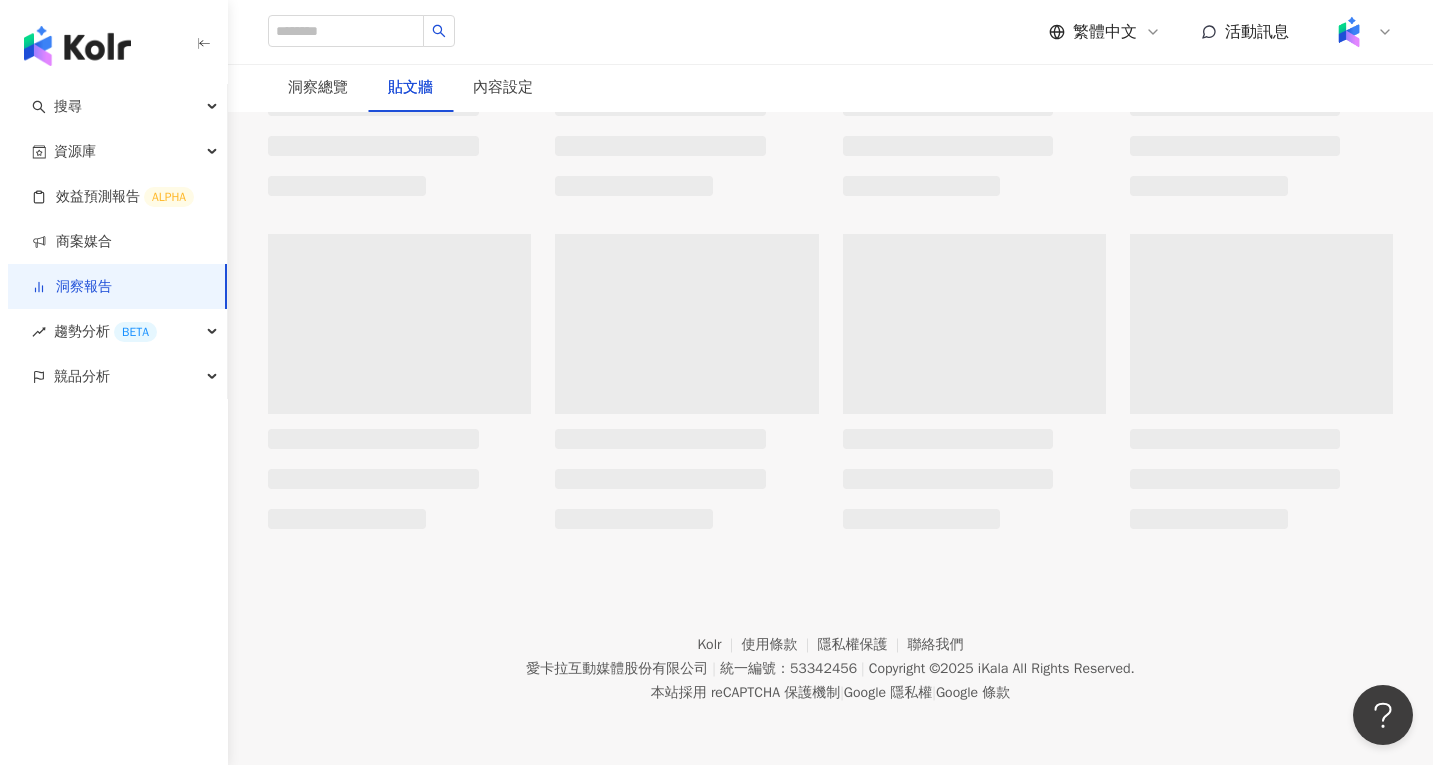 scroll, scrollTop: 0, scrollLeft: 0, axis: both 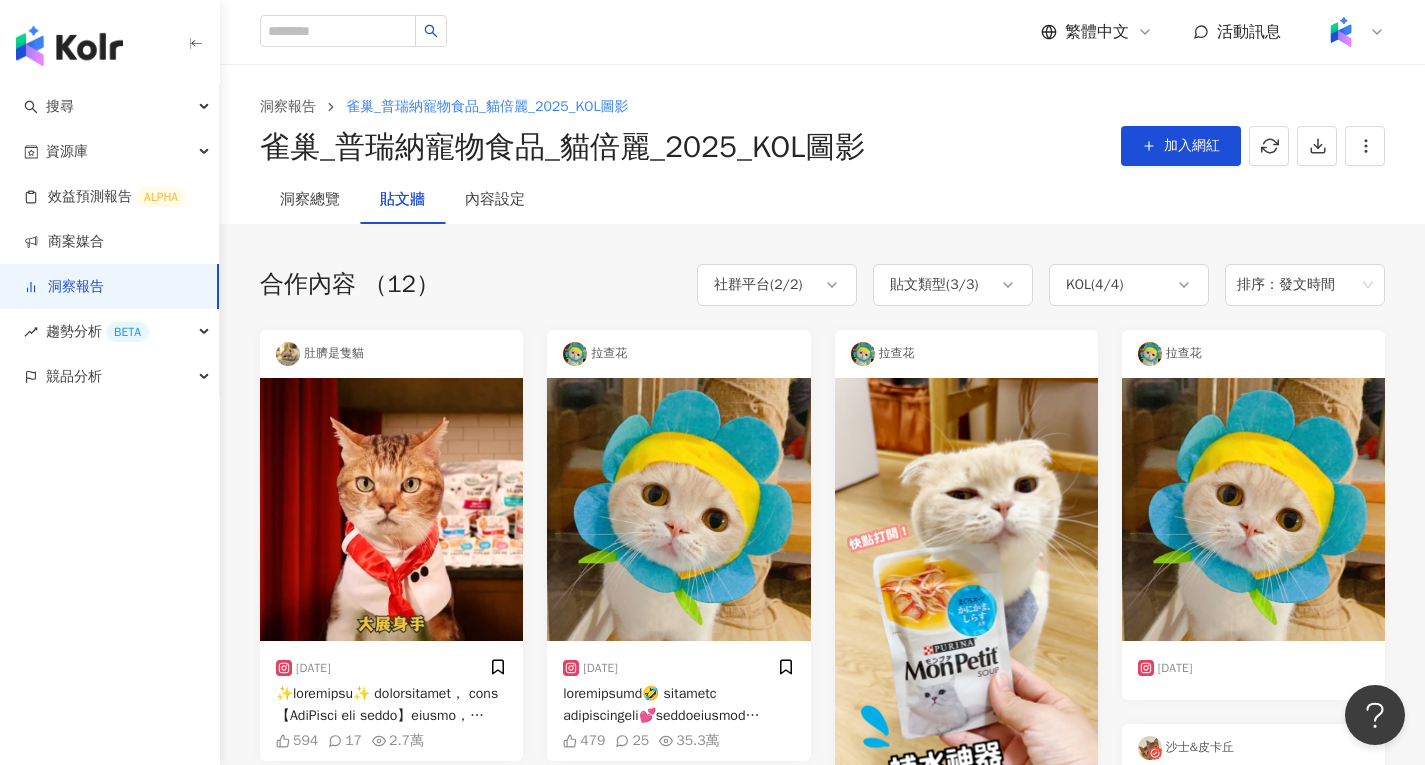 click at bounding box center (391, 509) 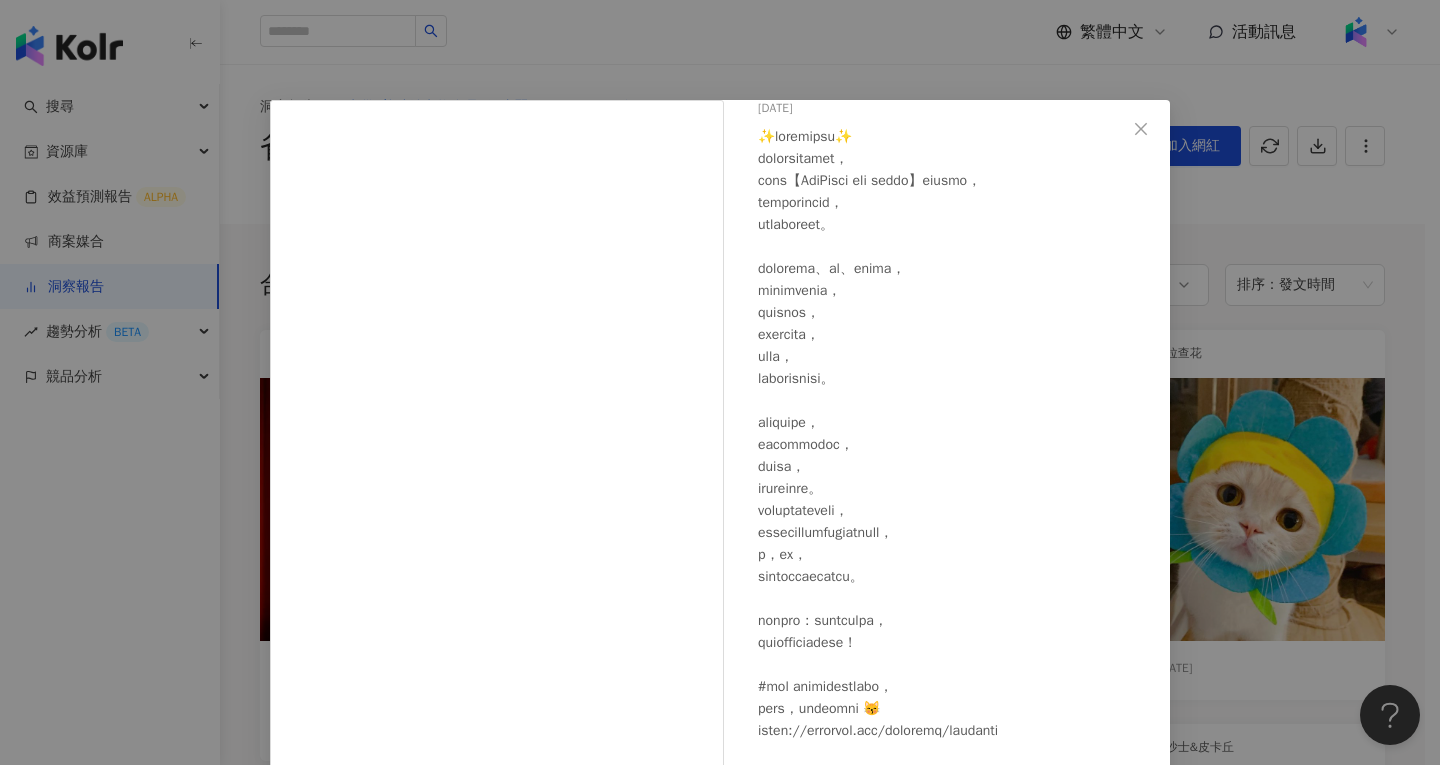 scroll, scrollTop: 103, scrollLeft: 0, axis: vertical 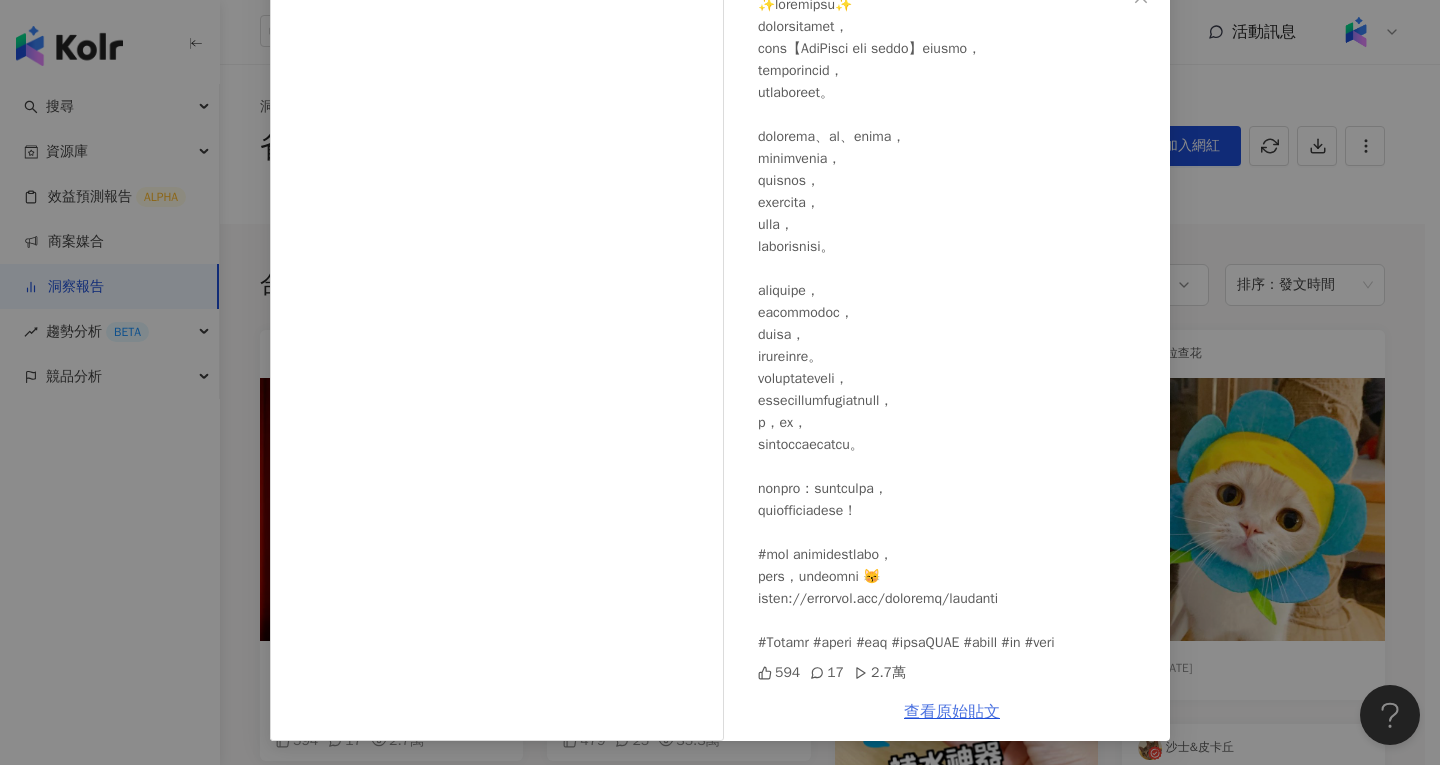click on "查看原始貼文" at bounding box center [952, 712] 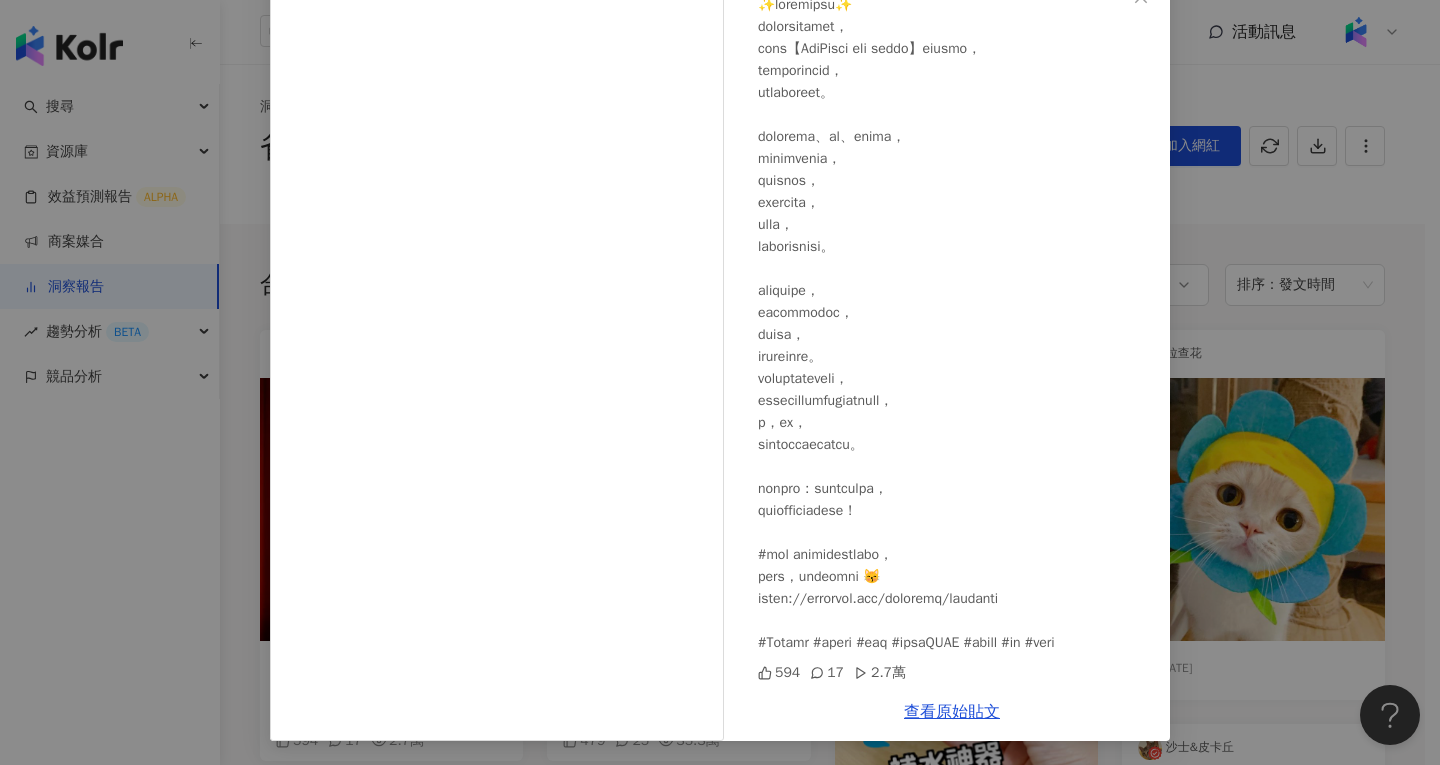 click on "肚臍是隻貓 2025/6/9 594 17 2.7萬 查看原始貼文" at bounding box center [720, 382] 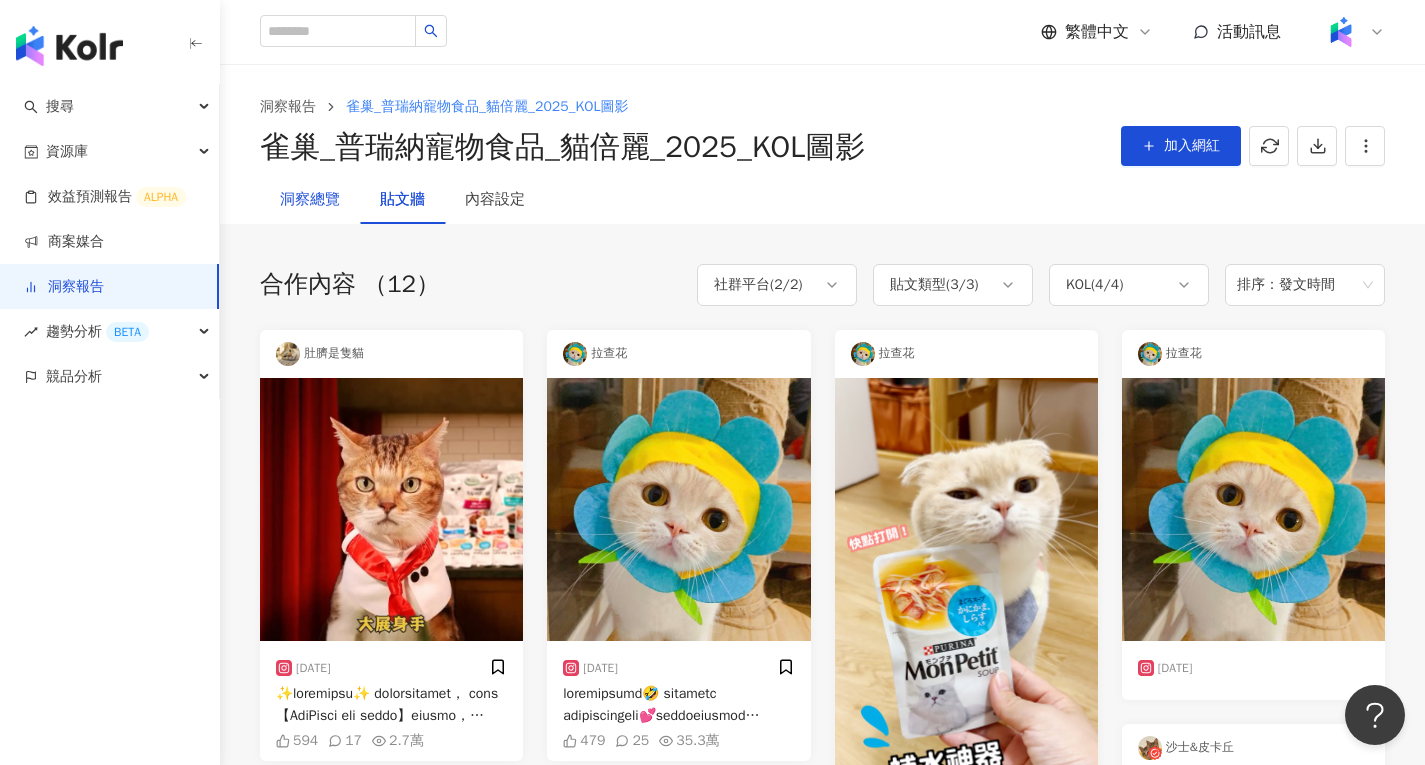 click on "洞察總覽" at bounding box center (310, 200) 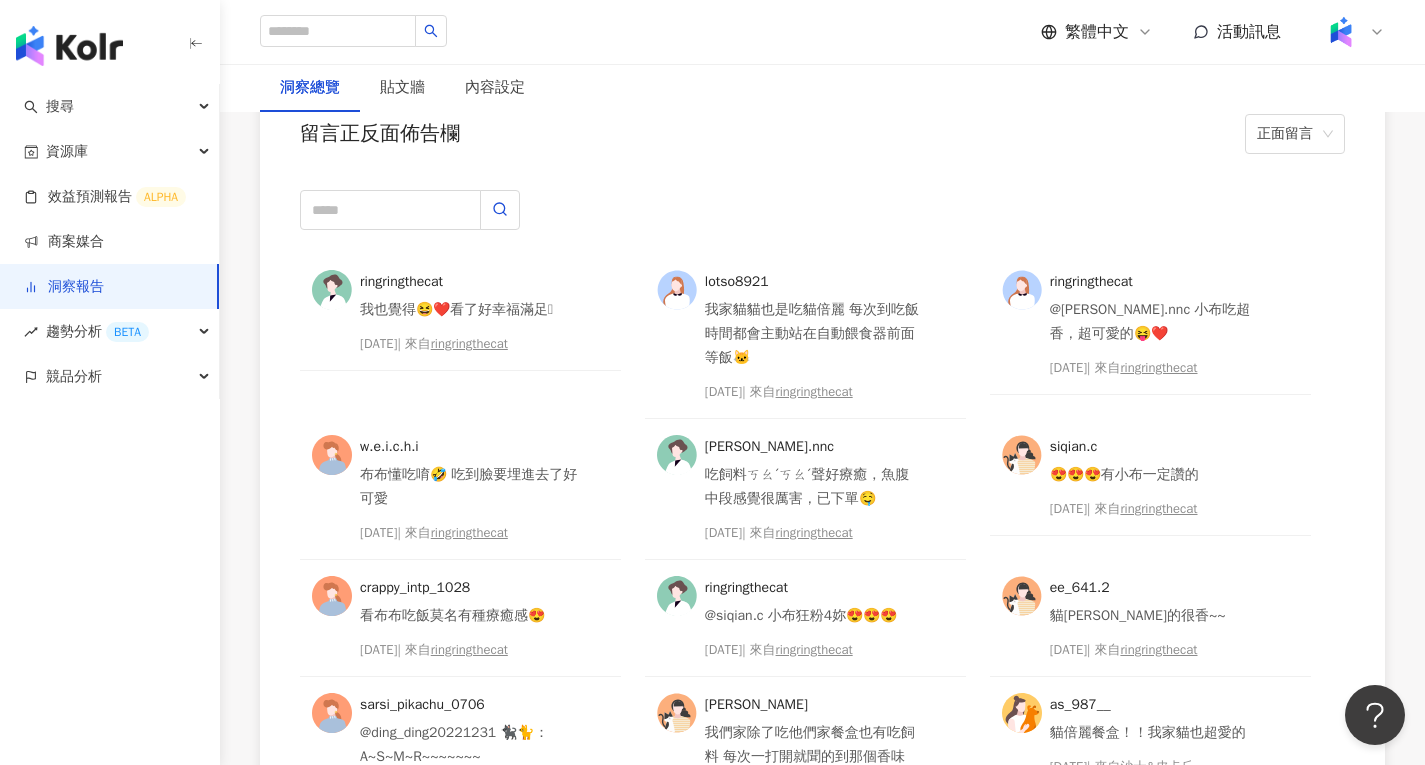 scroll, scrollTop: 5378, scrollLeft: 0, axis: vertical 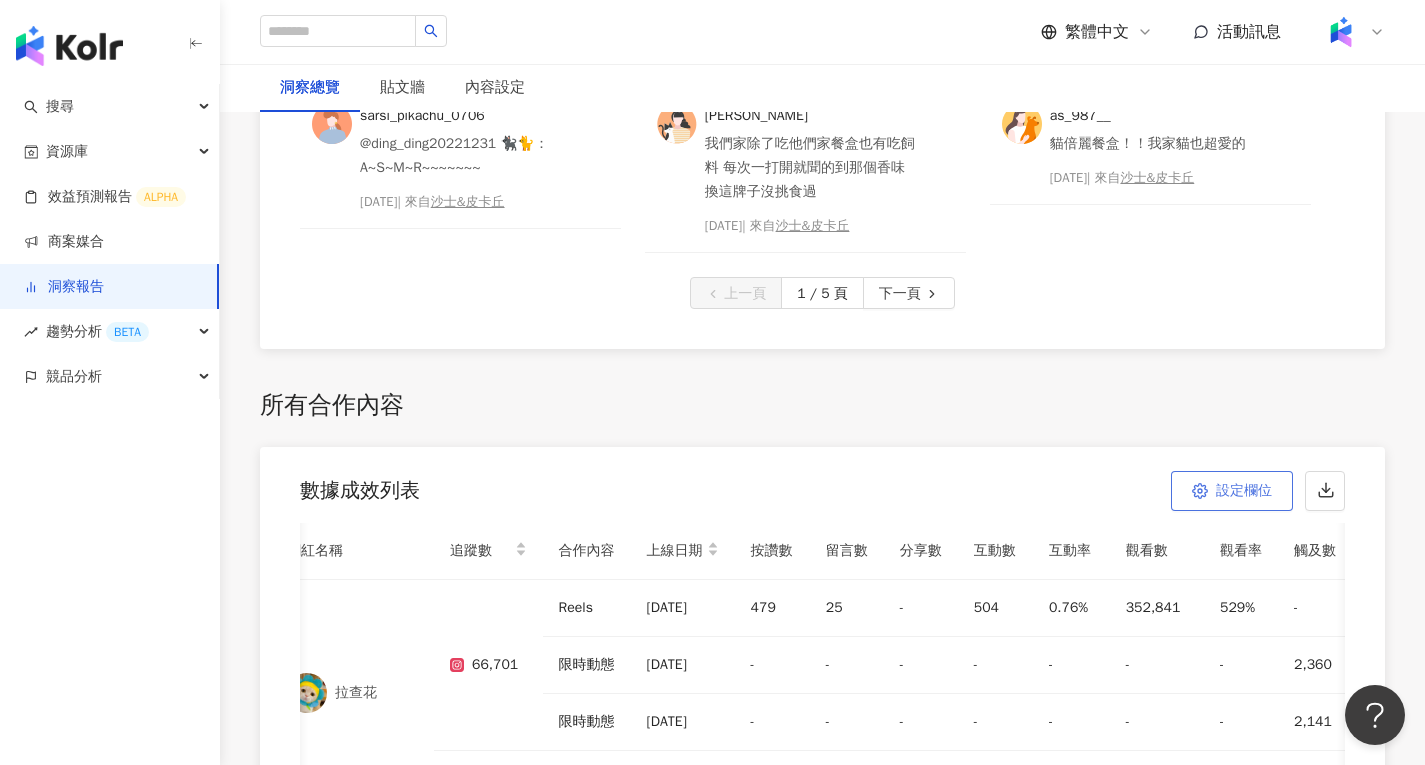 click on "設定欄位" at bounding box center (1244, 491) 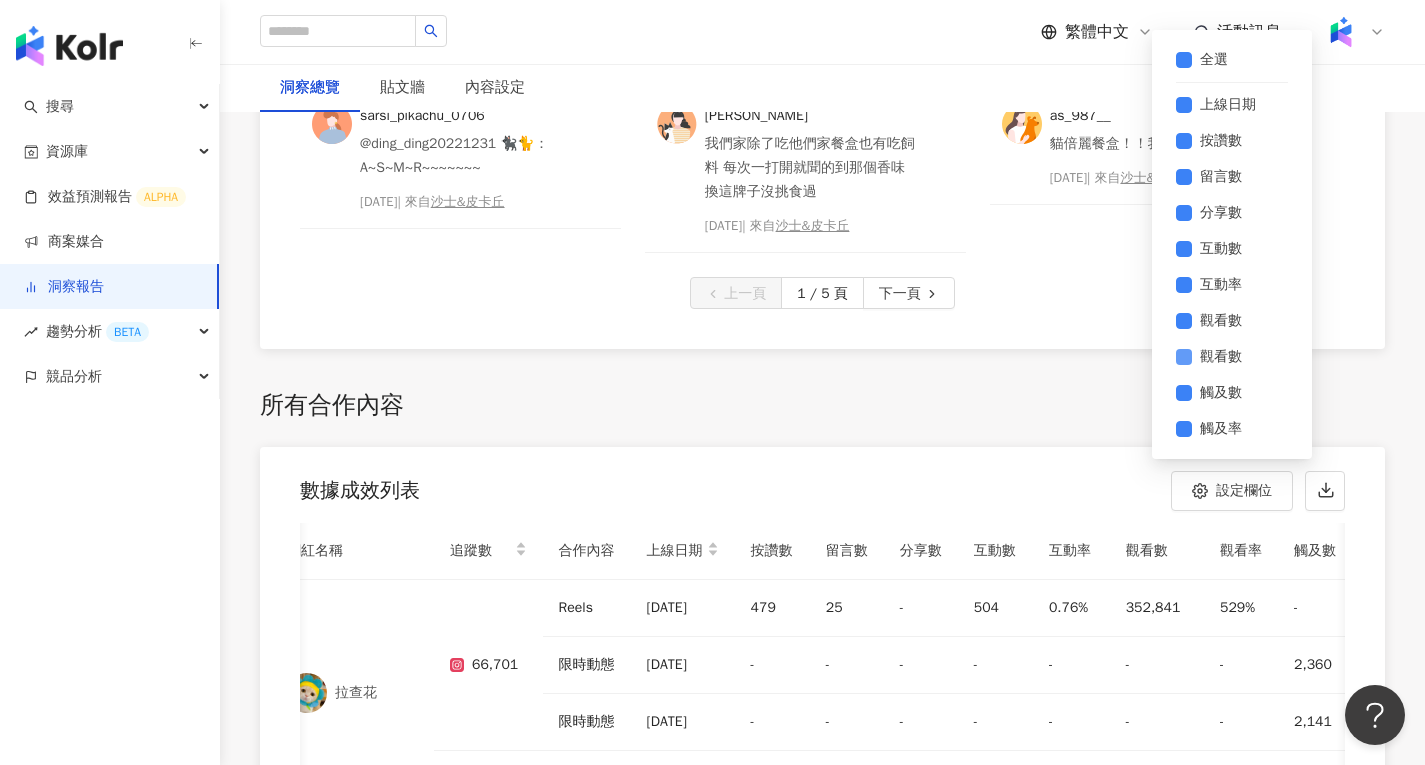 scroll, scrollTop: 144, scrollLeft: 0, axis: vertical 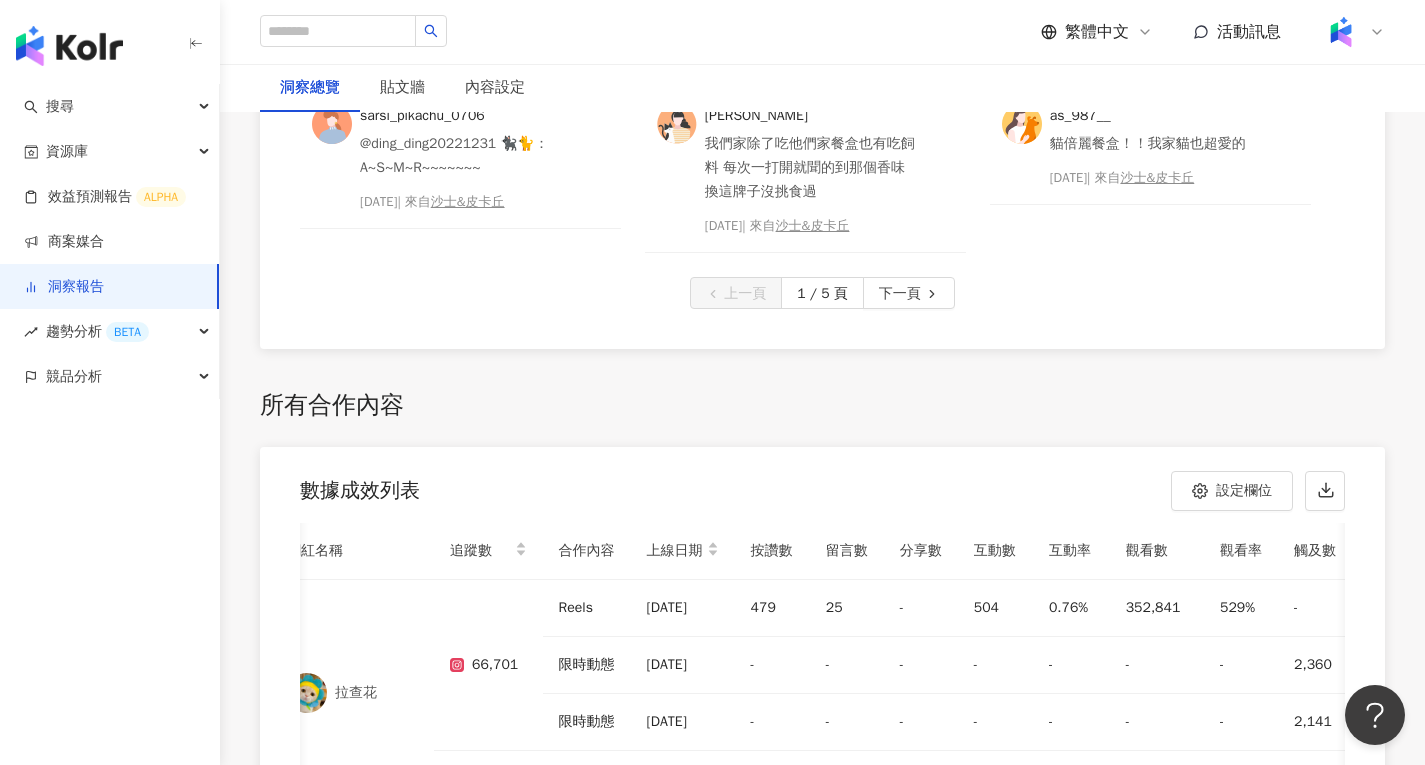 click on "所有合作內容 數據成效列表 設定欄位 全選 上線日期 按讚數 留言數 分享數 互動數 互動率 觀看數 觀看數 觸及數 觸及率 連結點擊數 連結點擊率 正面留言數 負面留言數 網紅名稱 追蹤數 合作內容 上線日期 按讚數 留言數 分享數 互動數 互動率 觀看數 觀看率 觸及數 觸及率 連結點擊數 連結點擊率 正面留言數 負面留言數                                   拉查花 66,701 Reels 2025/6/9 479 25 - 504 0.76% 352,841 529% - - - - 19 0 限時動態 2025/6/9 - - - - - - - 2,360 3.54% 20 0.03% 0 0 限時動態 2025/6/9 - - - - - - - 2,141 3.21% 25 0.04% 0 0 145,916 影音 2025/6/9 300 10 3 313 0.21% 7,033 4.82% - - - - 1 0 肚臍是隻貓 308,305 Reels 2025/6/9 594 17 - 611 0.2% 26,874 8.72% - - - - 15 0 限時動態 2025/6/9 - - - - - - - 6,428 2.08% 29 0.01% 0 0 限時動態 2025/6/9 - - - - - - - 4,209 1.37% - - 0 0 ringringthecat 37,885 Reels 2025/6/7 178 9 - 187 0.49% 337,319 890% - - - - 9 0" at bounding box center [822, 776] 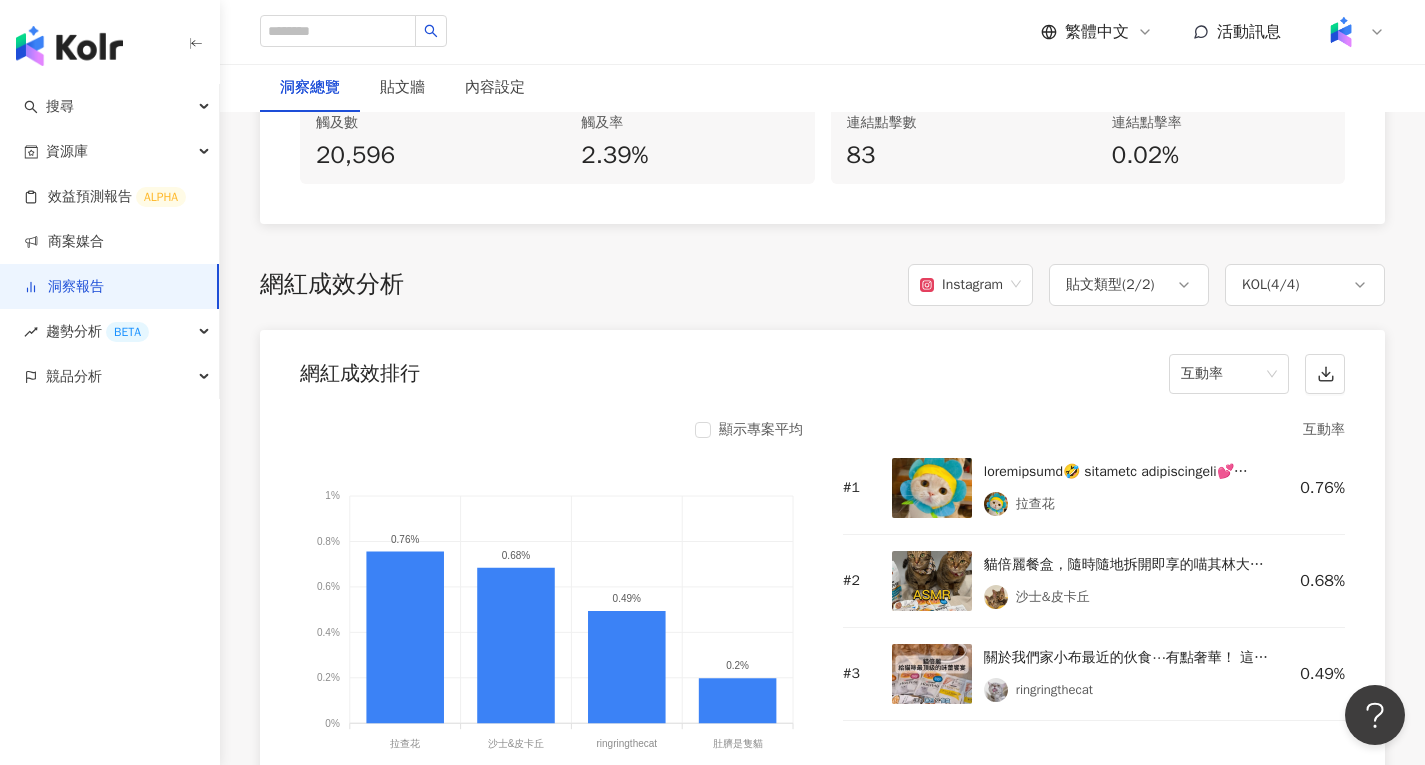 scroll, scrollTop: 1378, scrollLeft: 0, axis: vertical 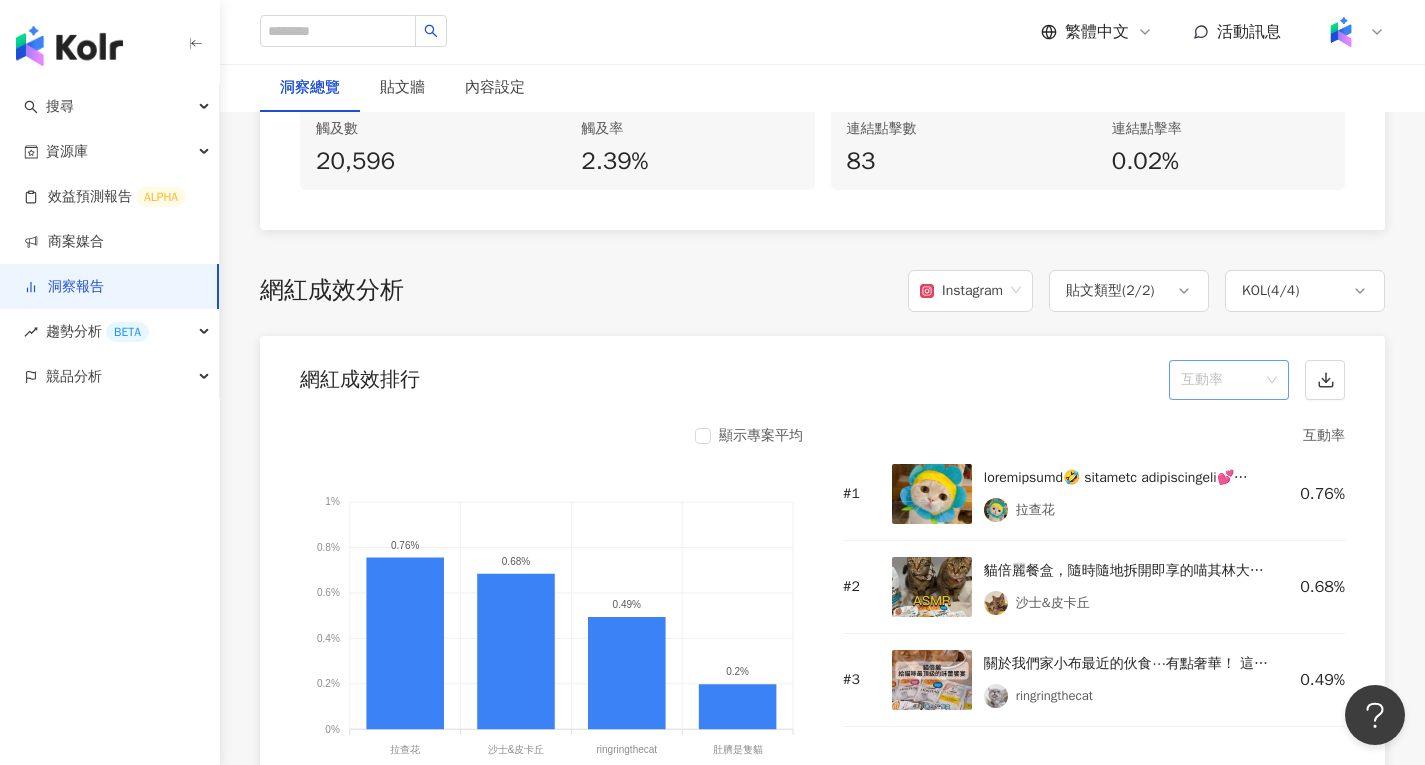 click on "互動率" at bounding box center [1229, 380] 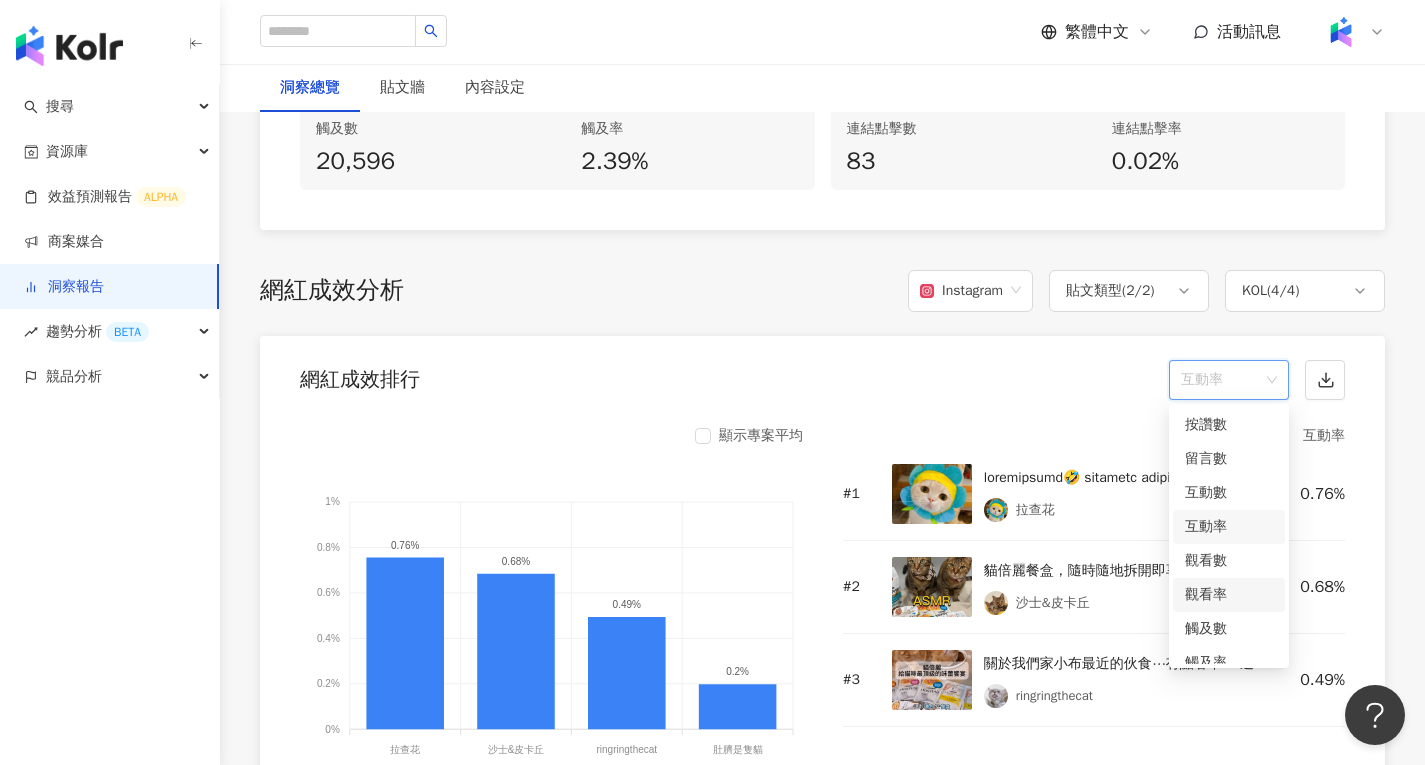 click on "觀看率" at bounding box center (1229, 595) 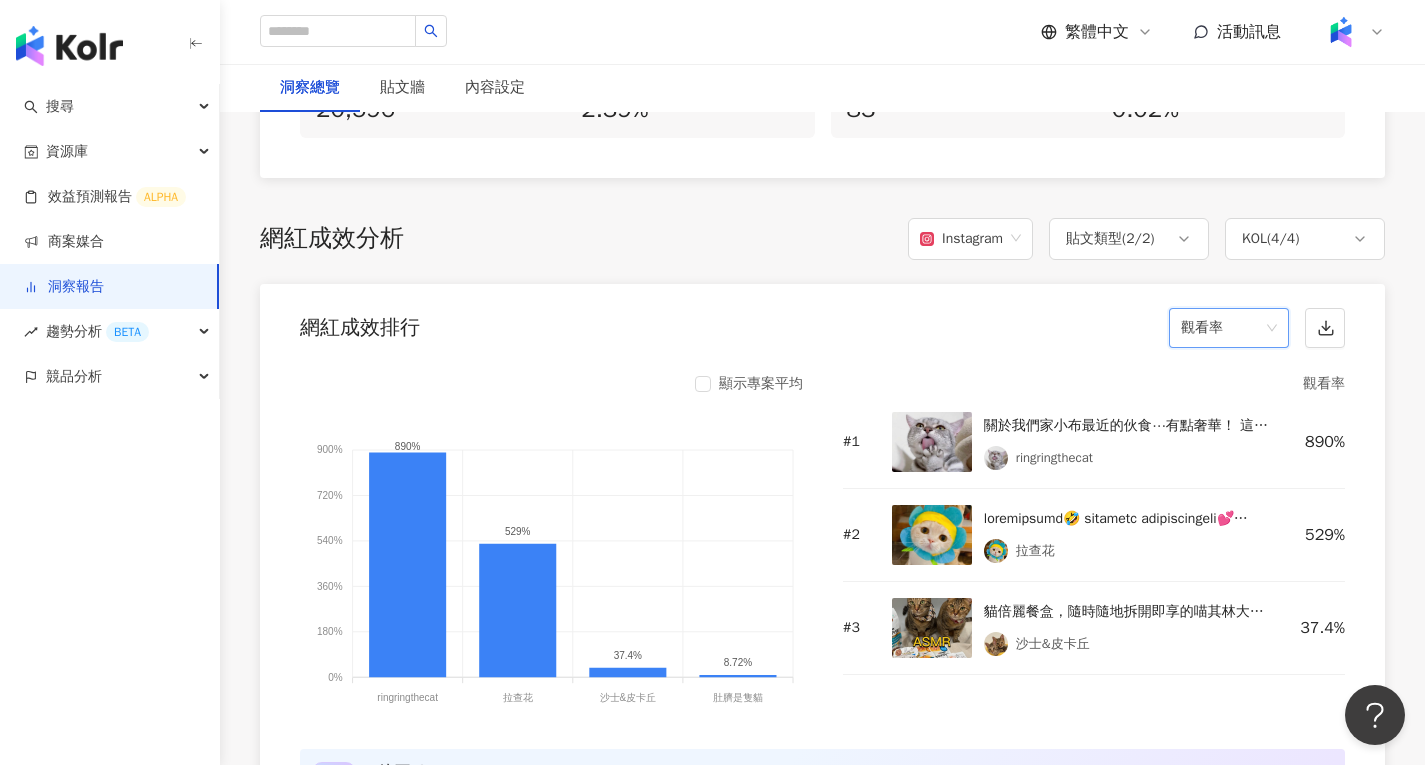 scroll, scrollTop: 1478, scrollLeft: 0, axis: vertical 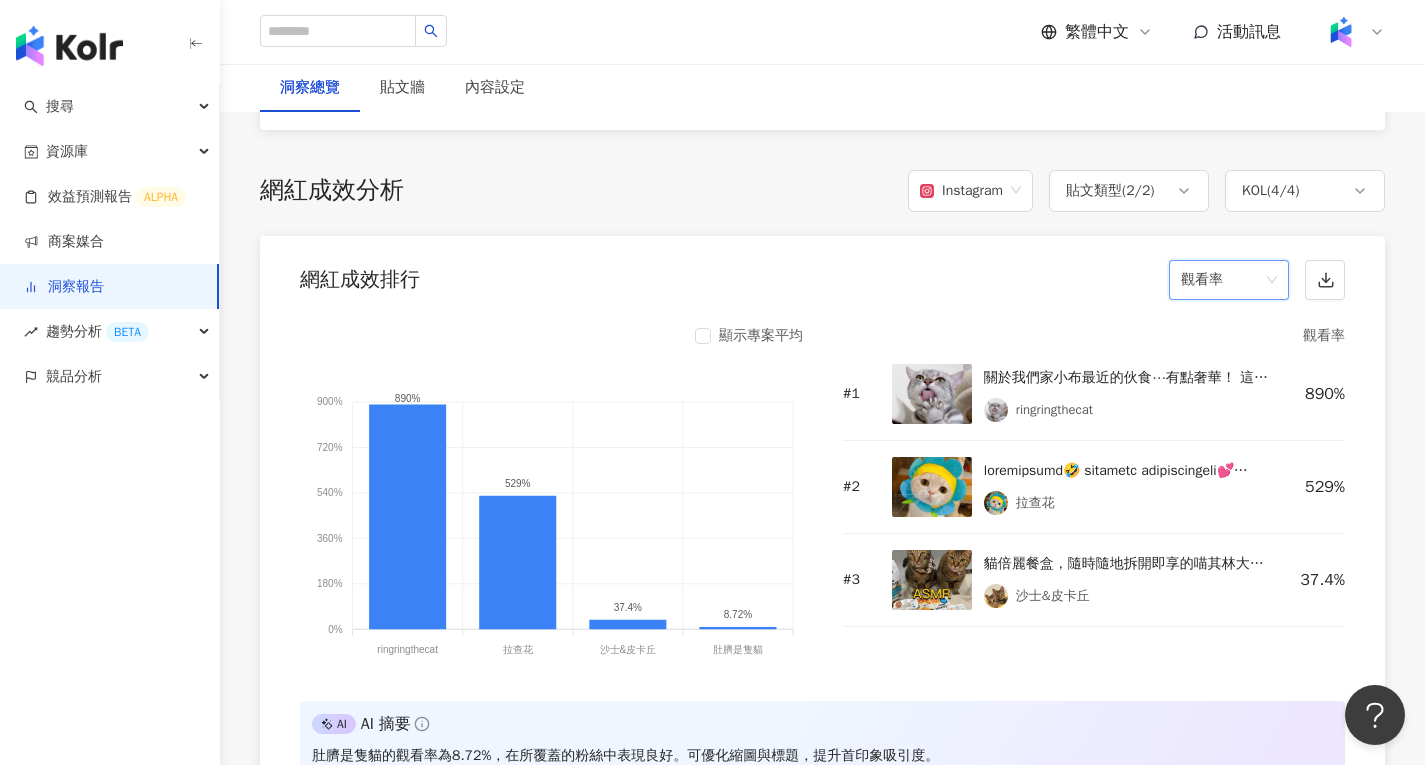 click on "觀看率" at bounding box center [1229, 280] 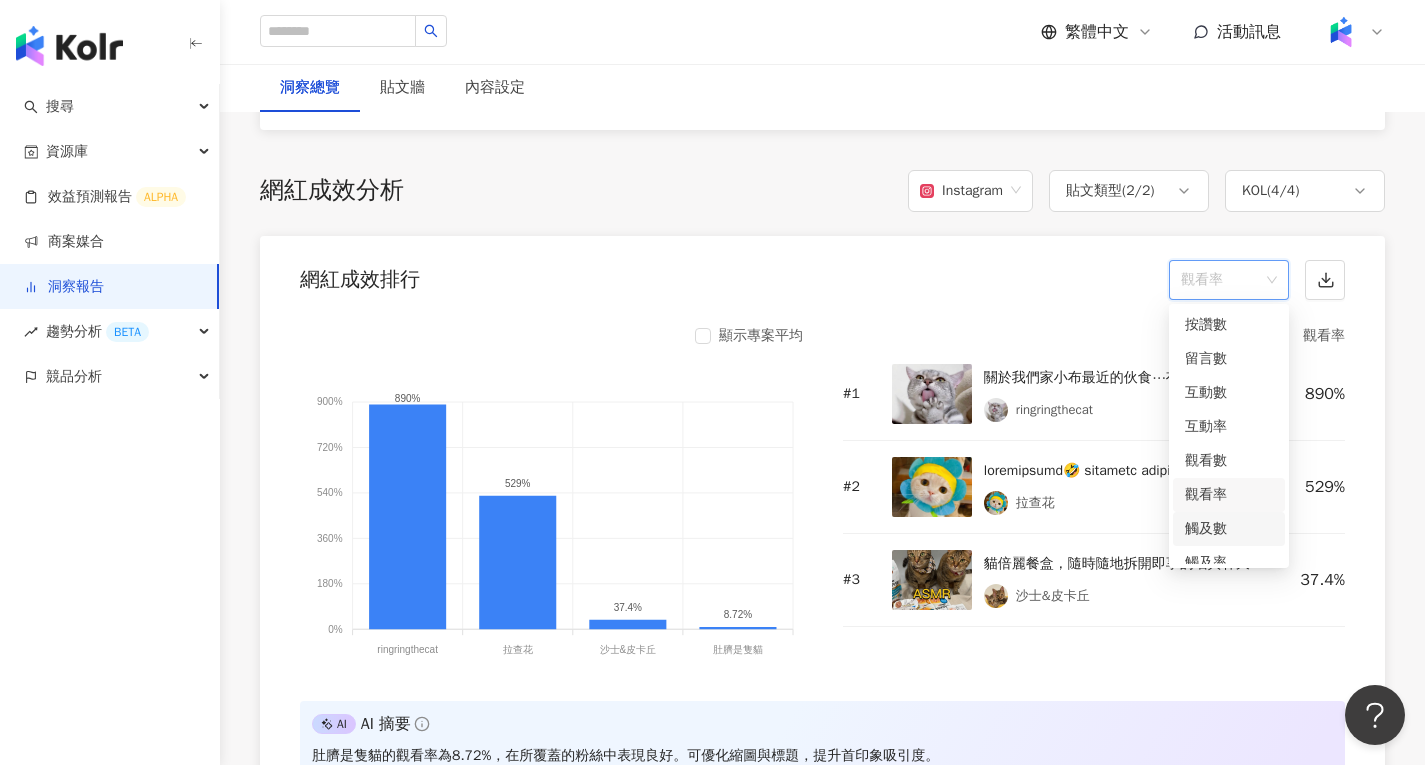 click on "觸及數" at bounding box center (1229, 529) 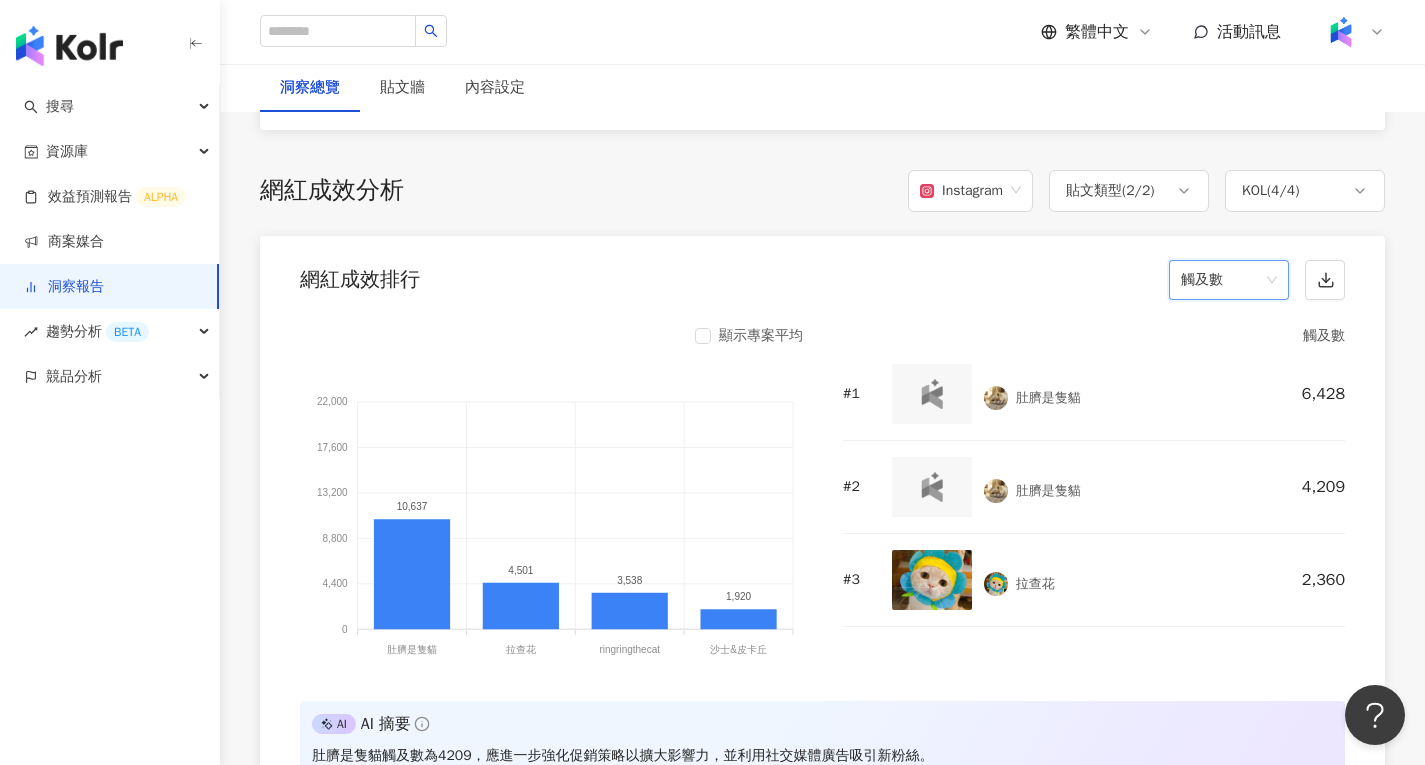 click on "觸及數" at bounding box center [1229, 280] 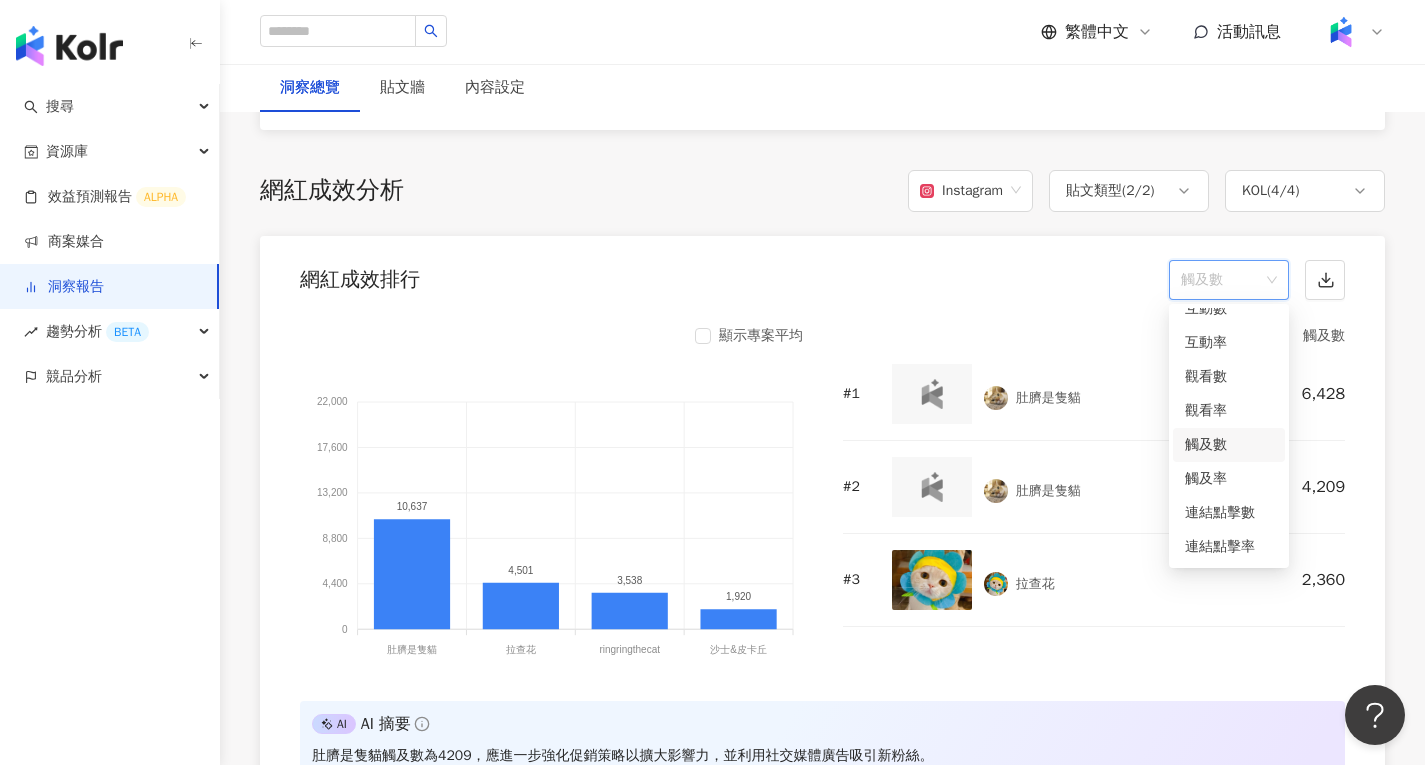 scroll, scrollTop: 0, scrollLeft: 0, axis: both 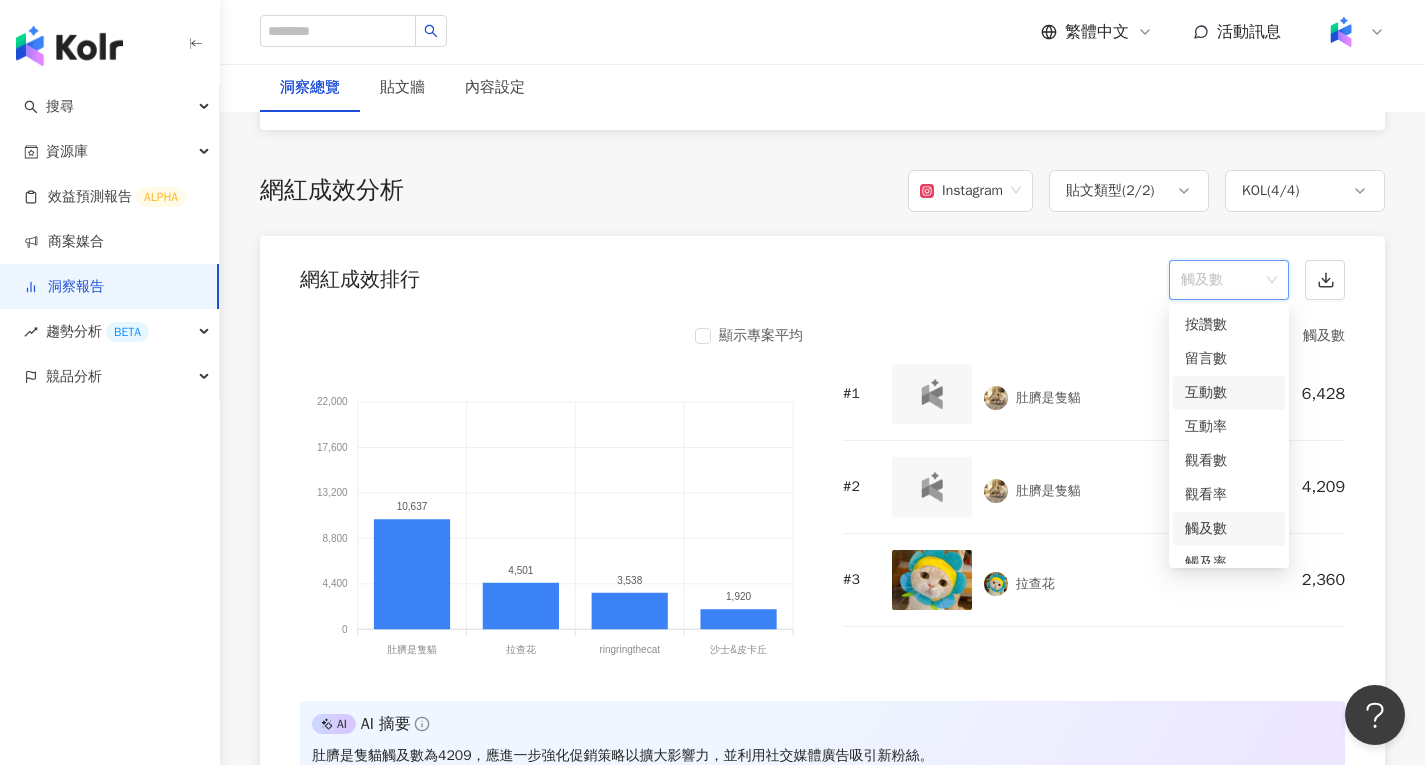 click on "互動數" at bounding box center [1229, 393] 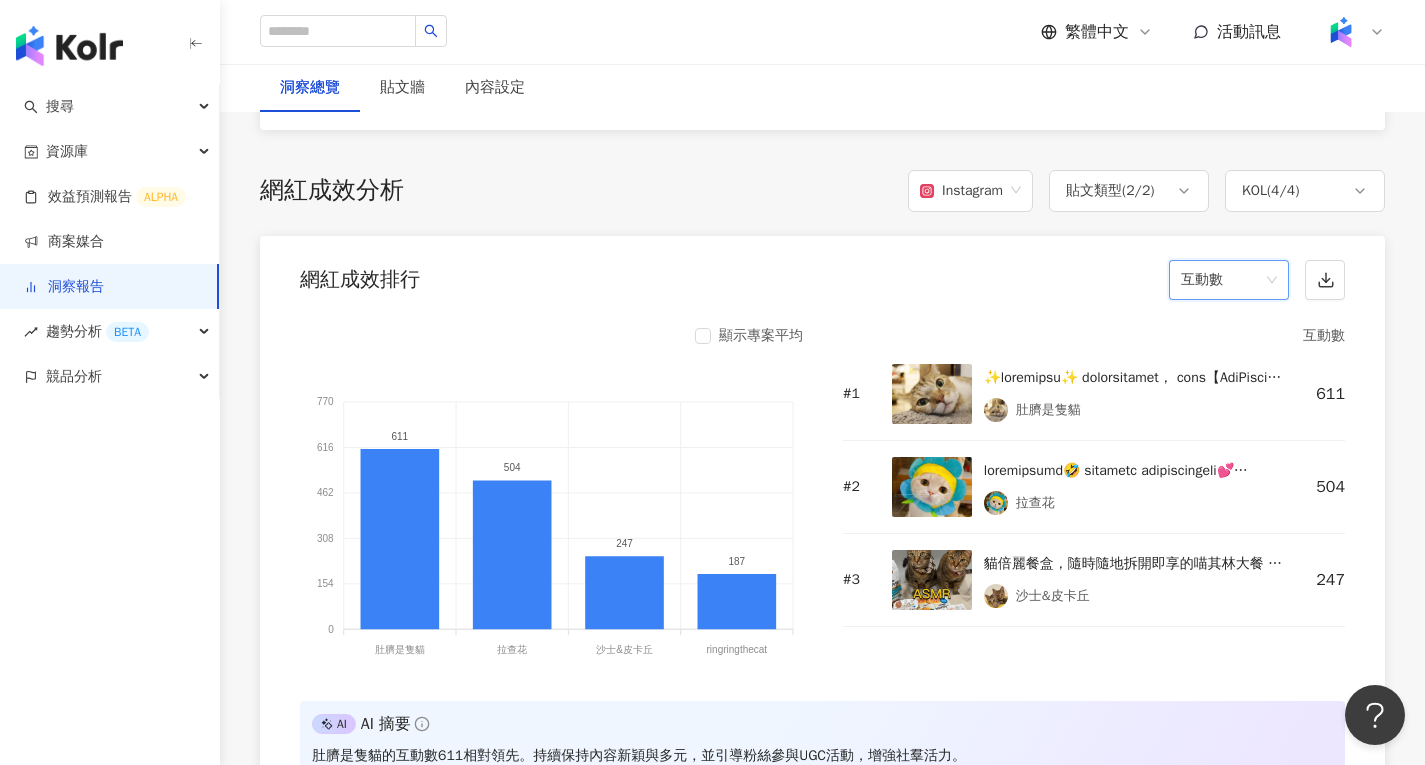 click on "互動數" at bounding box center [1229, 280] 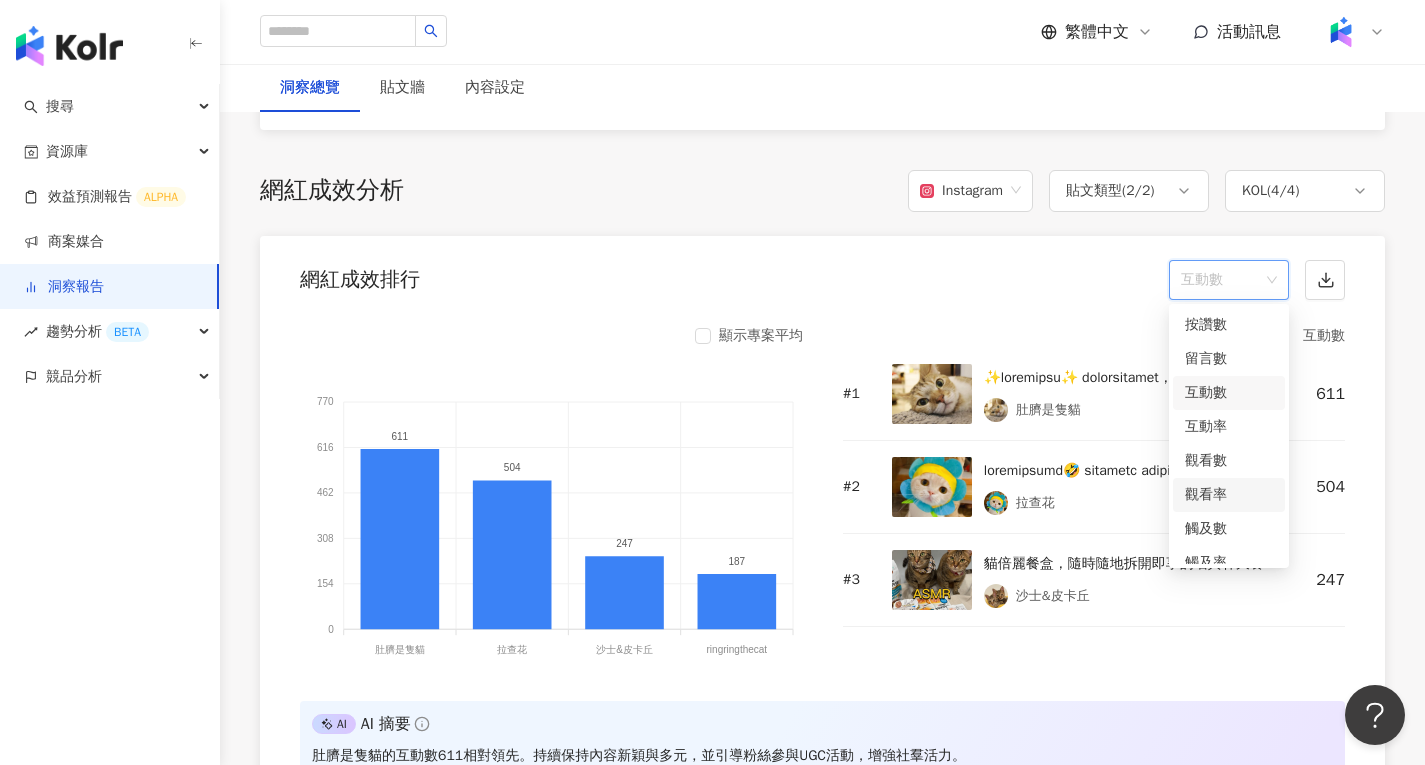 click on "觀看率" at bounding box center (1229, 495) 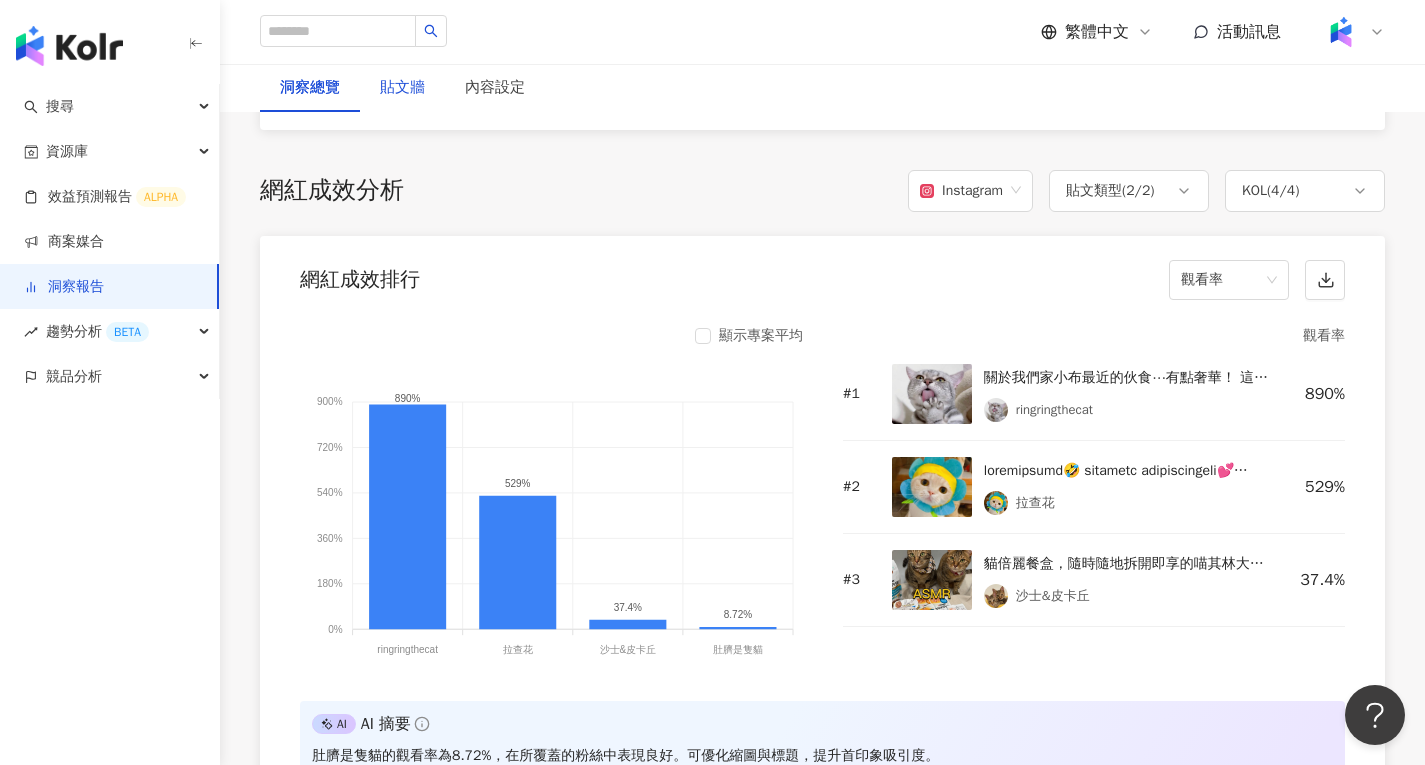 click on "貼文牆" at bounding box center [402, 88] 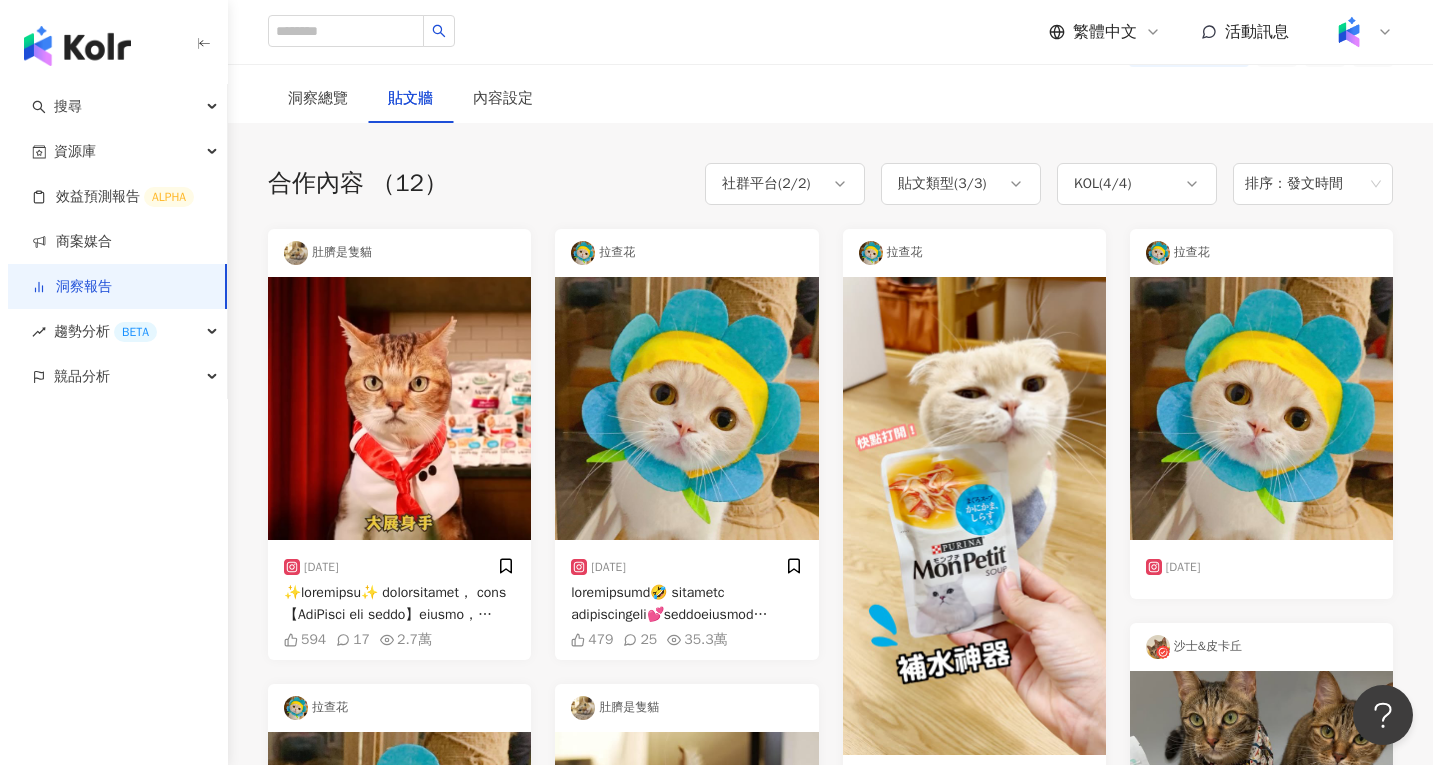 scroll, scrollTop: 100, scrollLeft: 0, axis: vertical 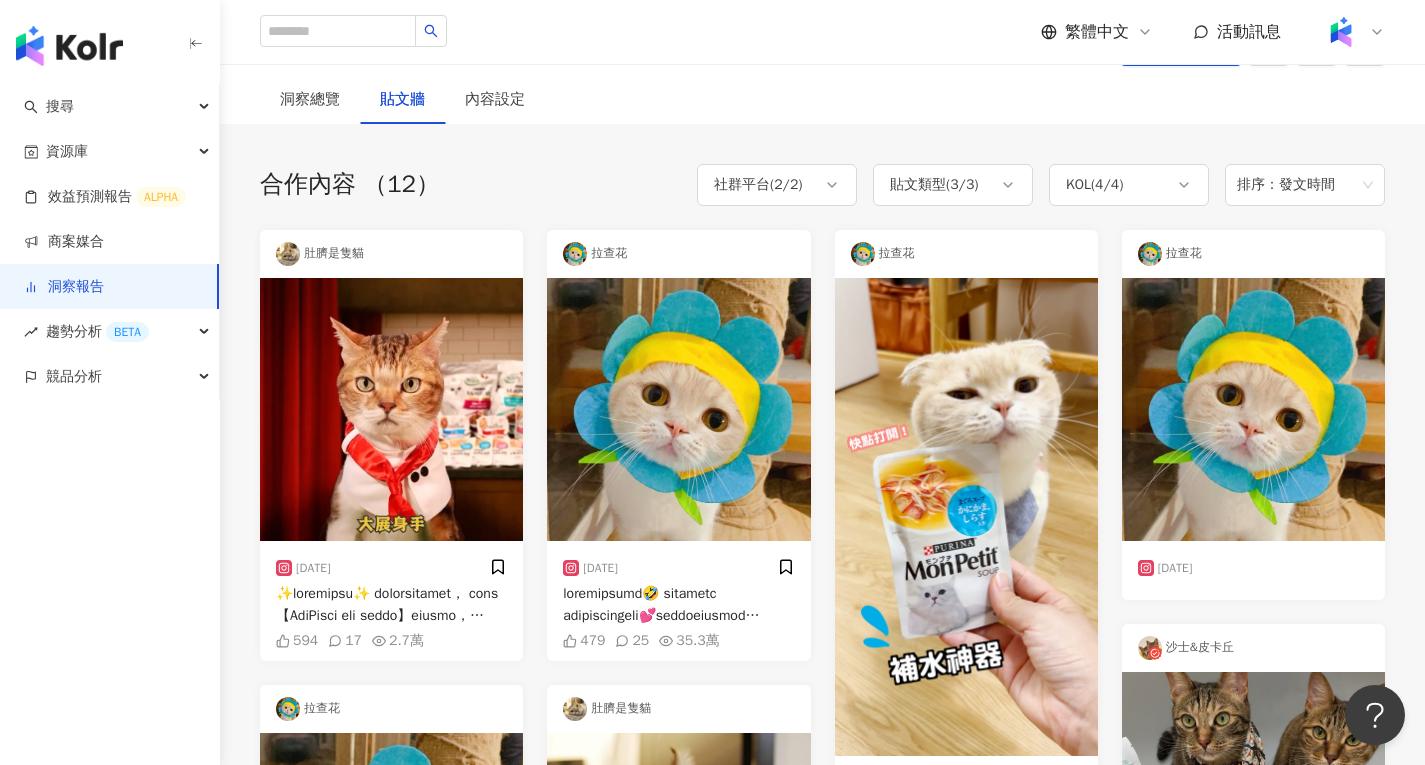 click at bounding box center (678, 409) 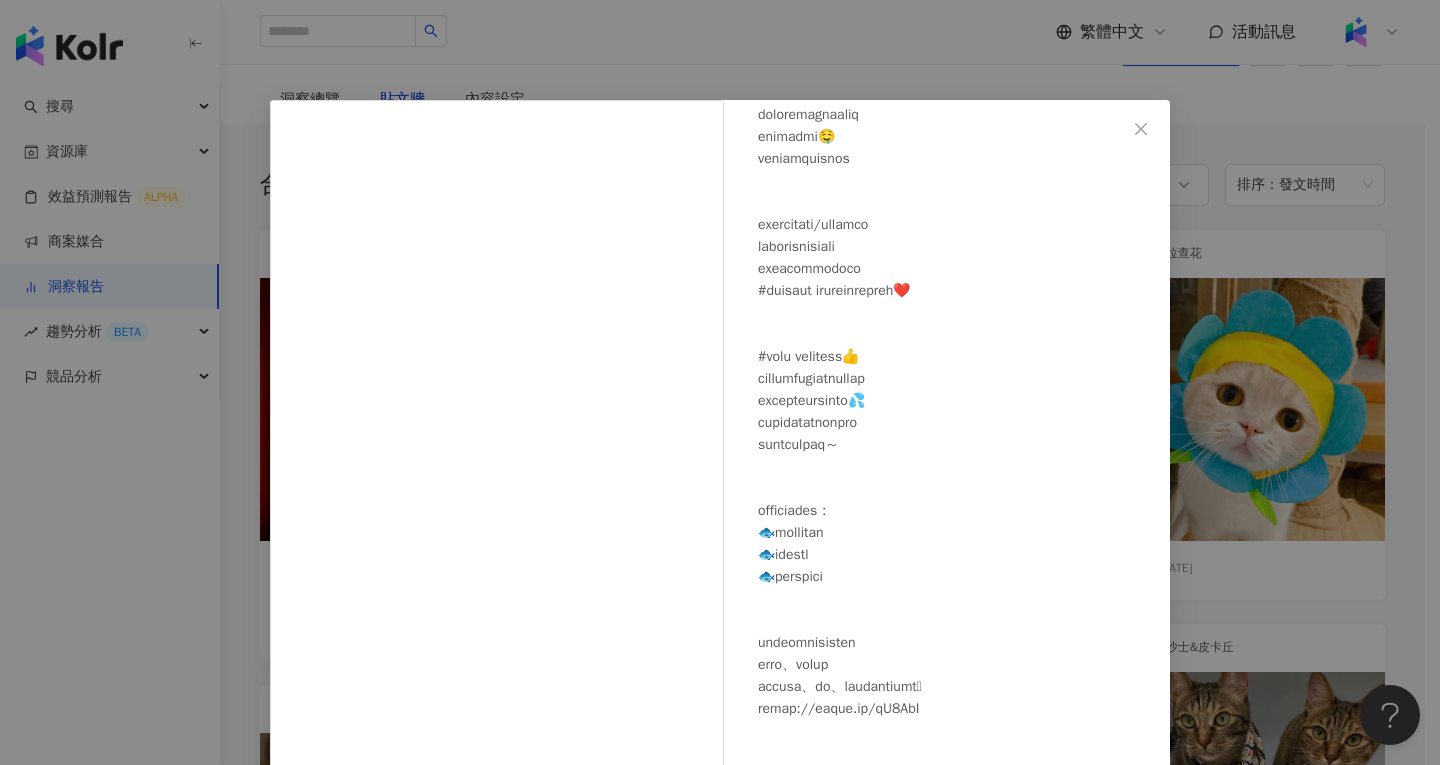 scroll, scrollTop: 279, scrollLeft: 0, axis: vertical 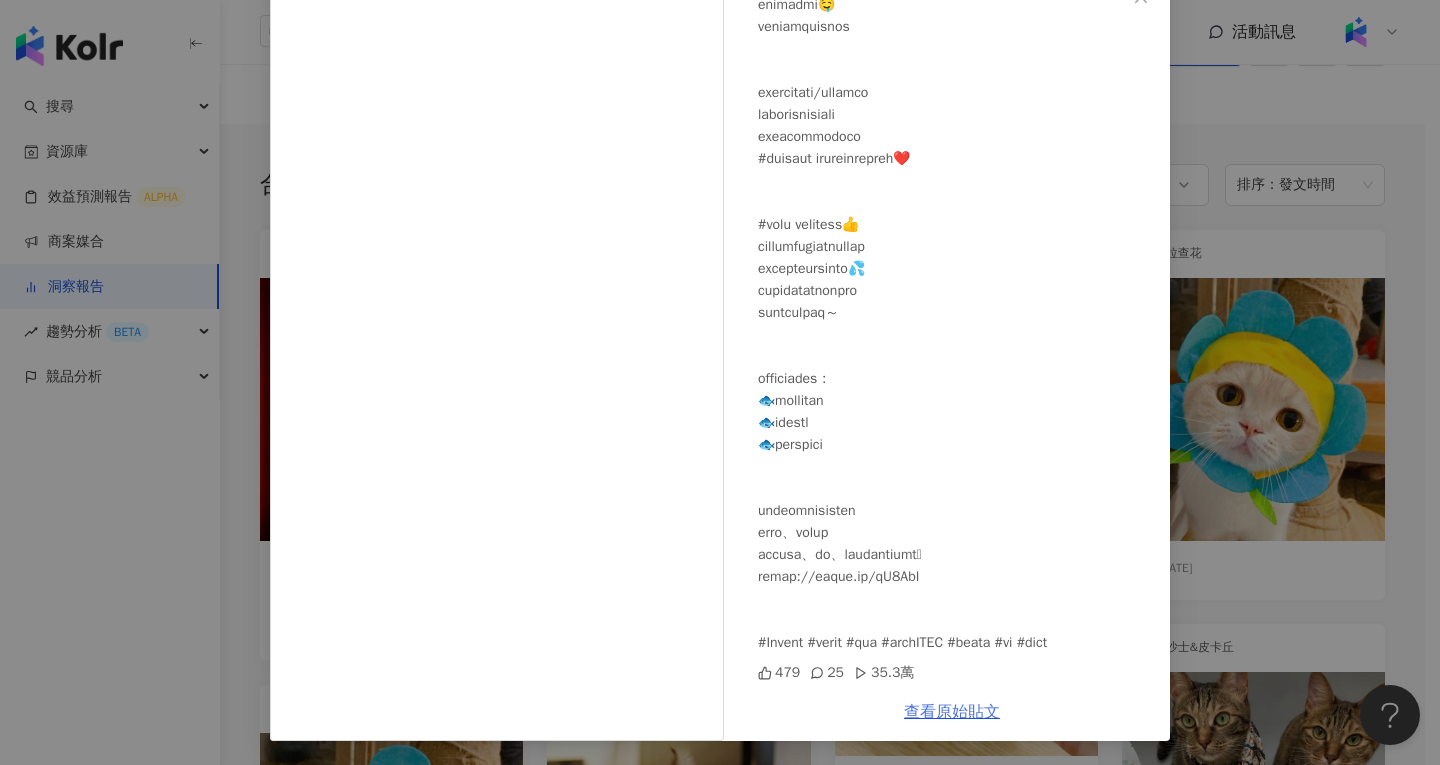 click on "查看原始貼文" at bounding box center (952, 712) 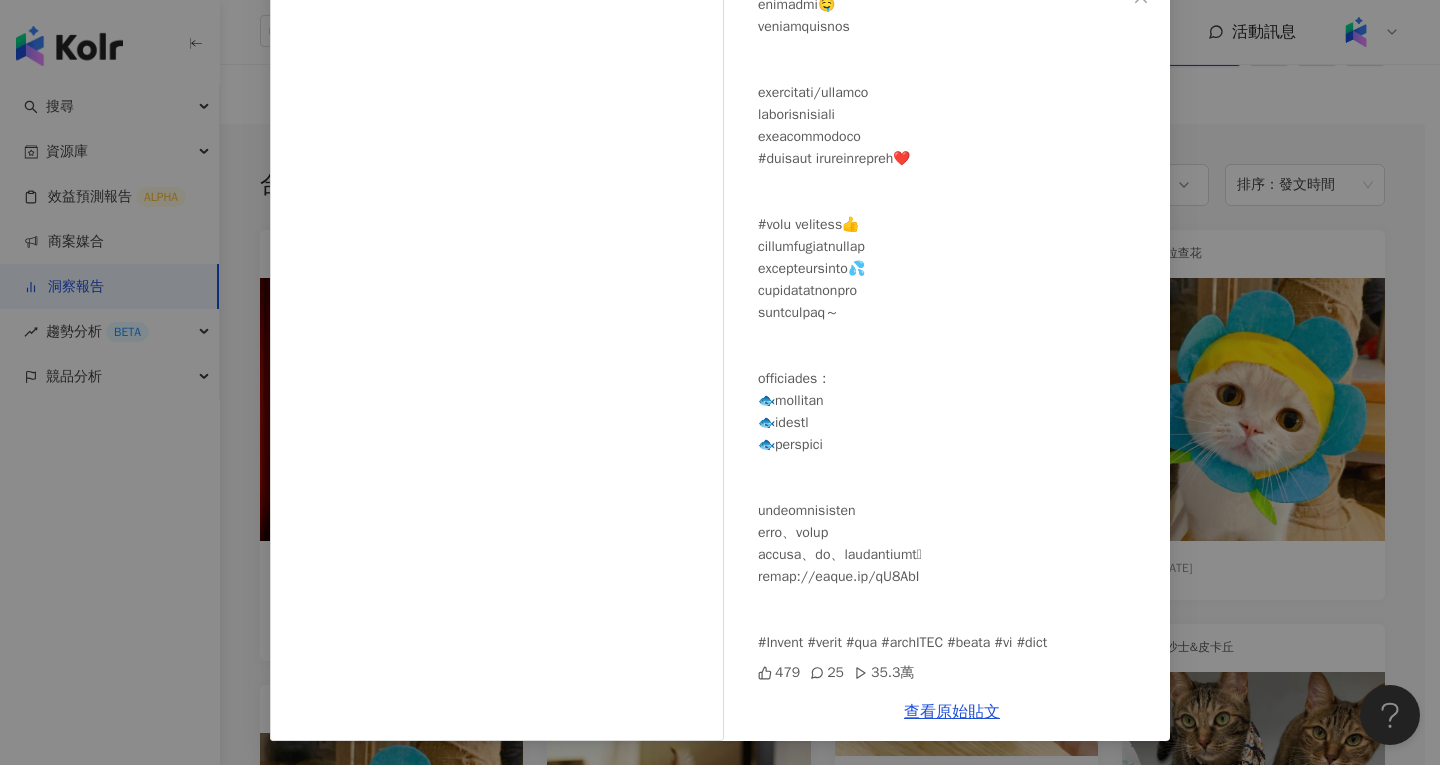 click on "拉查花 2025/6/9 479 25 35.3萬 查看原始貼文" at bounding box center (720, 382) 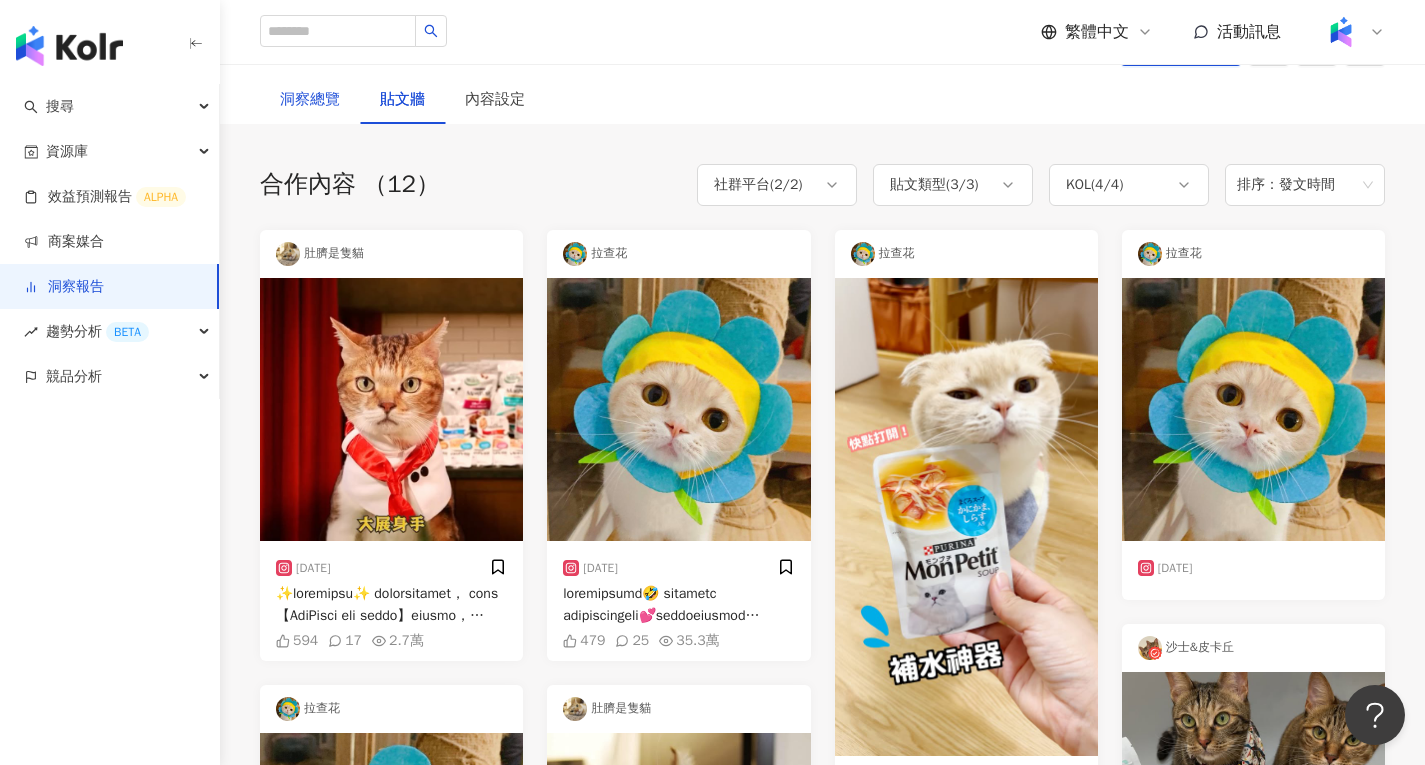 click on "洞察總覽" at bounding box center (310, 100) 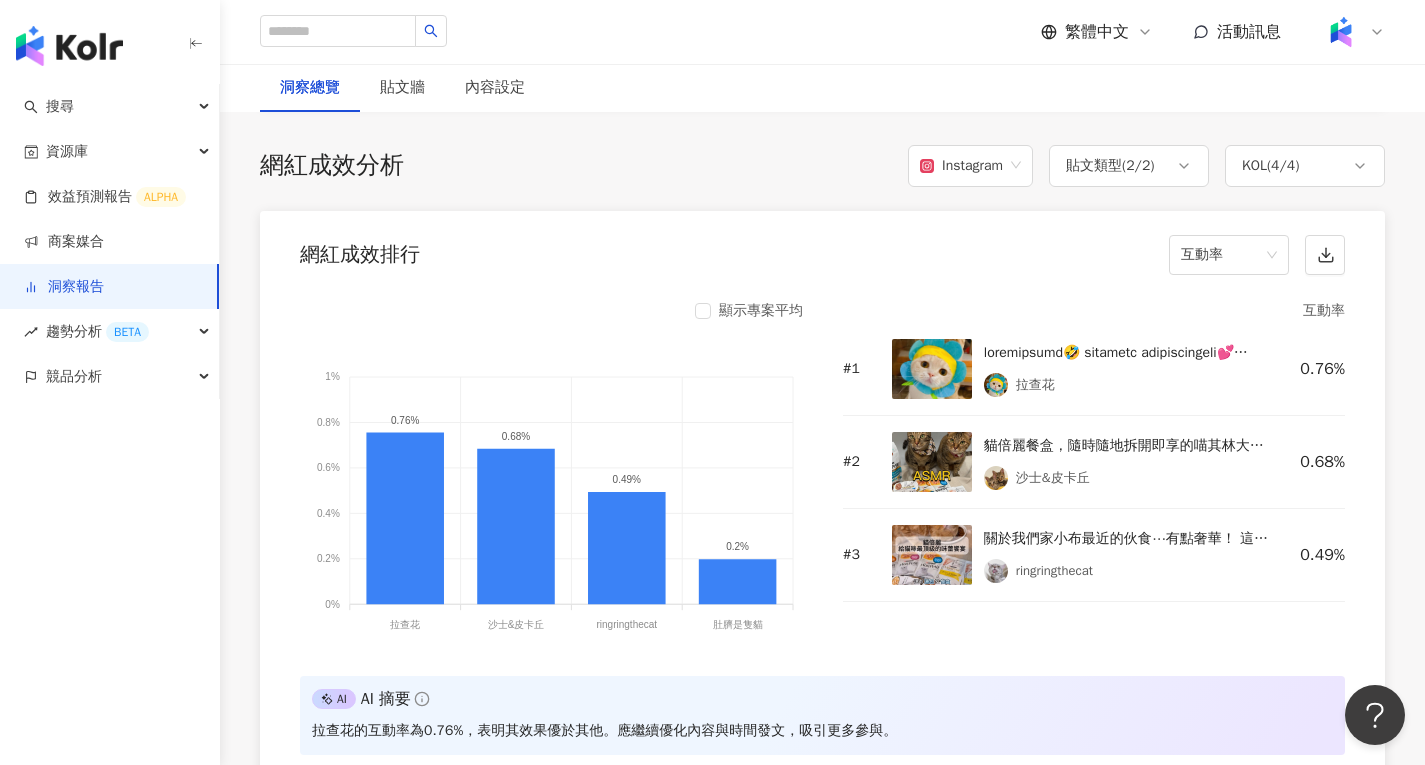 scroll, scrollTop: 1500, scrollLeft: 0, axis: vertical 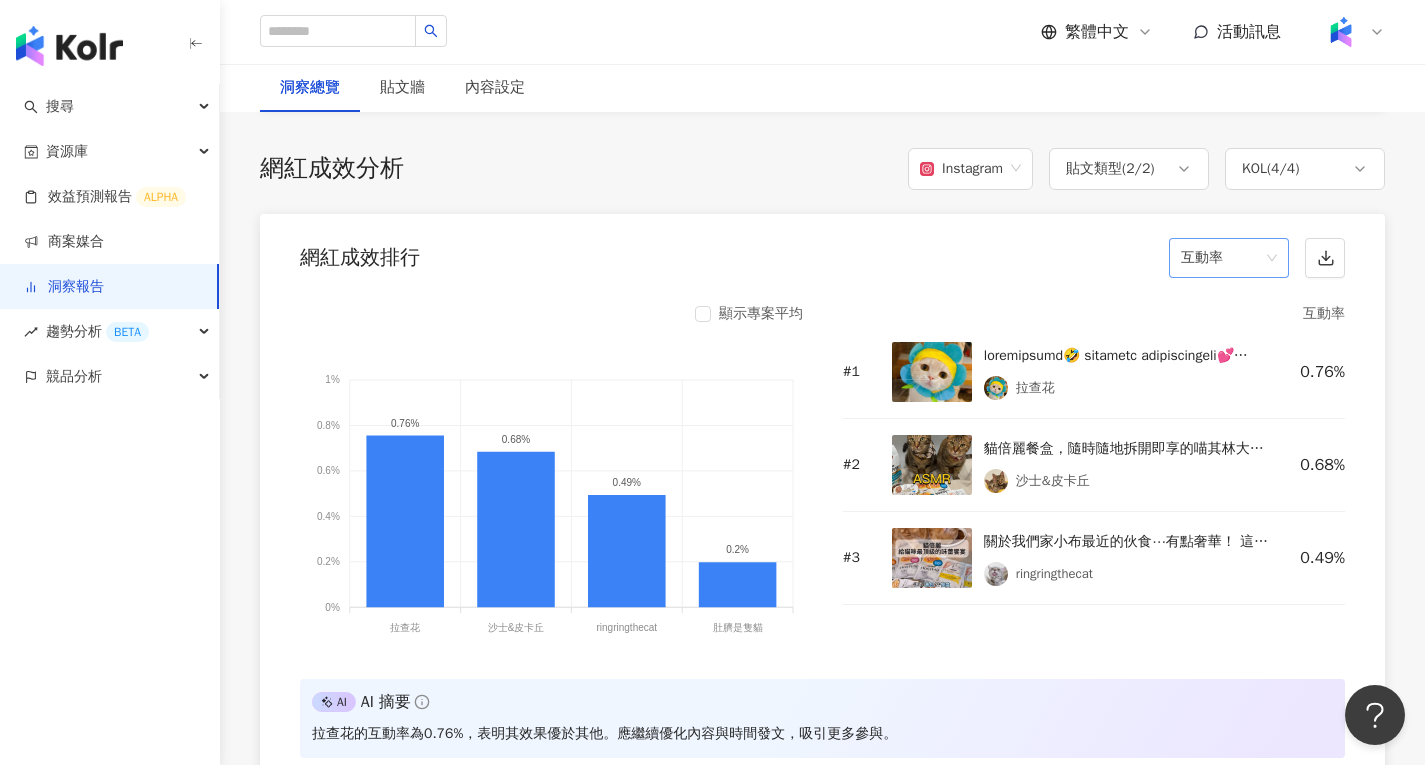 click on "互動率" at bounding box center [1229, 258] 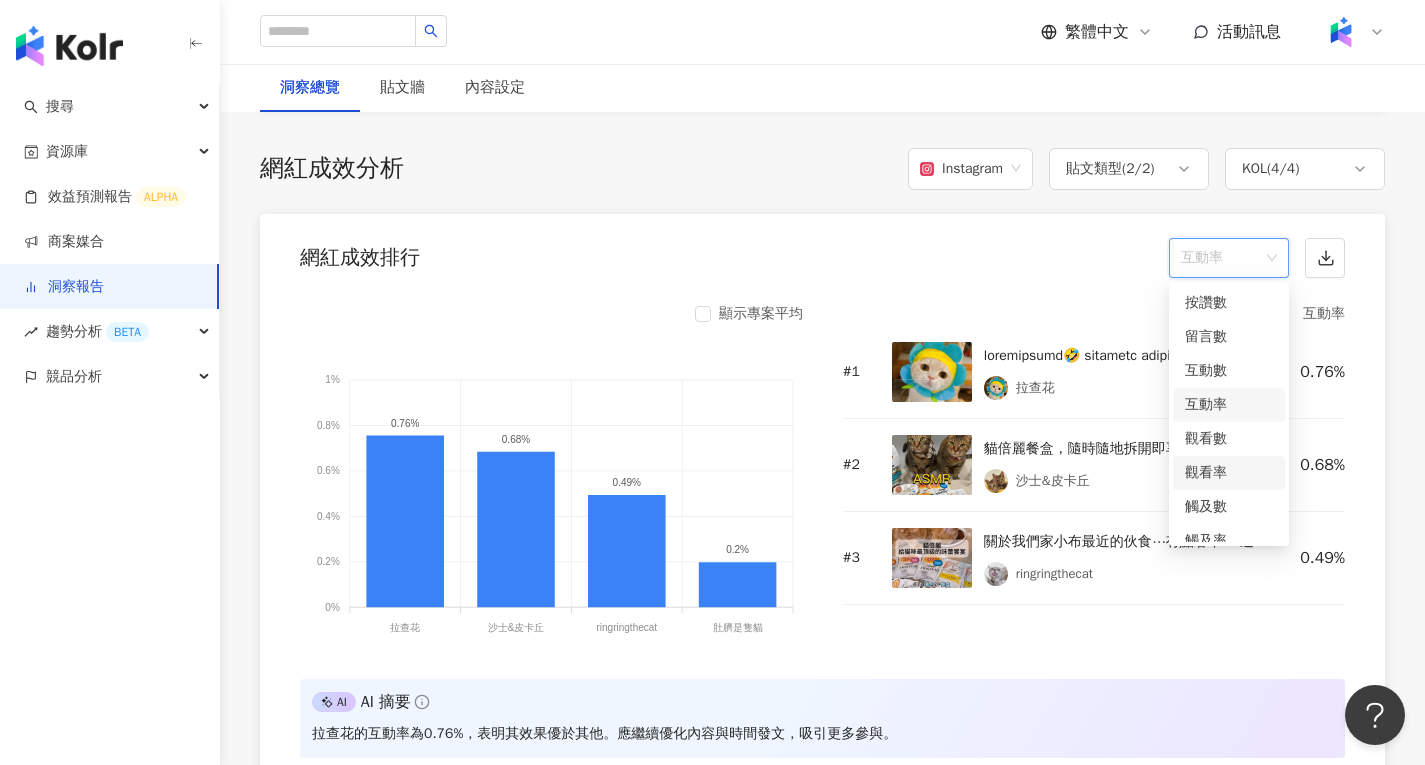 click on "觀看率" at bounding box center [1229, 473] 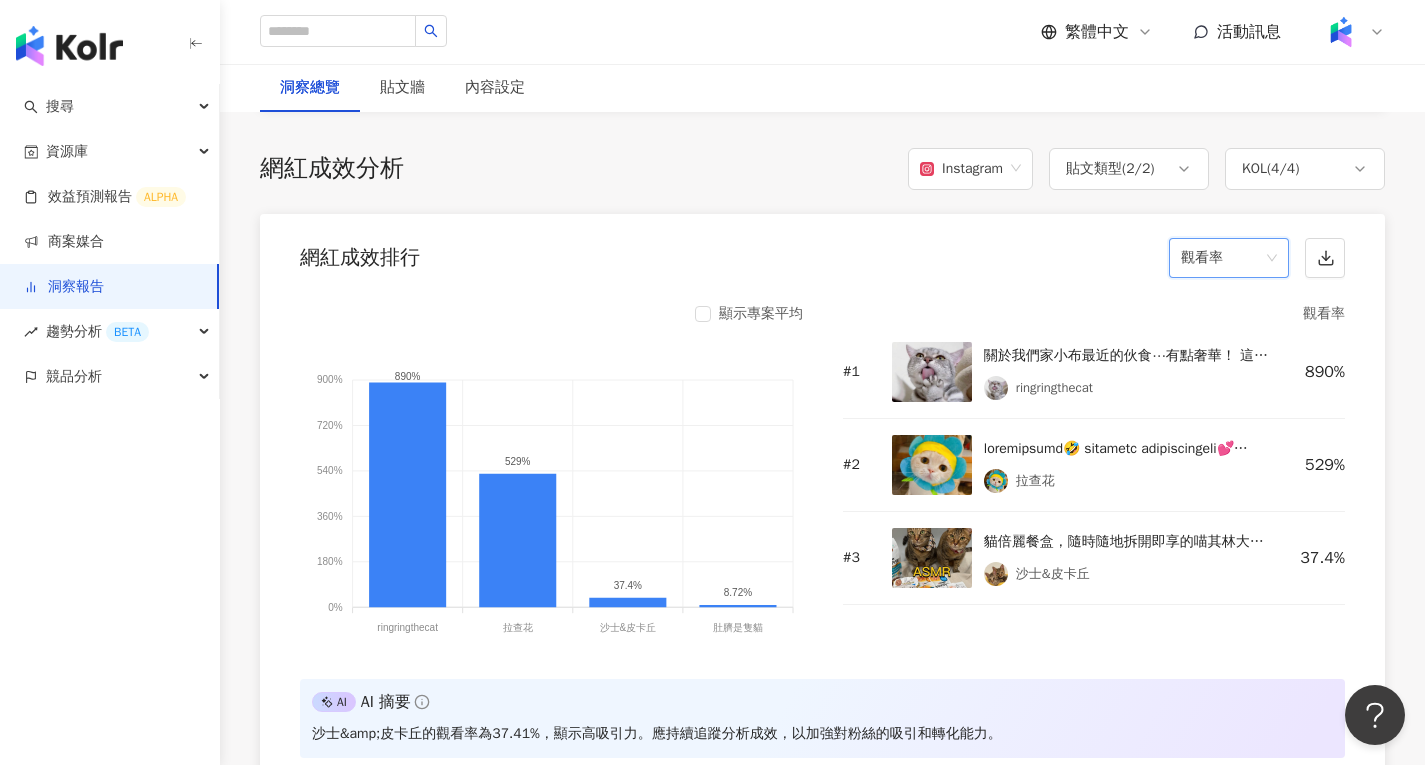 click on "觀看率" at bounding box center (1229, 258) 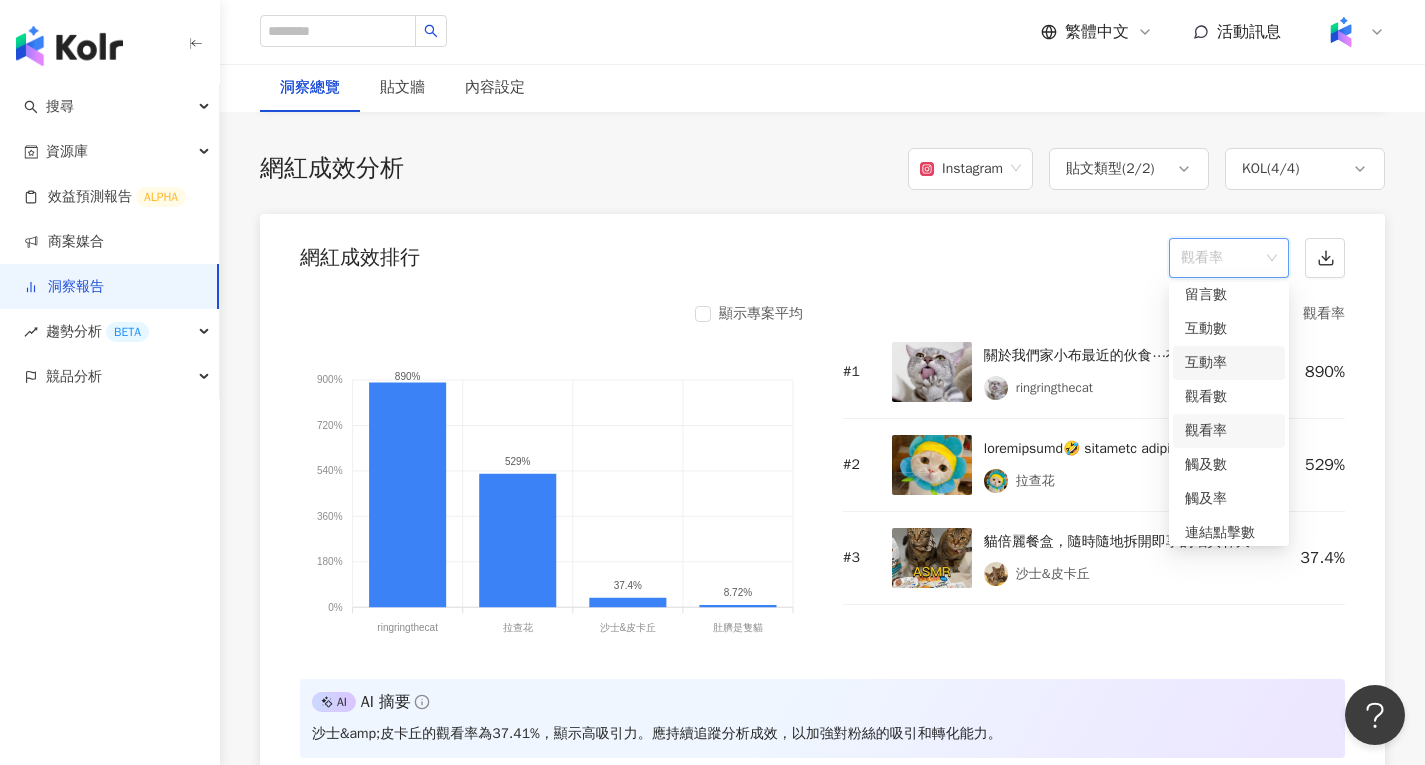 scroll, scrollTop: 84, scrollLeft: 0, axis: vertical 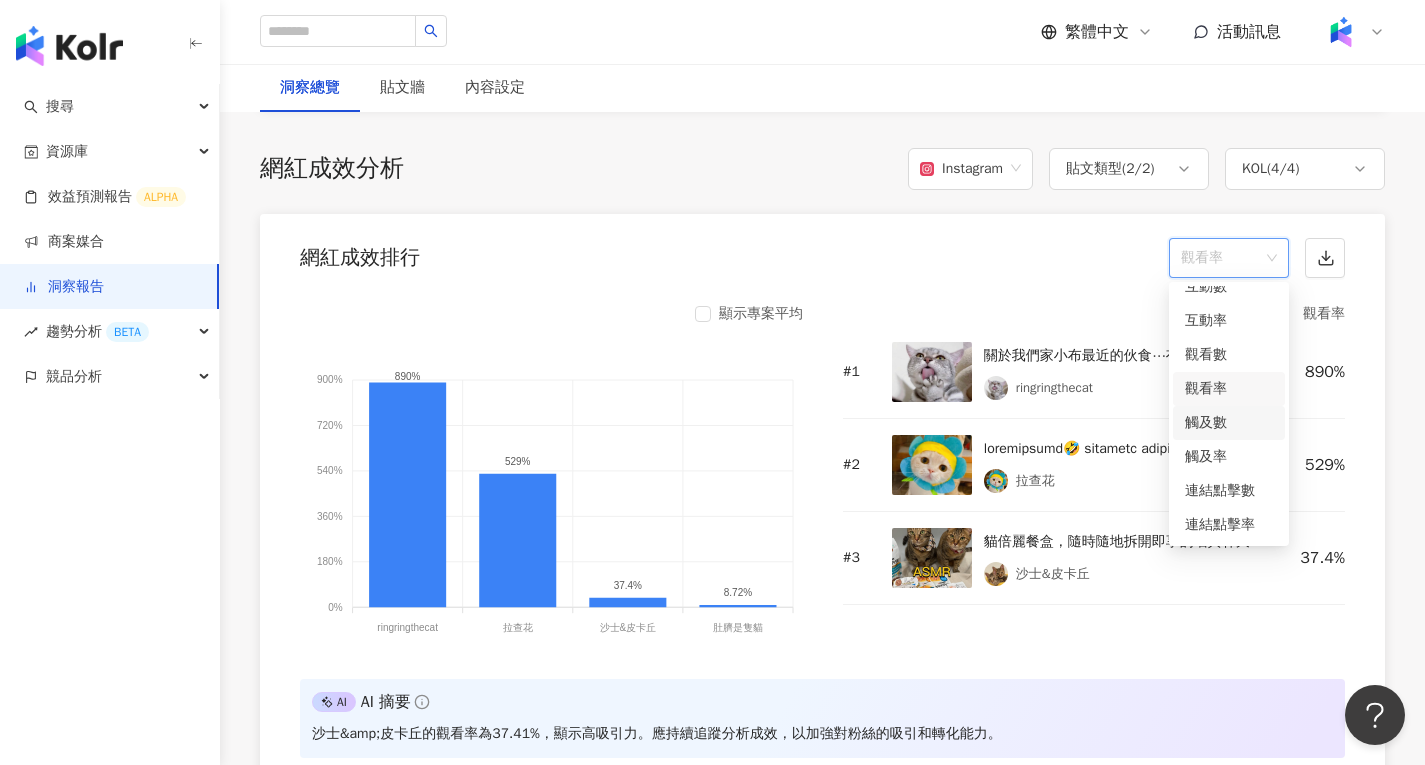 click on "觸及數" at bounding box center [1229, 423] 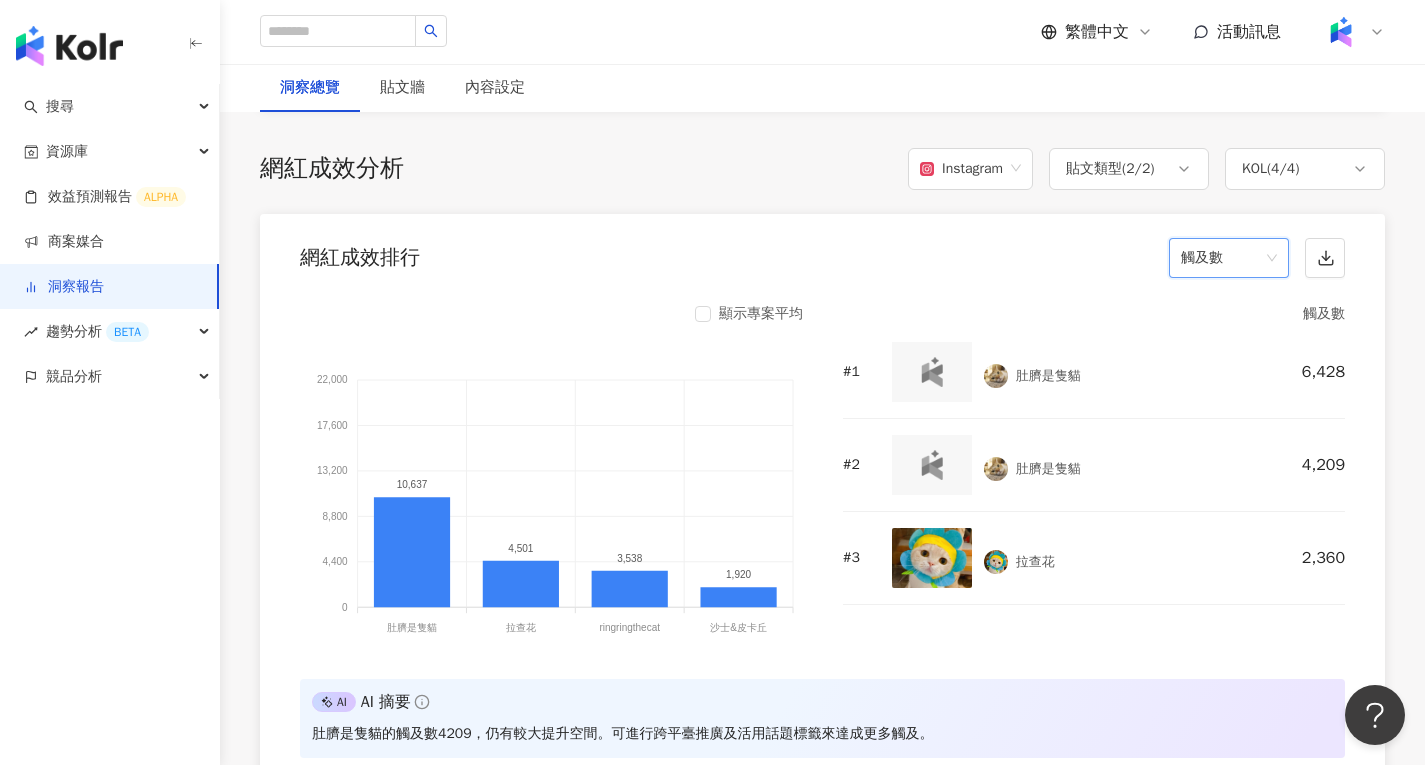 click on "觸及數" at bounding box center (1229, 258) 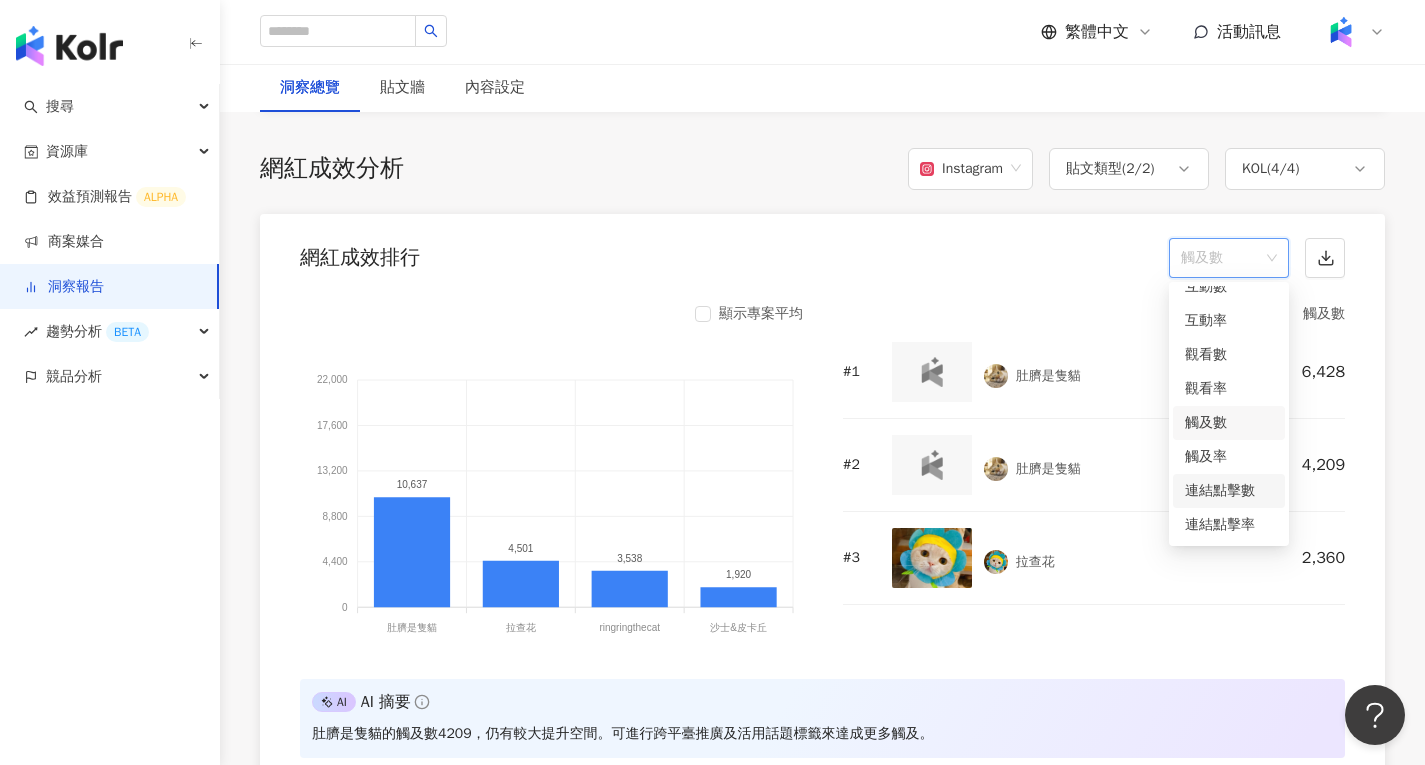 click on "觸及率" at bounding box center (1229, 457) 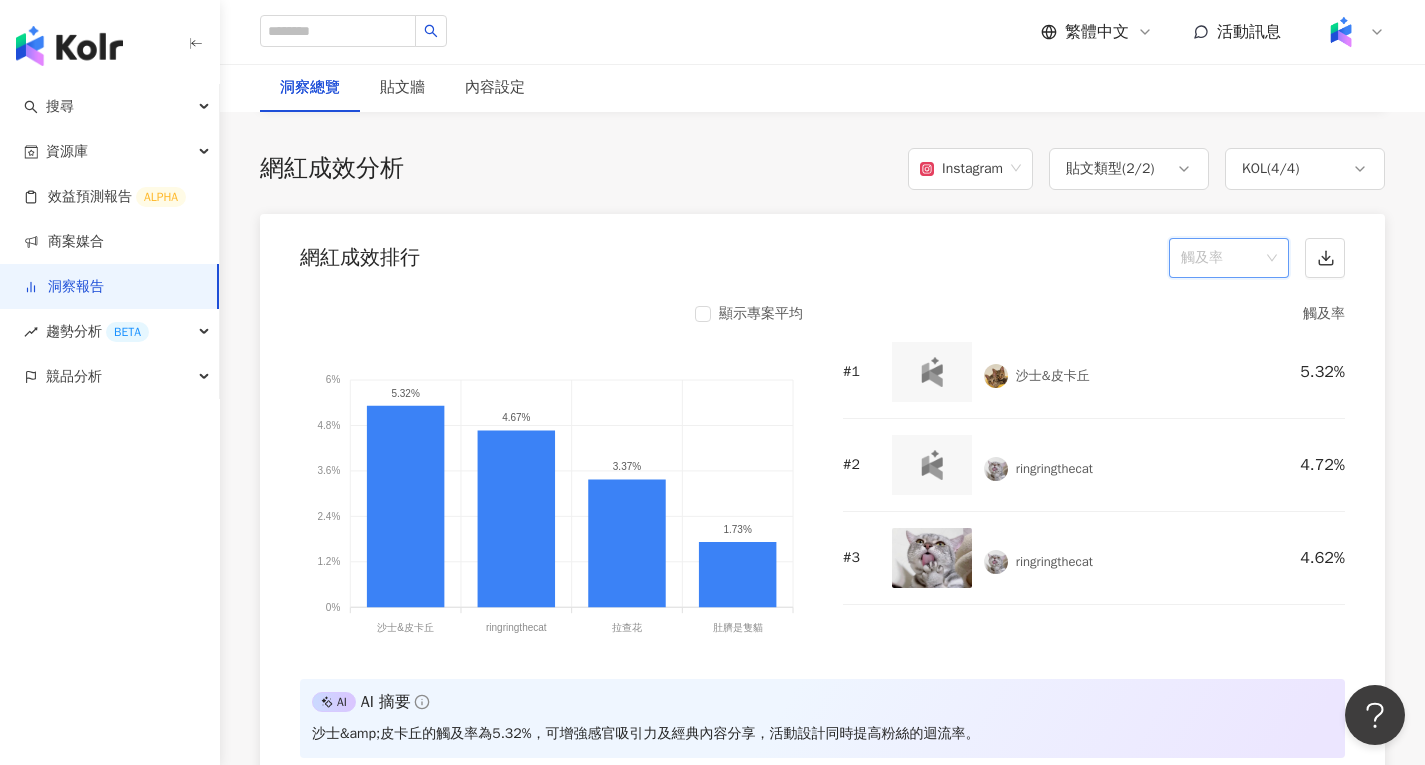 click on "觸及率" at bounding box center [1229, 258] 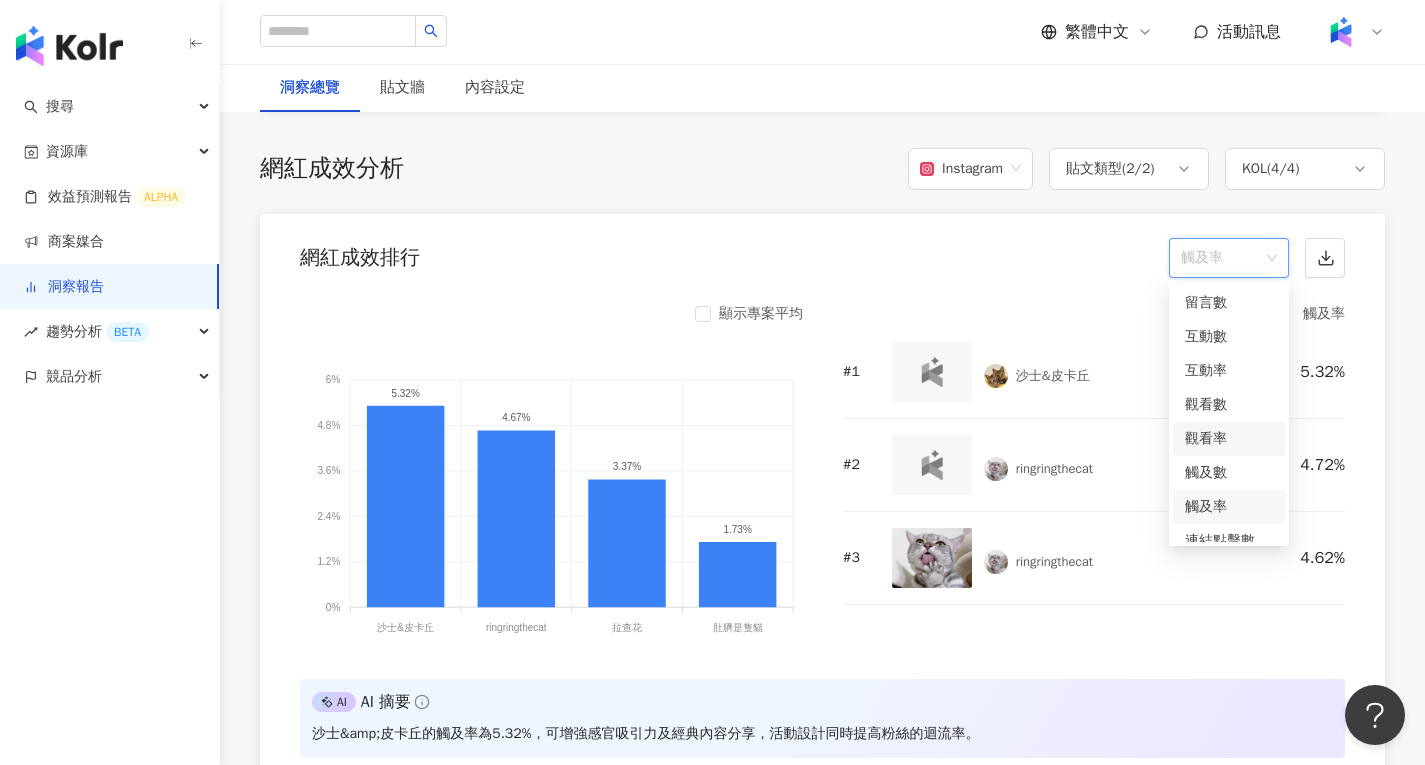 scroll, scrollTop: 0, scrollLeft: 0, axis: both 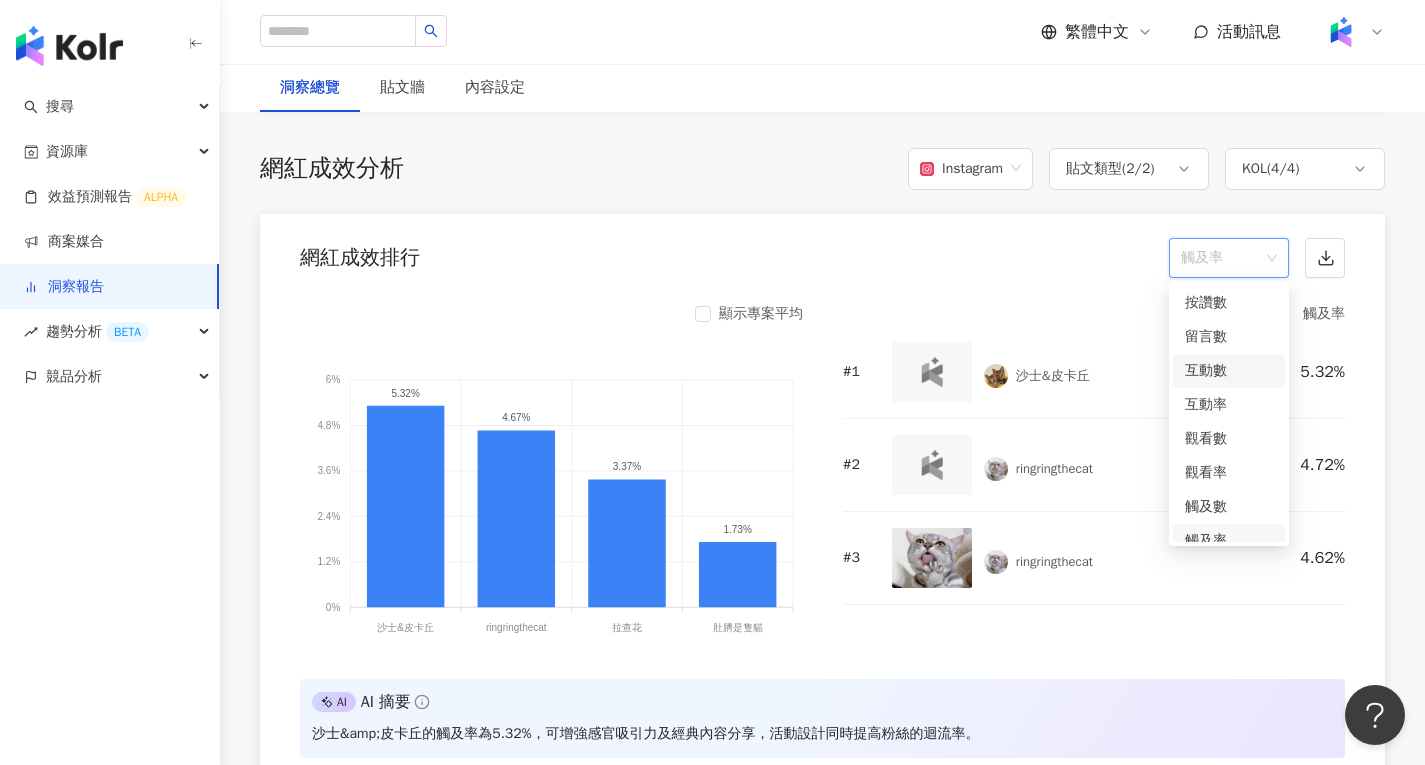 click on "互動數" at bounding box center (1229, 371) 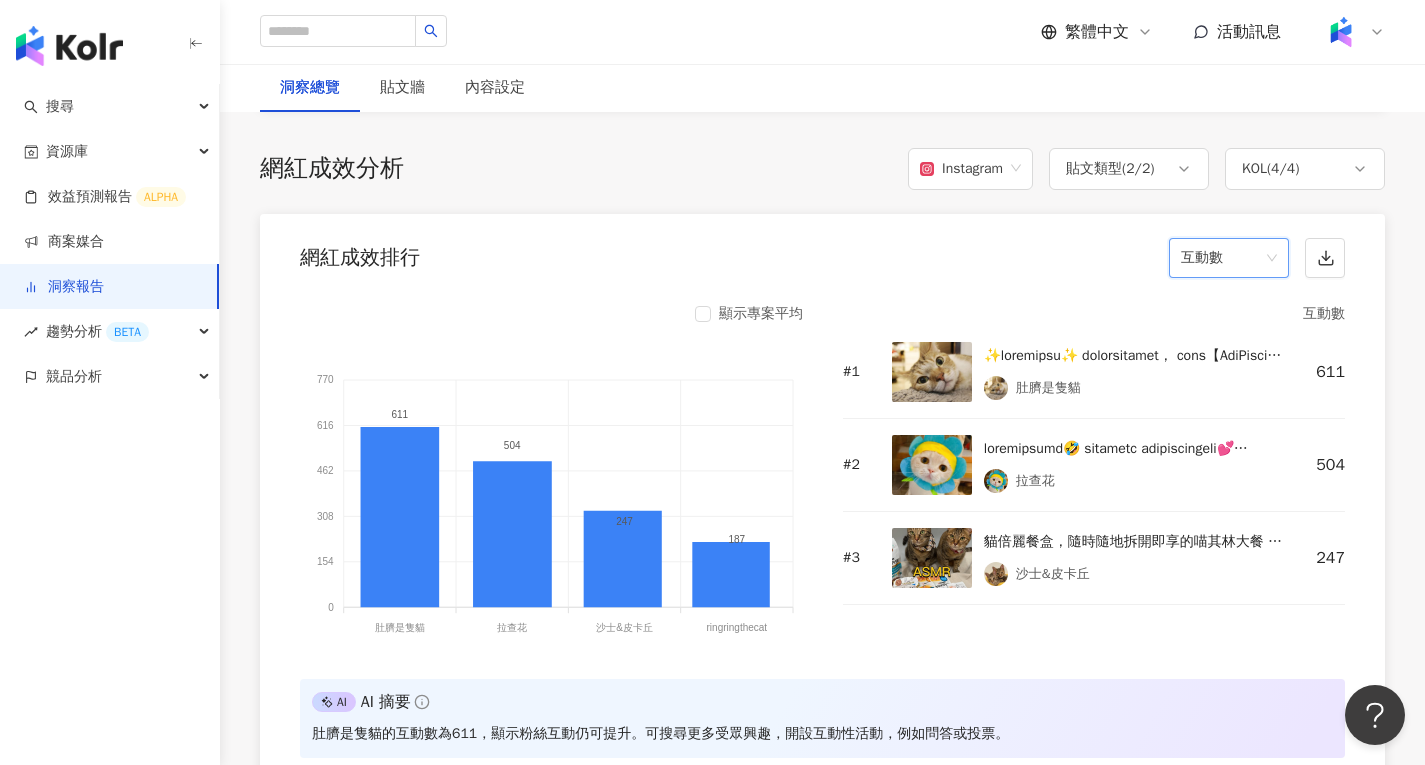click on "互動數" at bounding box center [1229, 258] 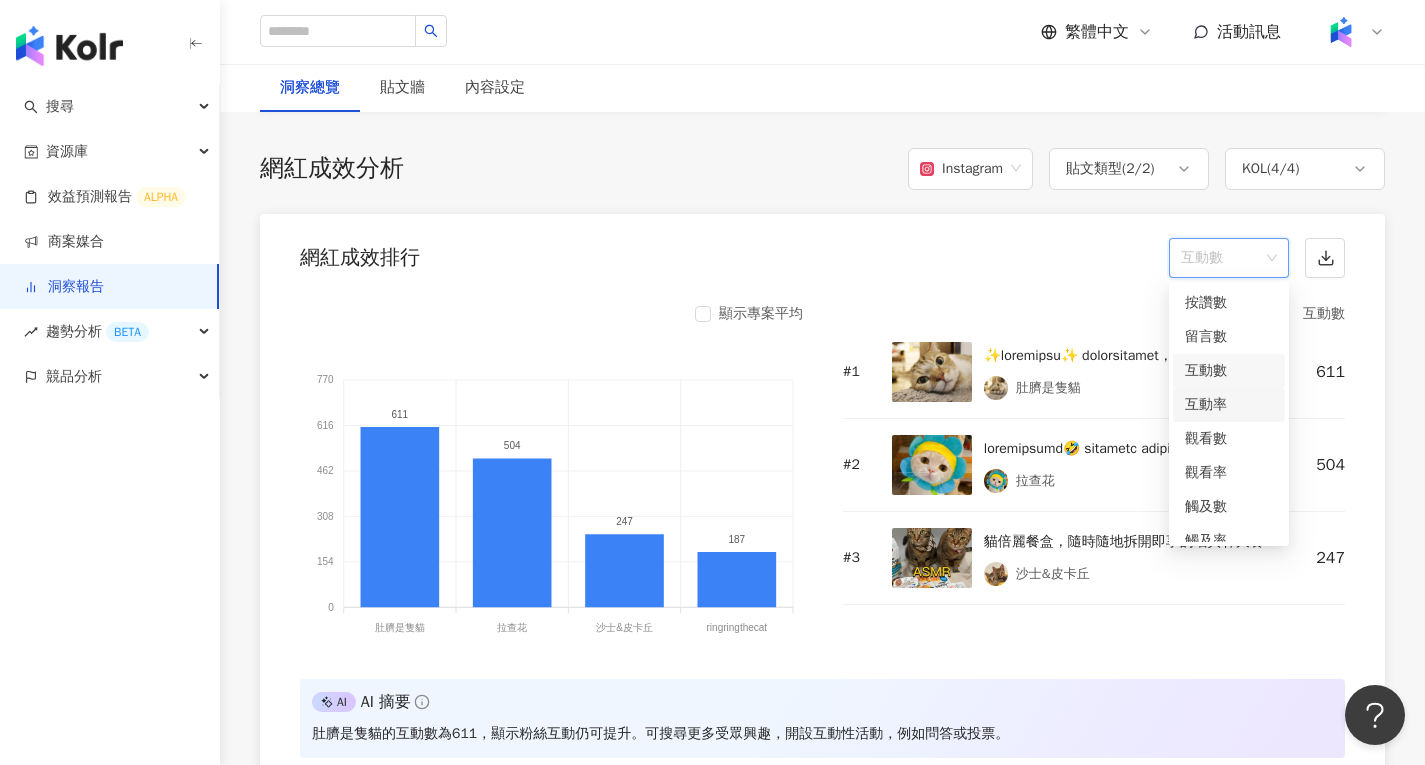 click on "互動率" at bounding box center [1229, 405] 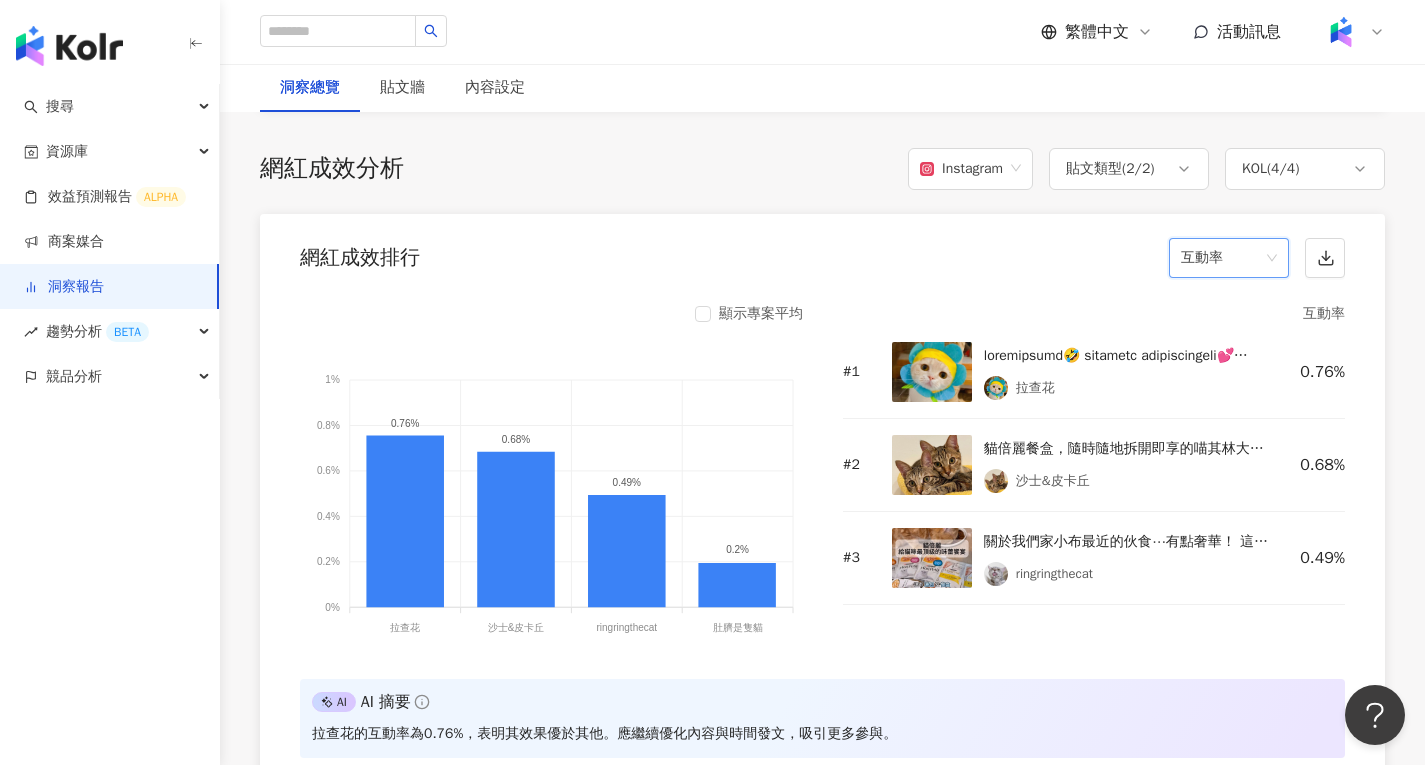 click on "互動率" at bounding box center [1229, 258] 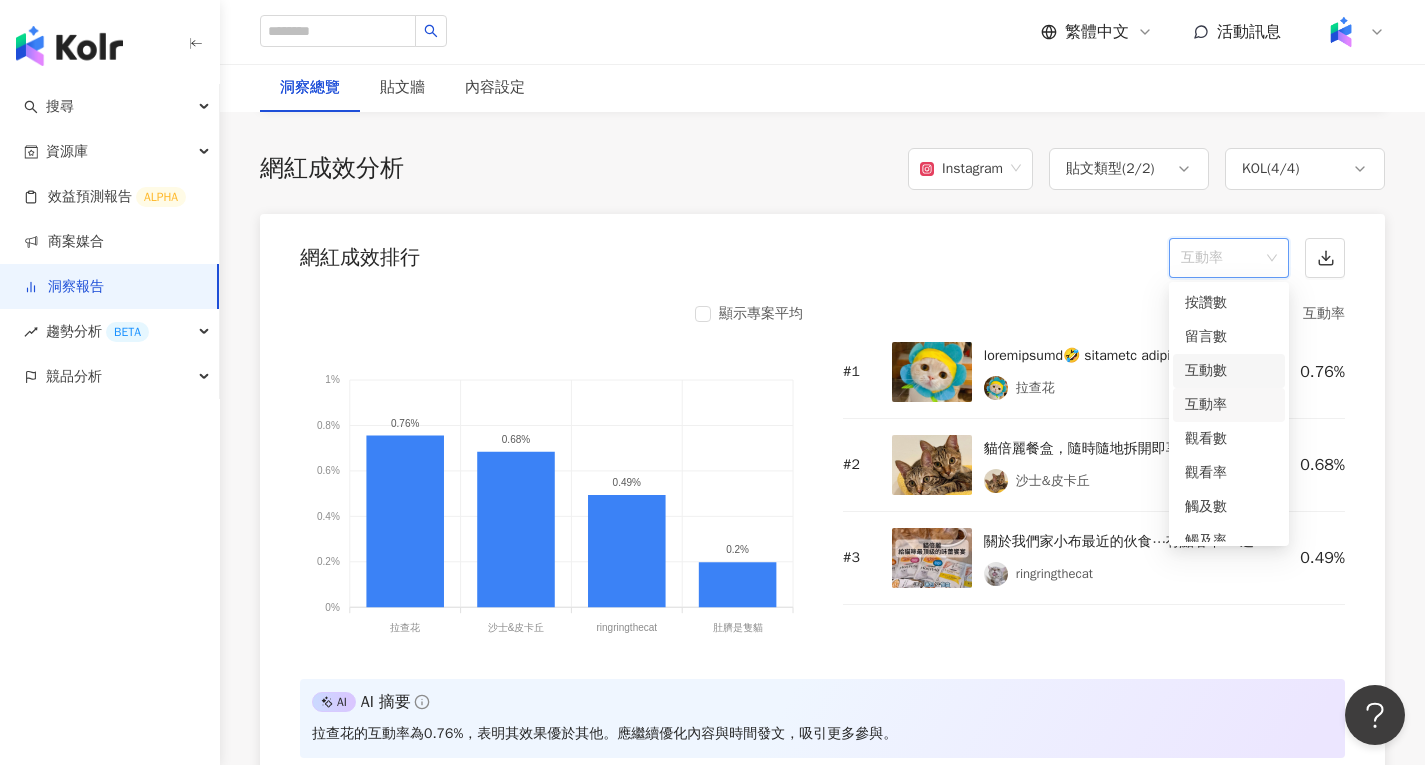 click on "互動數" at bounding box center (1229, 371) 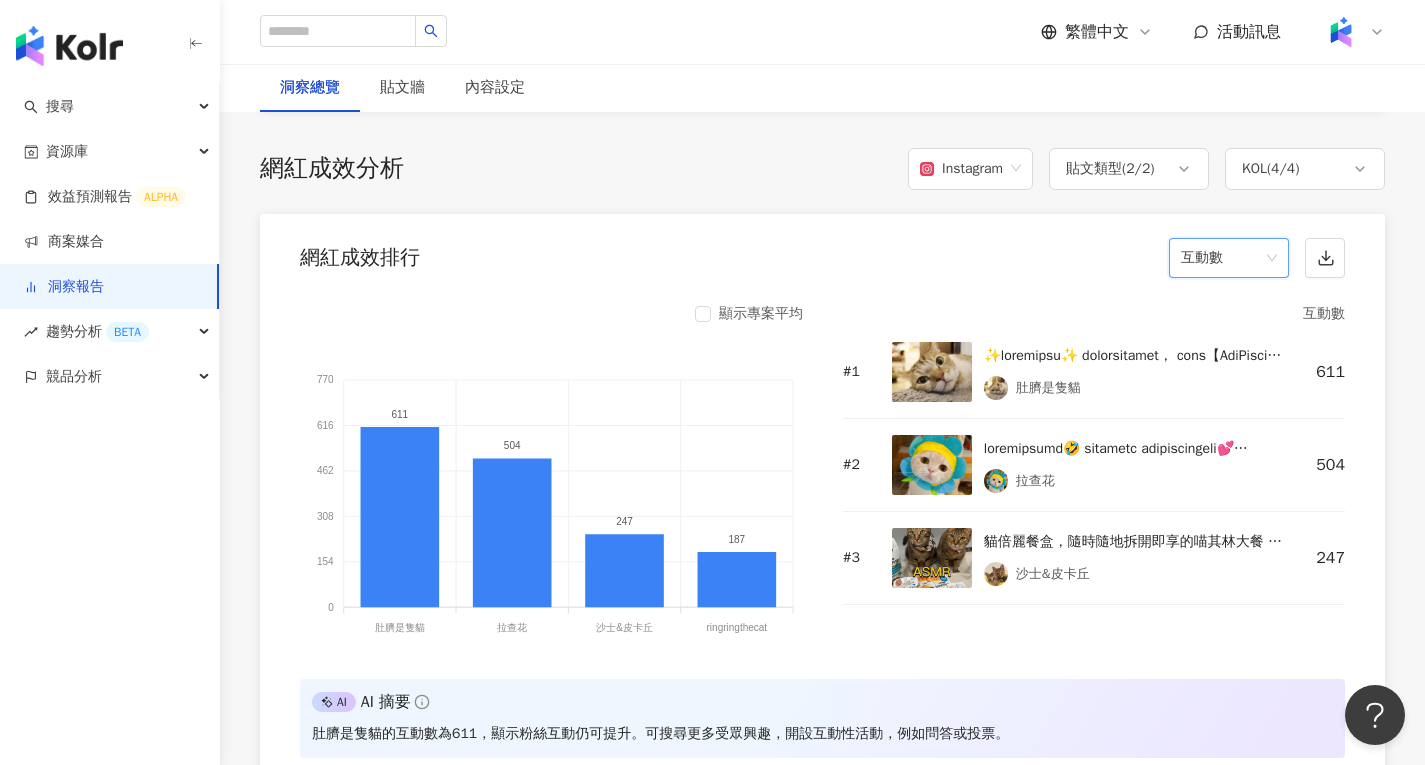 click on "互動數" at bounding box center (1229, 258) 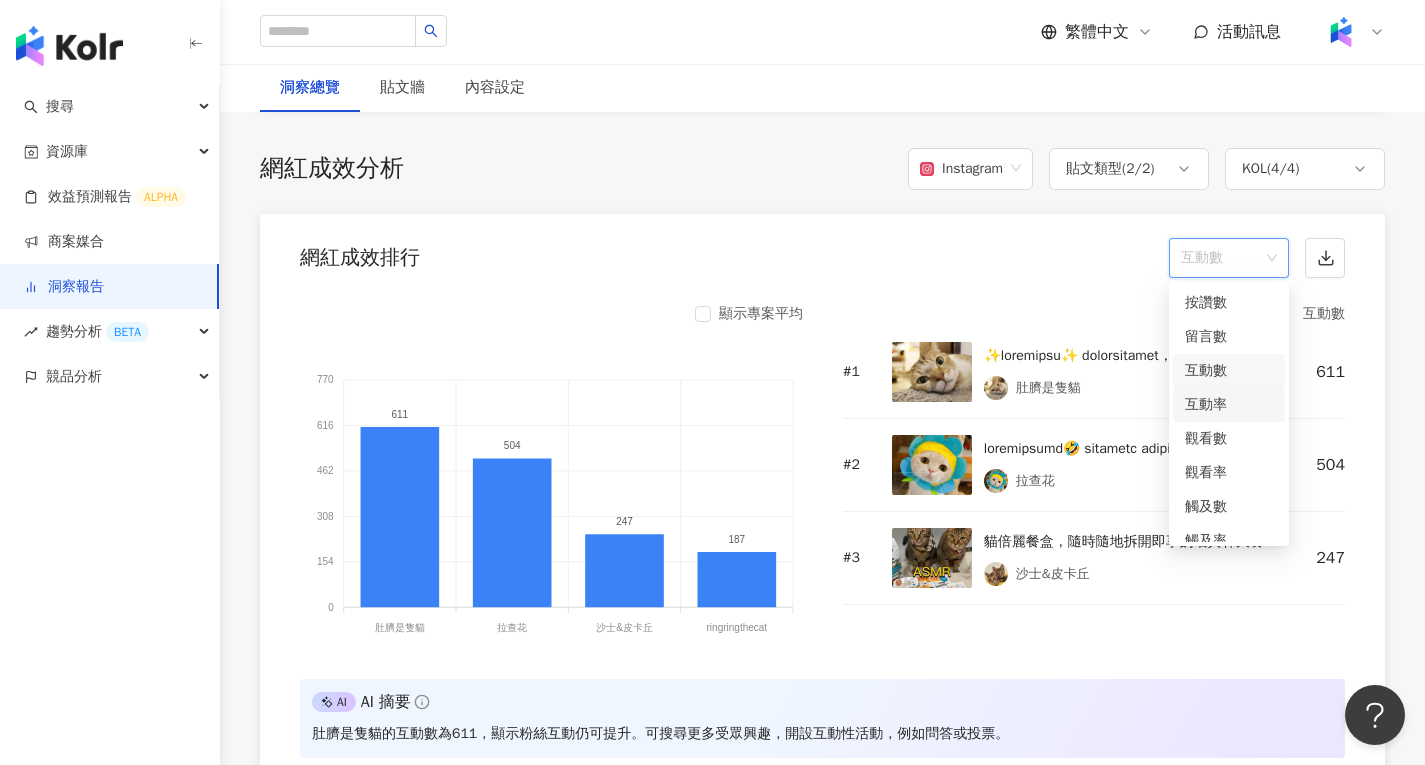 click on "互動率" at bounding box center (1229, 405) 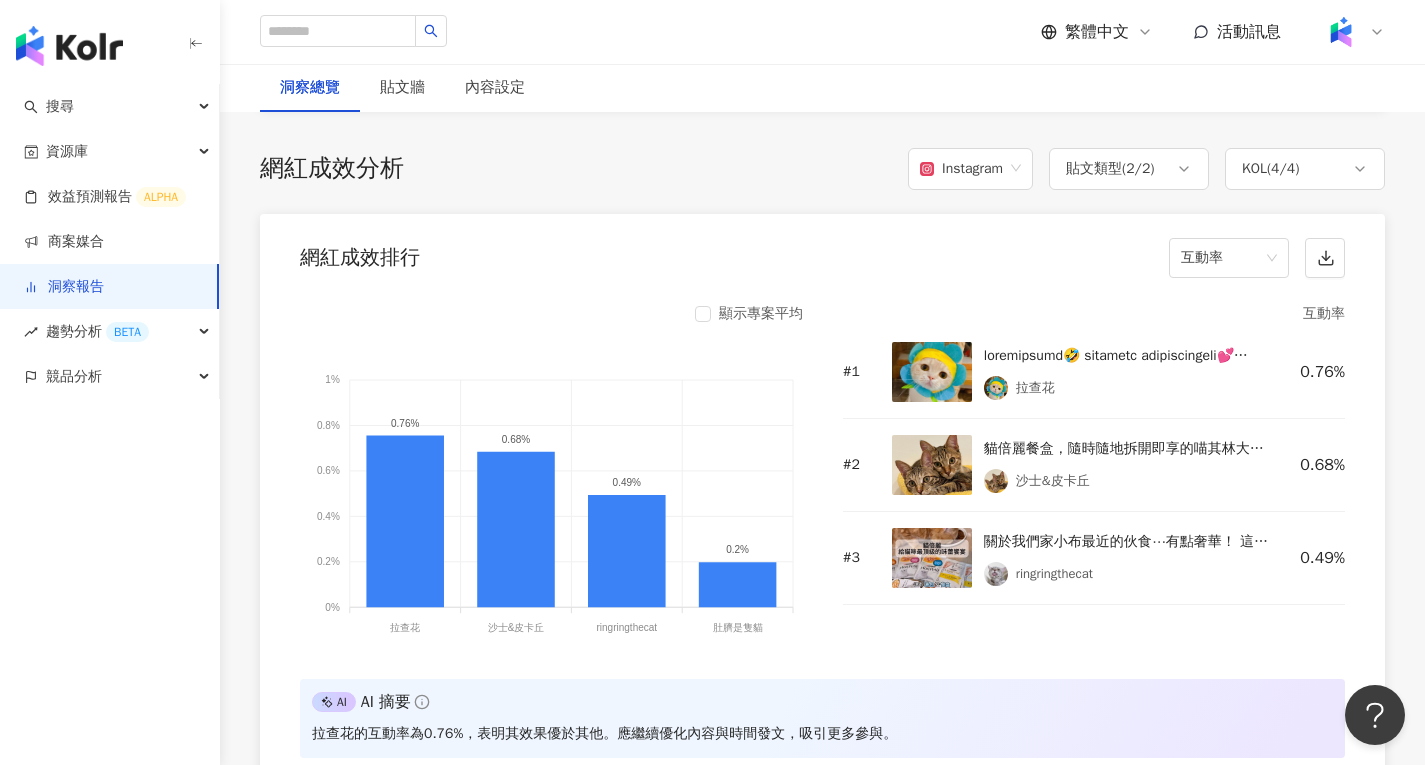 click on "網紅成效排行 互動率" at bounding box center (822, 252) 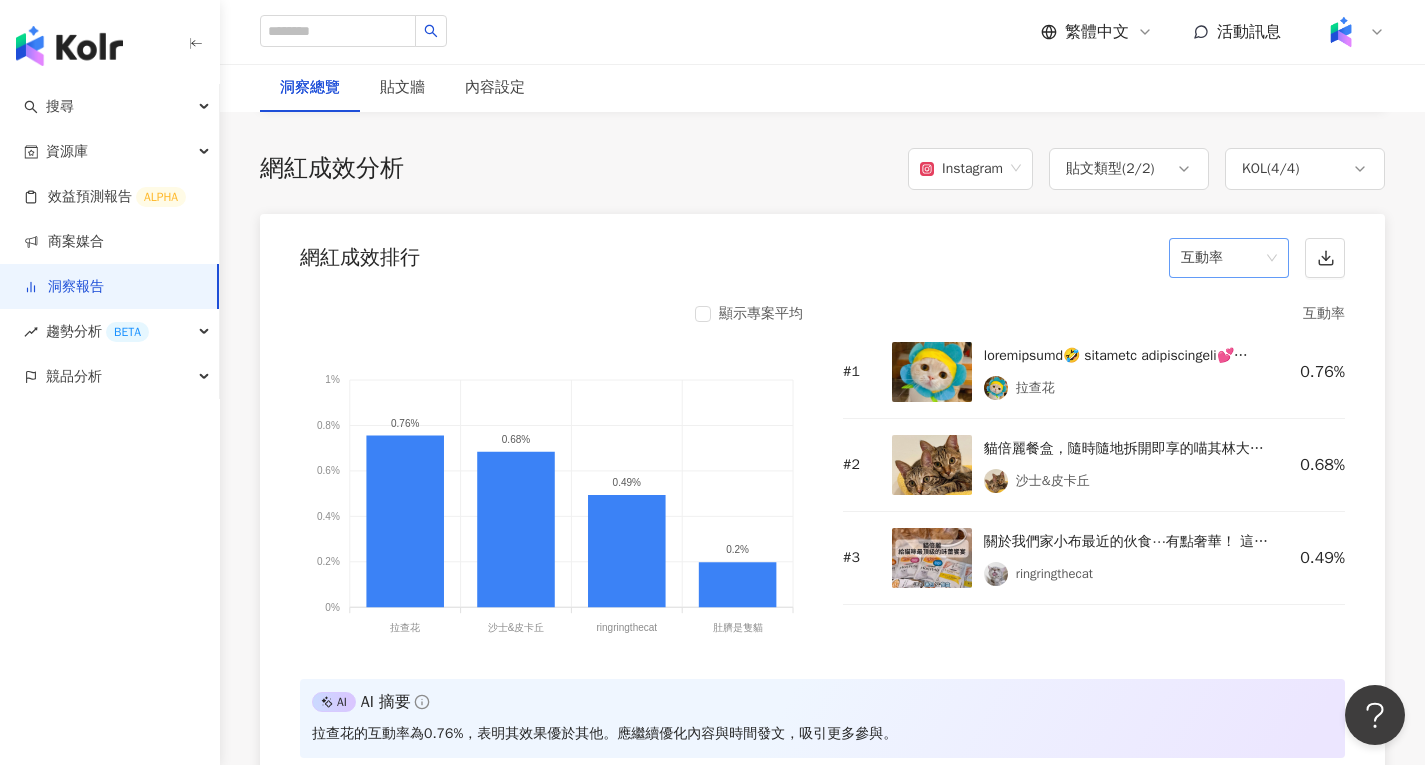 click on "互動率" at bounding box center [1229, 258] 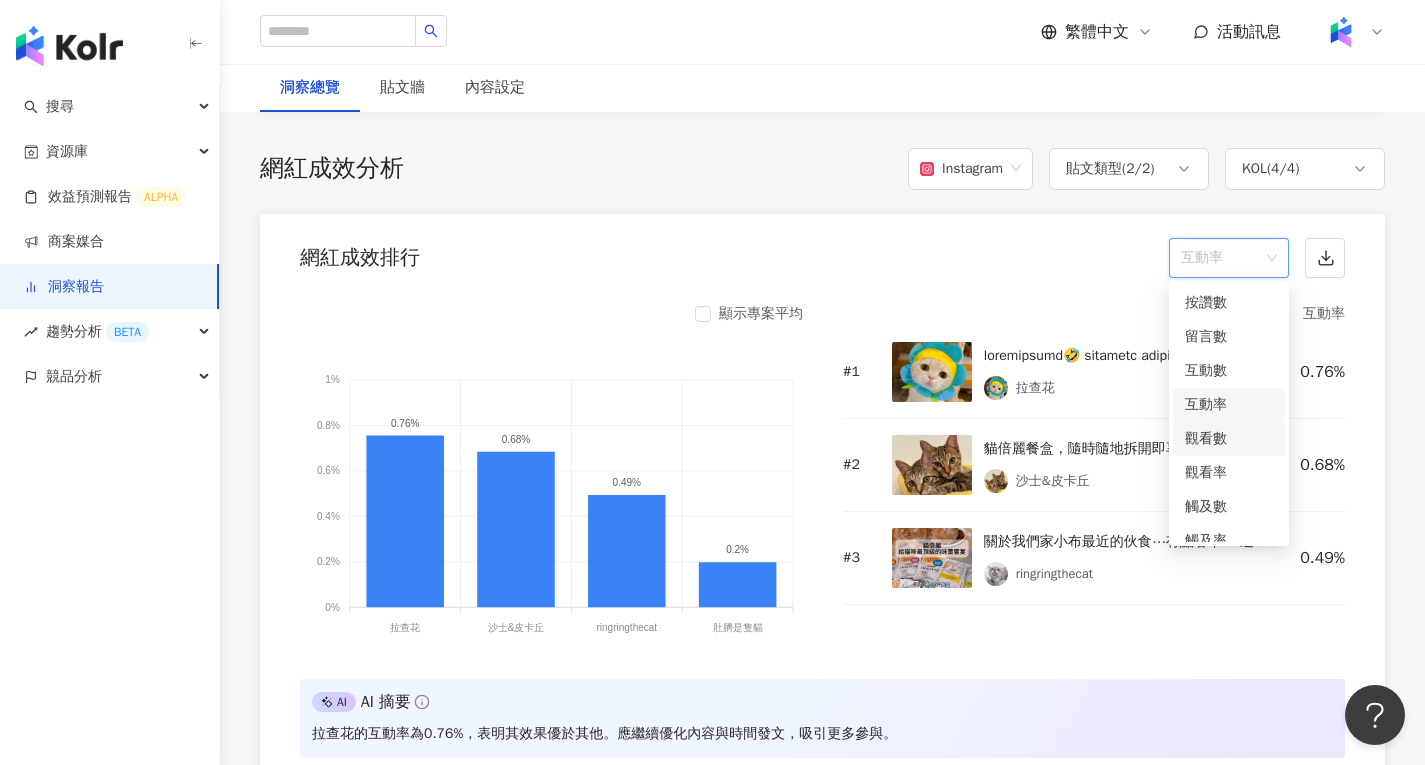 click on "觀看數" at bounding box center [1229, 439] 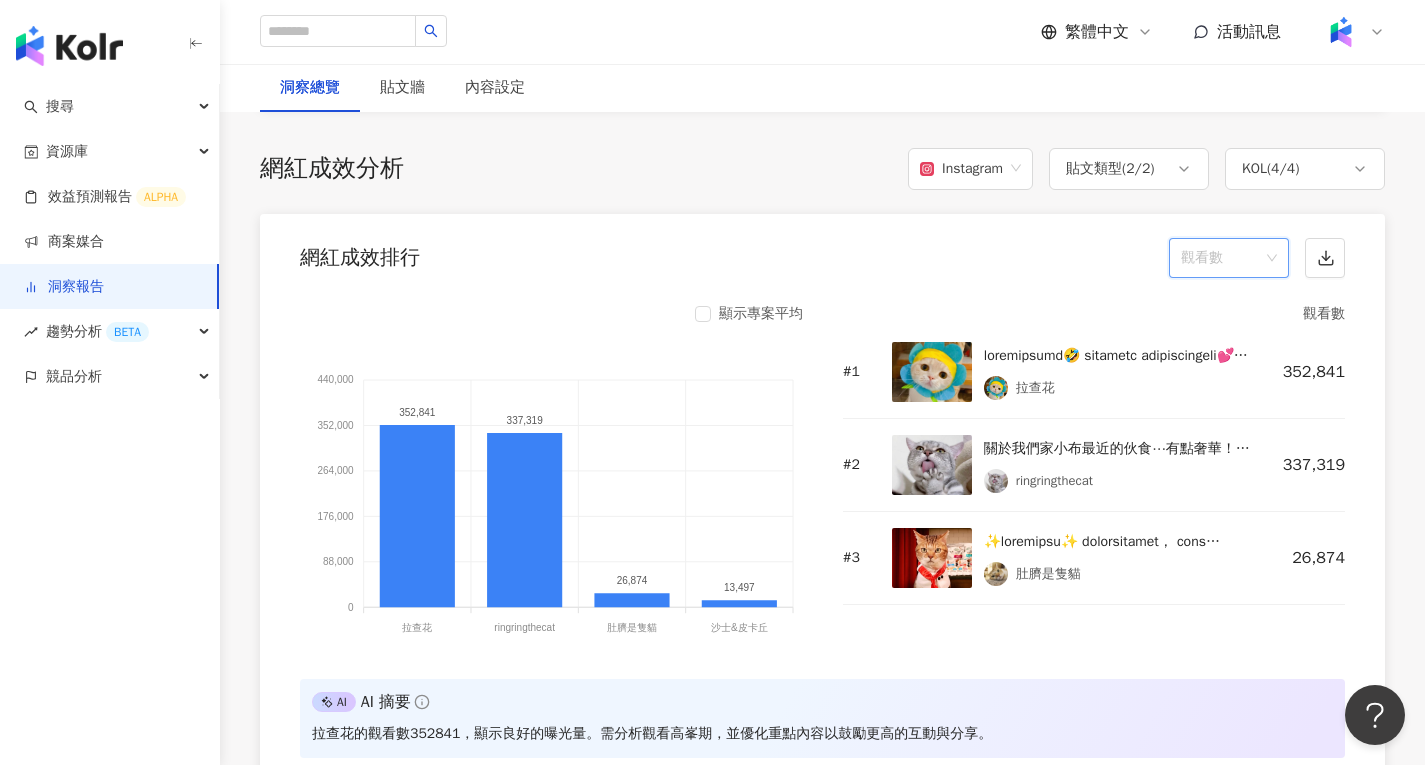 click on "觀看數" at bounding box center [1229, 258] 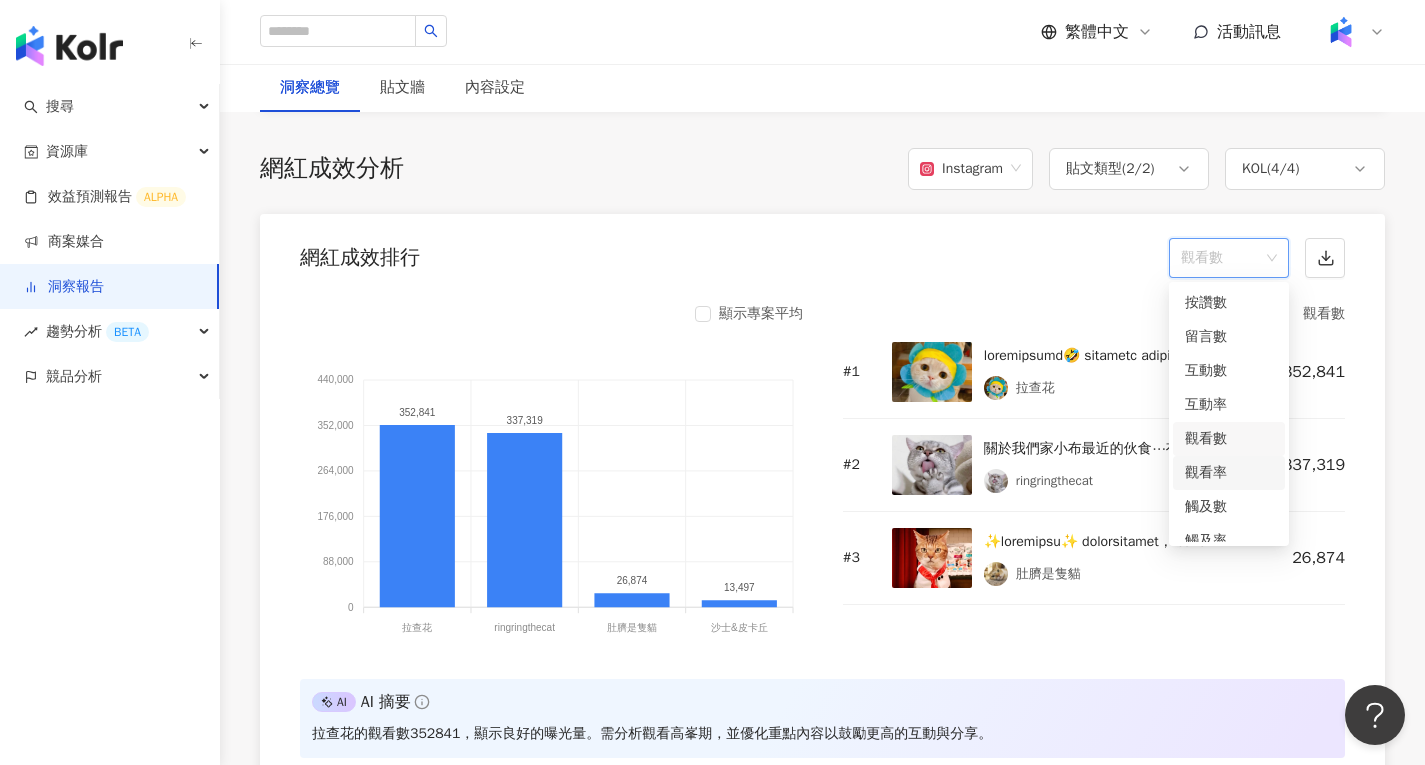 click on "觀看率" at bounding box center (1229, 473) 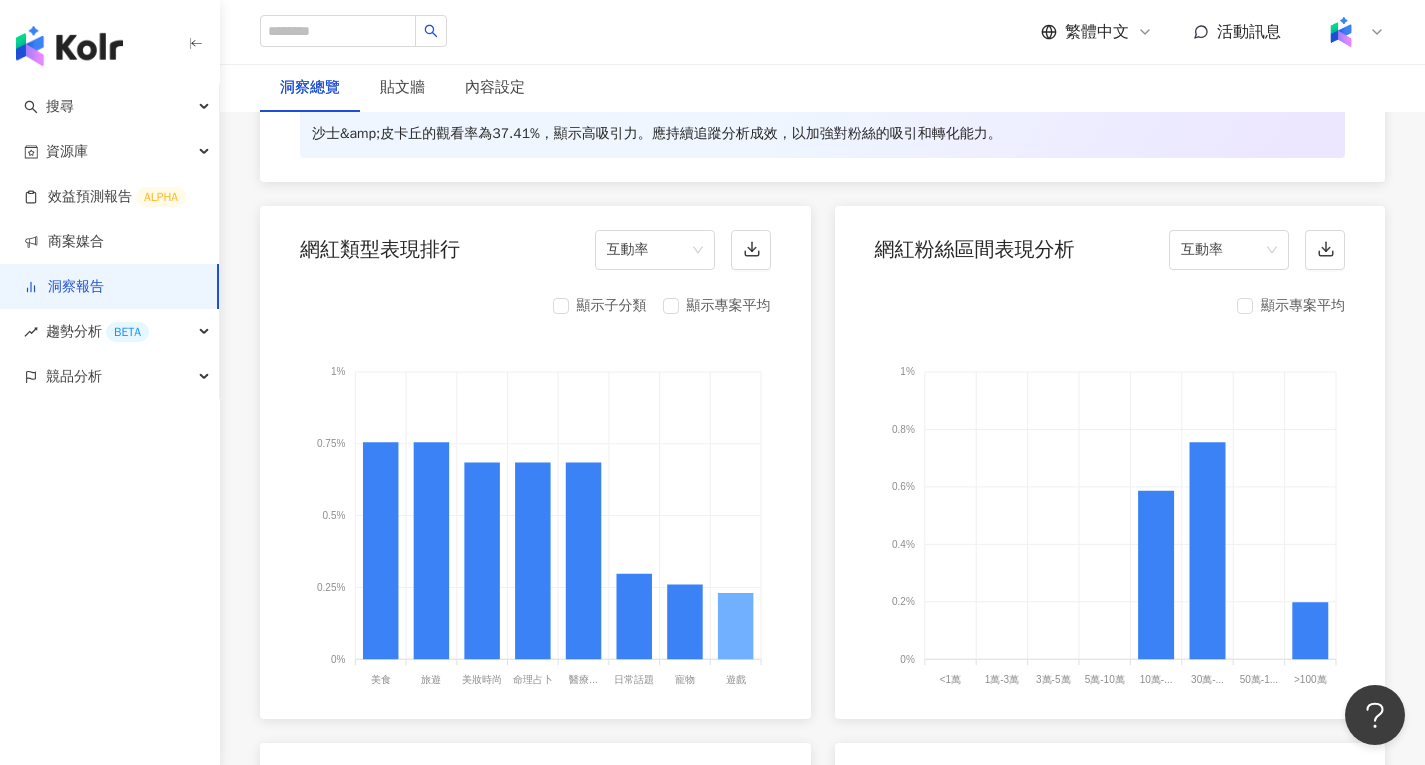scroll, scrollTop: 2200, scrollLeft: 0, axis: vertical 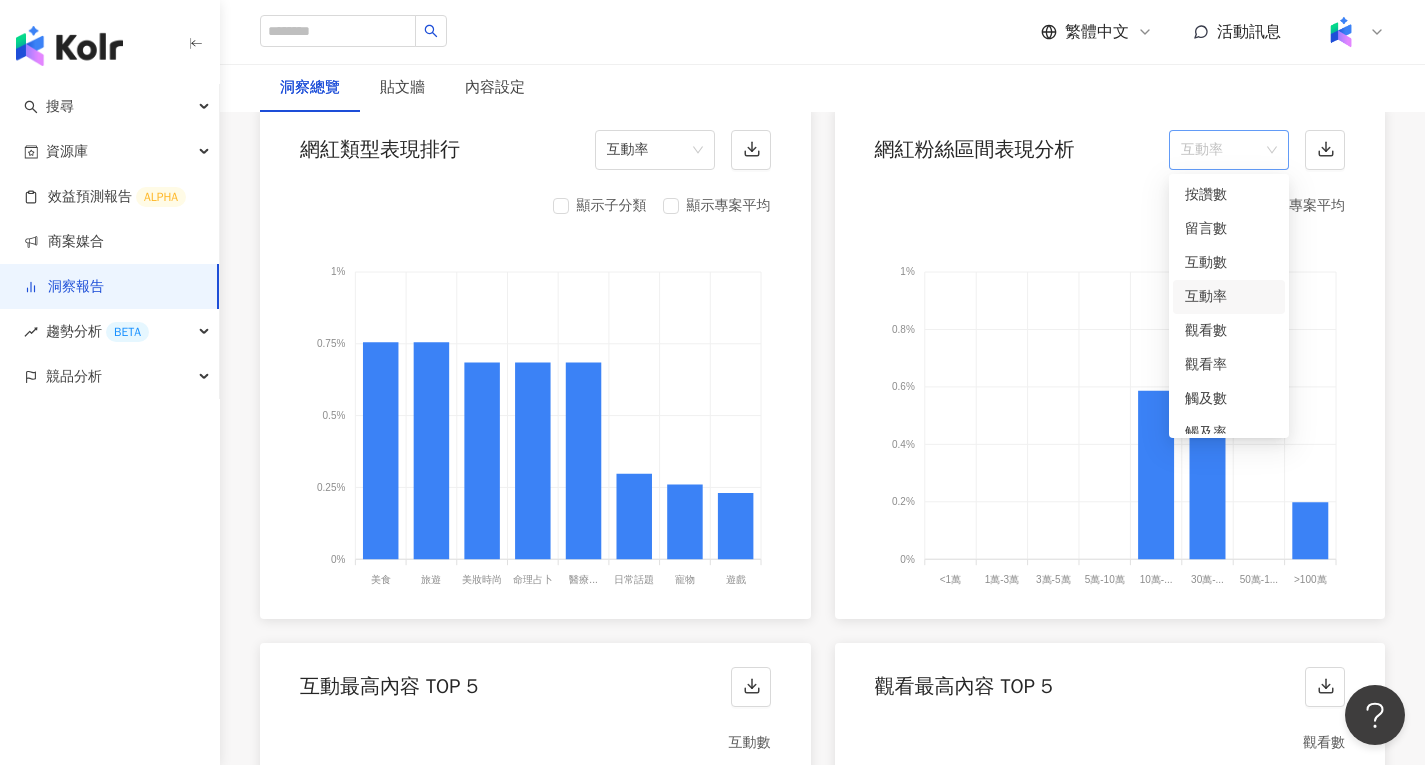 click on "互動率" at bounding box center (1229, 150) 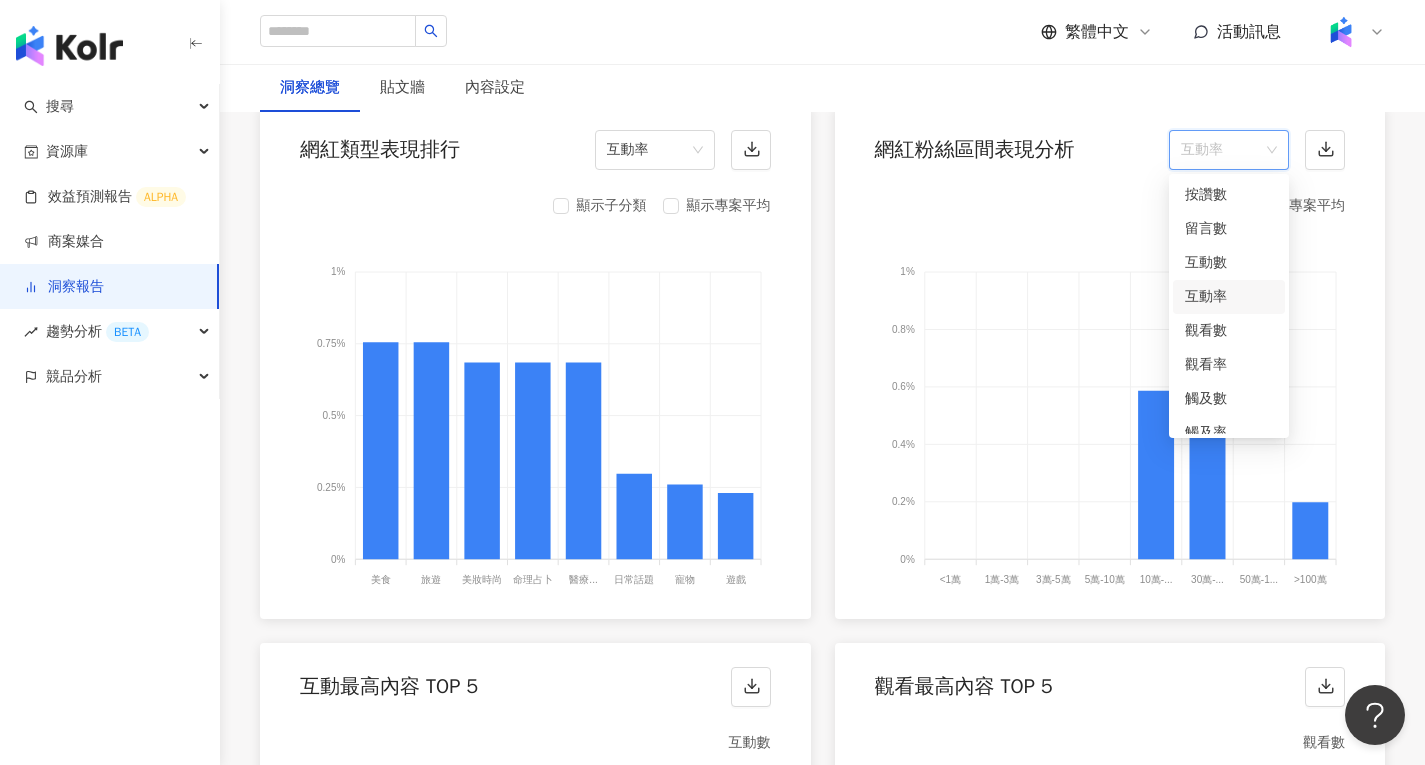 click on "顯示專案平均 1% 1% 0.8% 0.8% 0.6% 0.6% 0.4% 0.4% 0.2% 0.2% 0% 0% <1萬 <1萬 1萬-3萬 1萬-3萬 3萬-5萬 3萬-5萬 5萬-10萬 5萬-10萬 10萬-... 10萬-30萬 30萬-... 30萬-50萬 50萬-1... 50萬-100萬 >100萬 >100萬" at bounding box center [1110, 400] 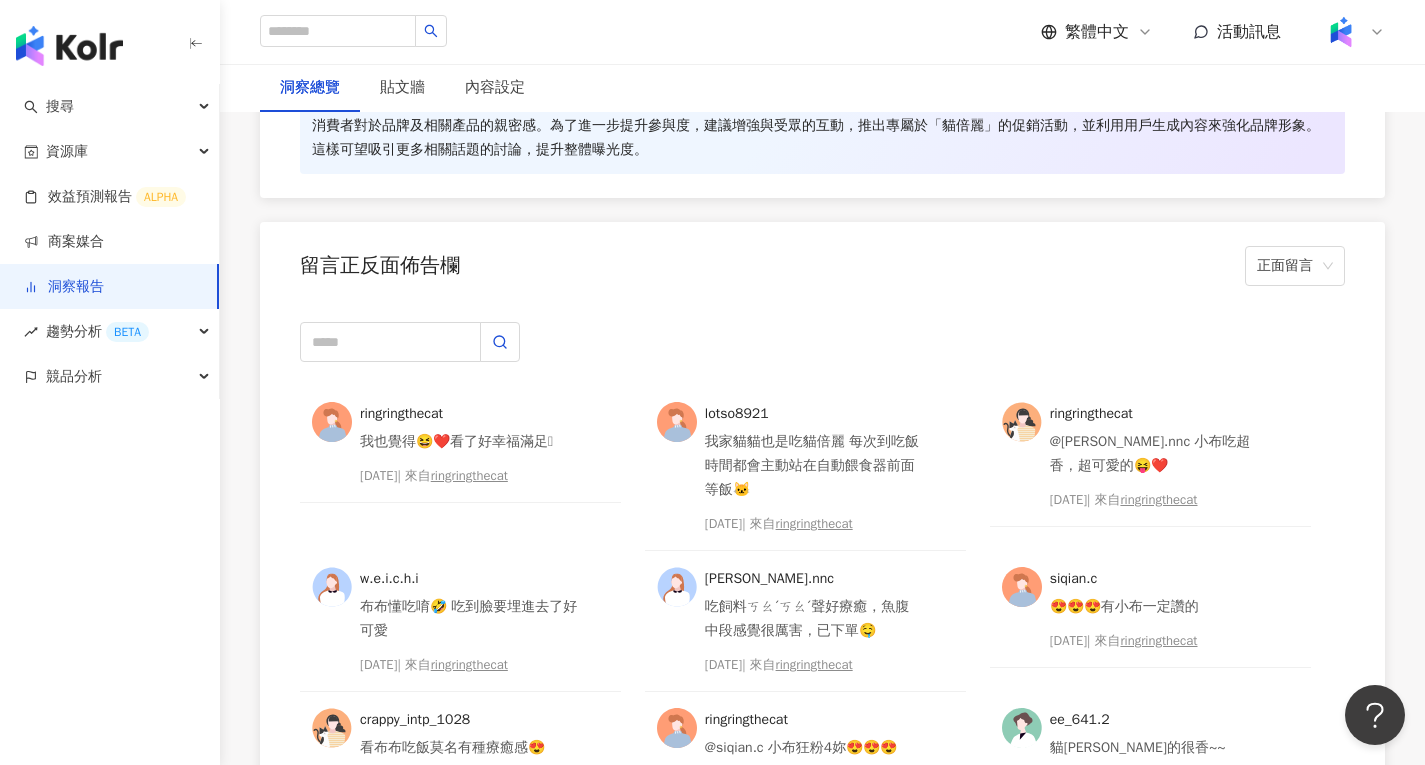 scroll, scrollTop: 4900, scrollLeft: 0, axis: vertical 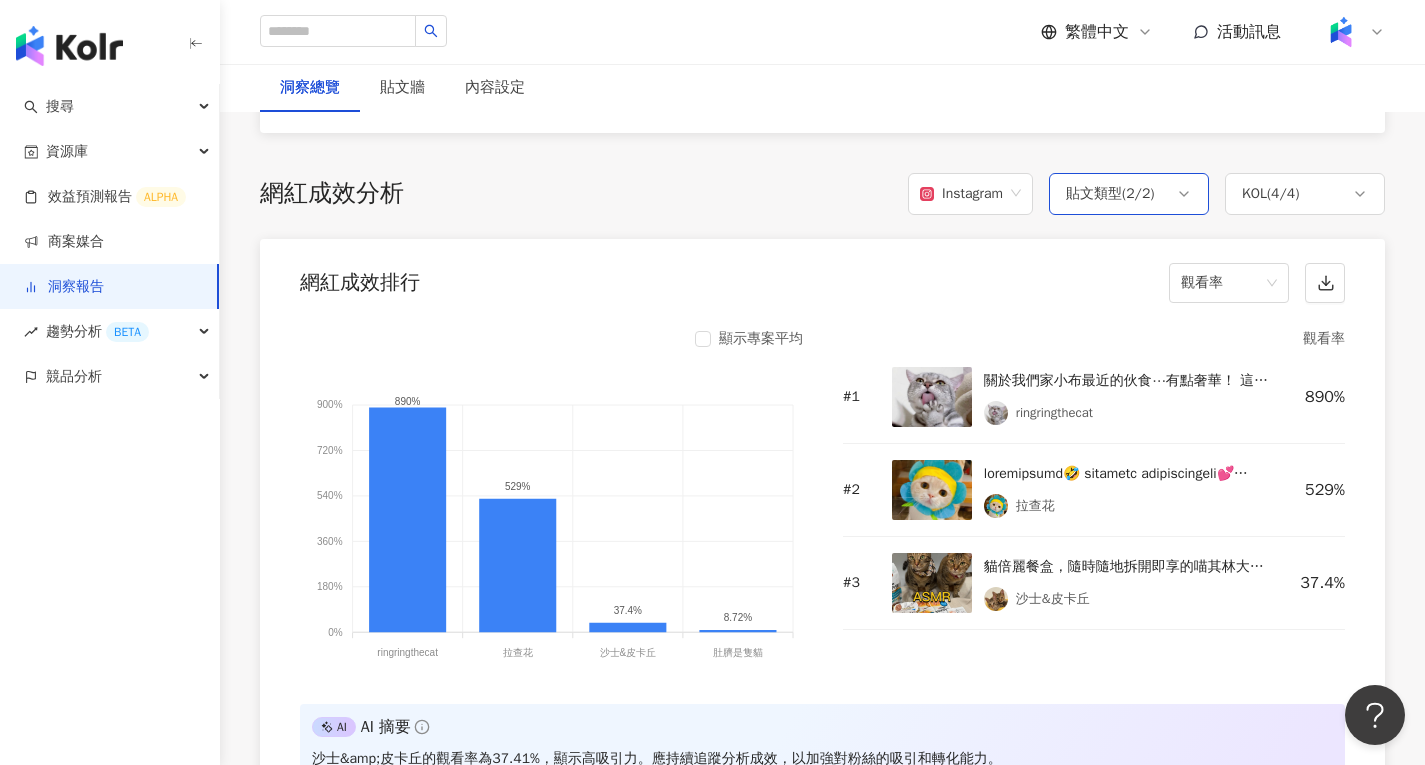 click on "貼文類型  ( 2 / 2 )" at bounding box center (1129, 194) 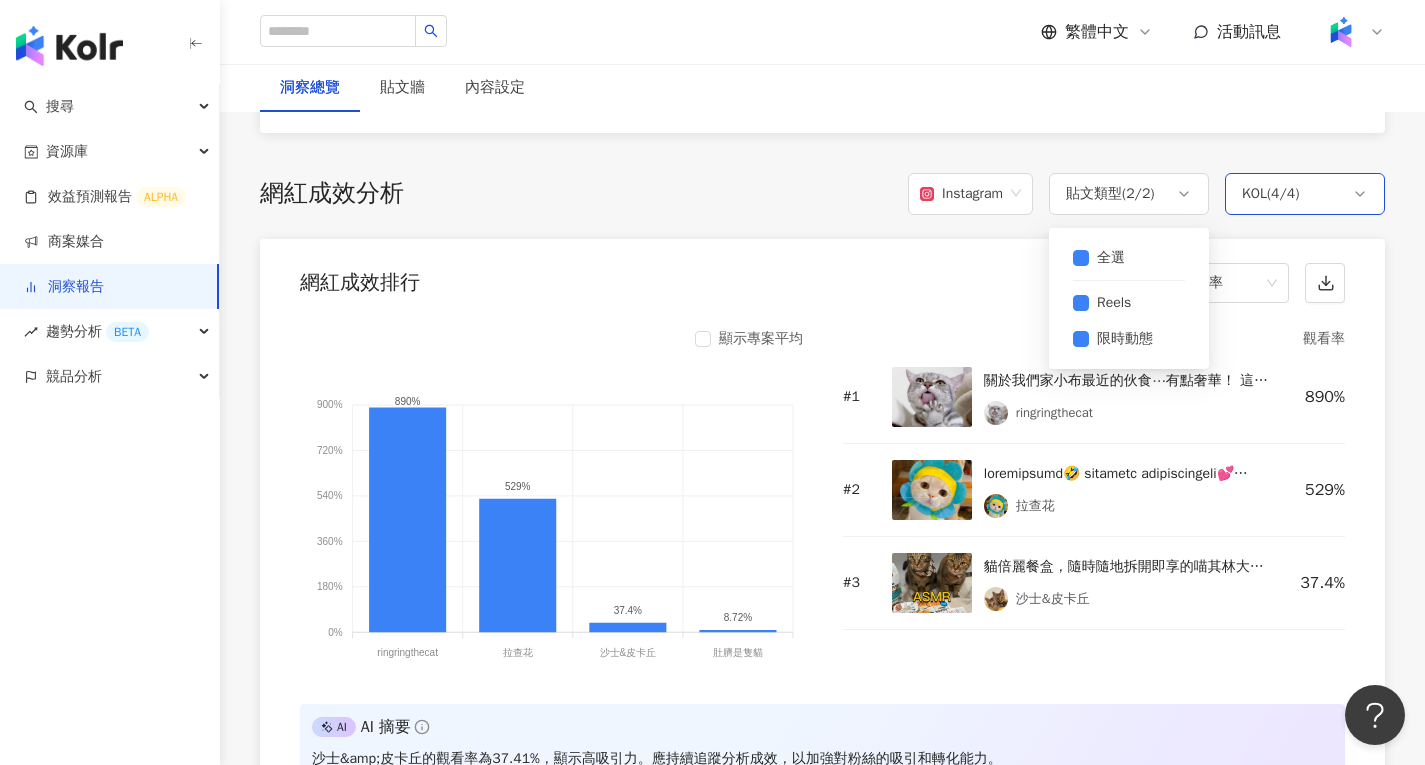 click on "KOL  ( 4 / 4 )" at bounding box center [1270, 194] 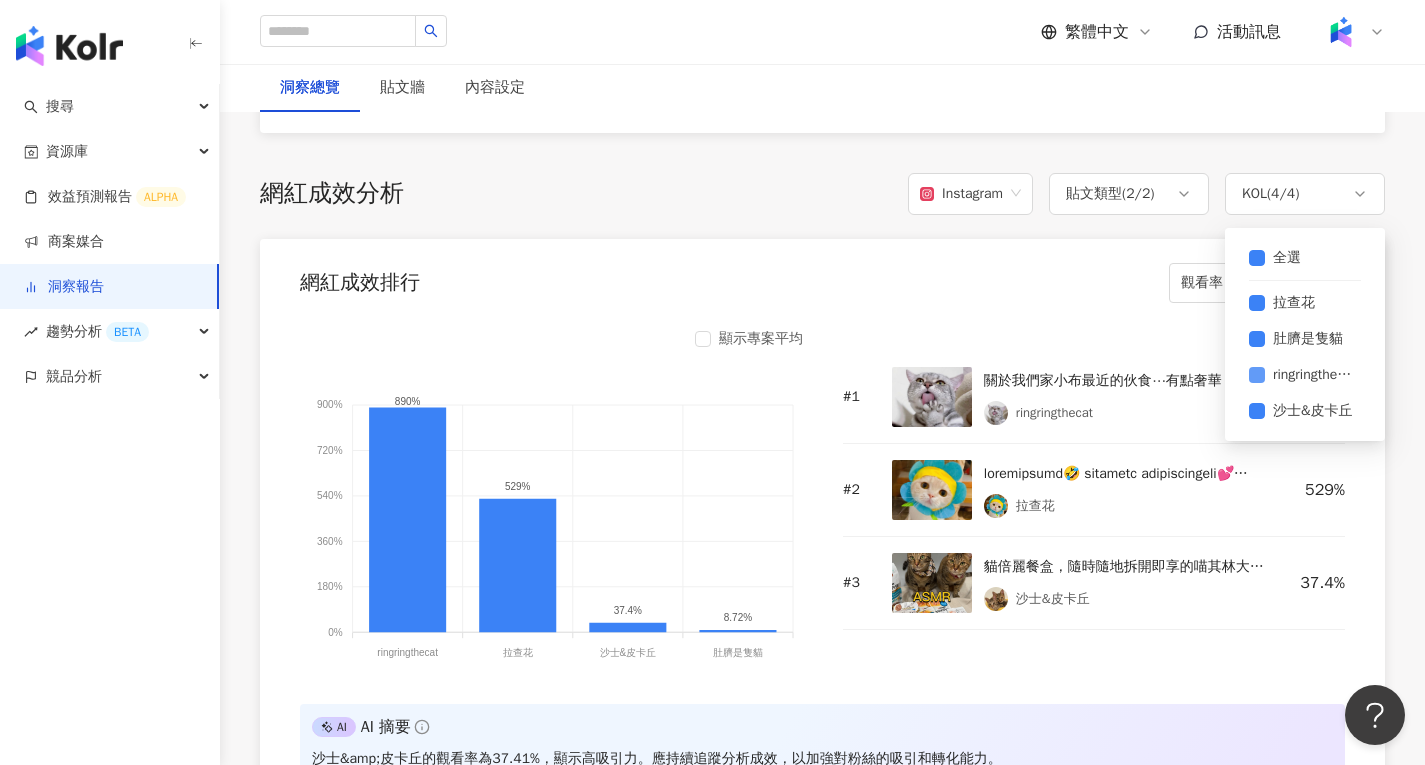 click on "ringringthecat" at bounding box center (1313, 375) 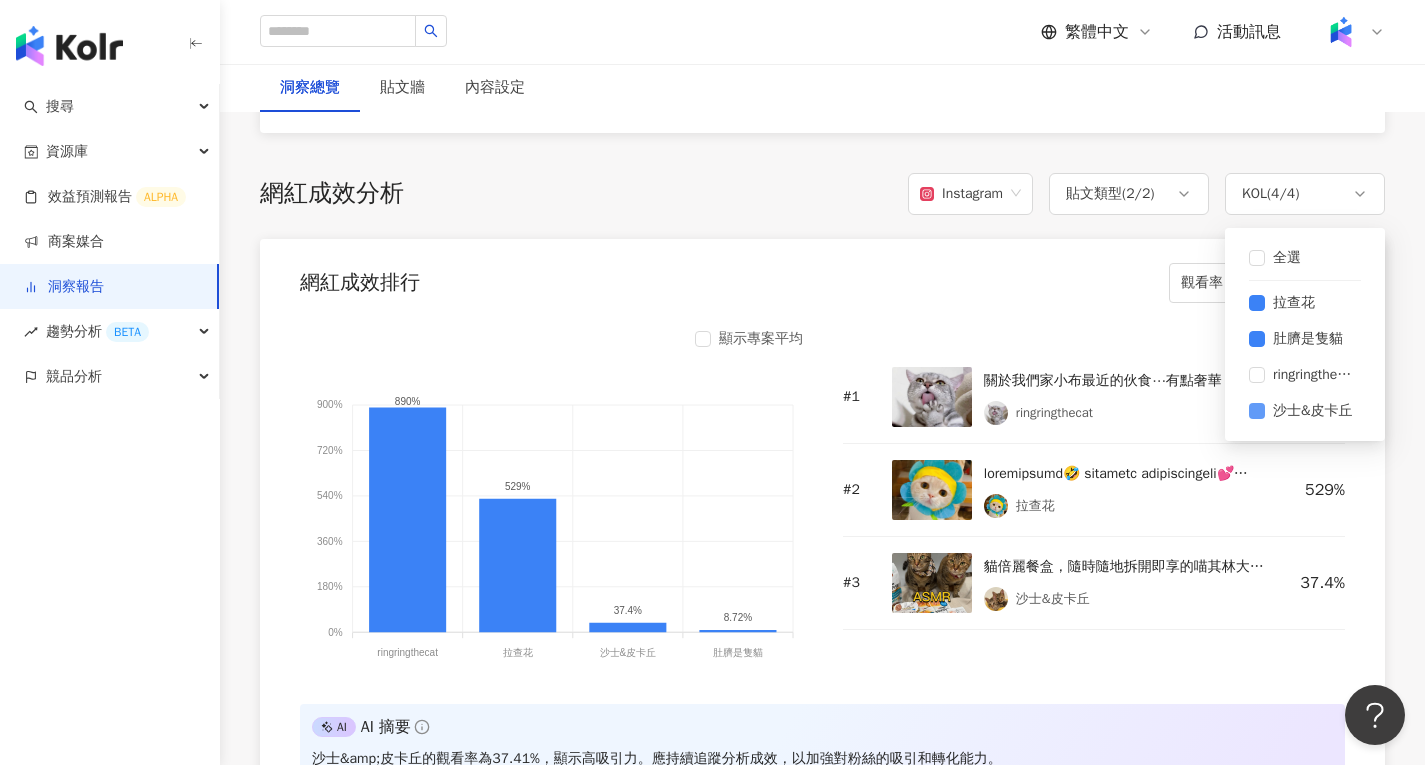 click on "沙士&皮卡丘" at bounding box center (1313, 411) 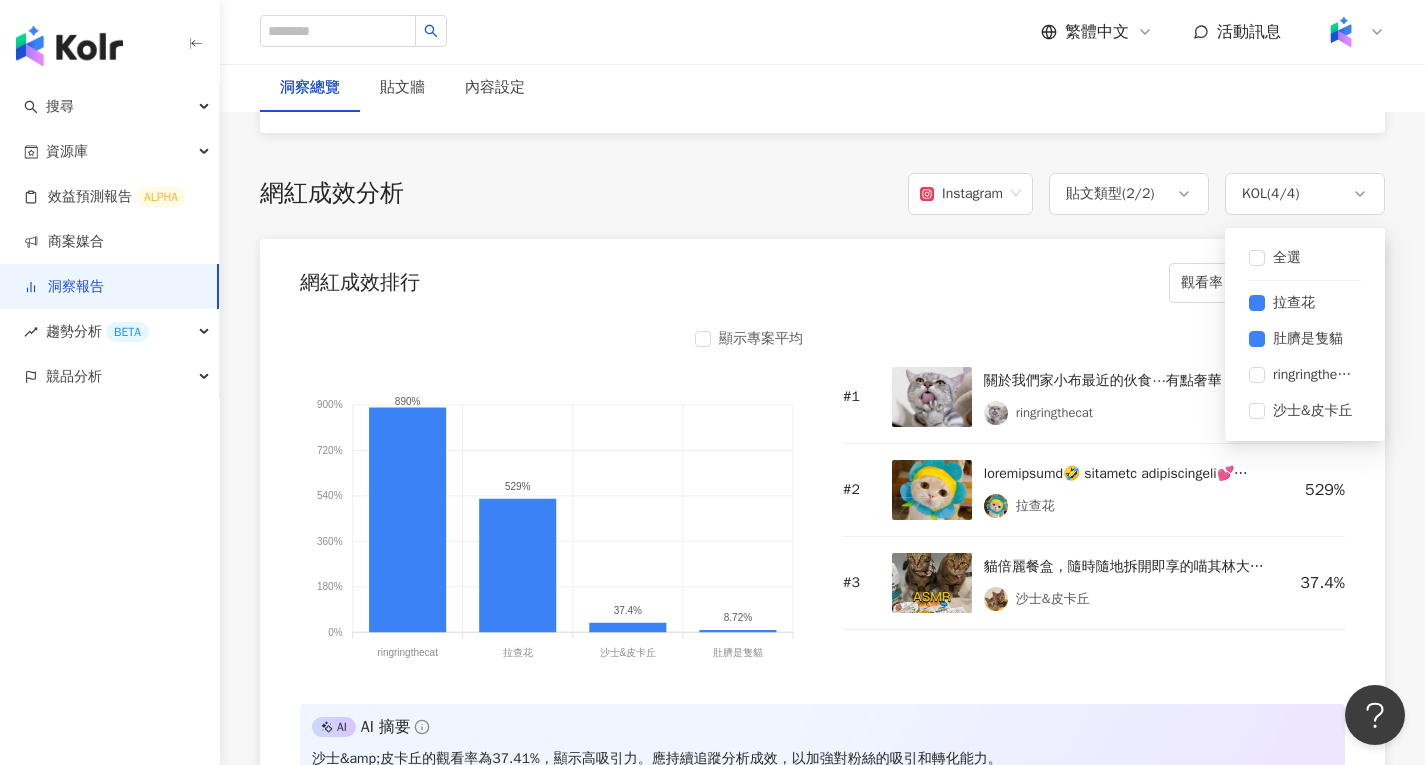click on "網紅成效排行 觀看率" at bounding box center [822, 277] 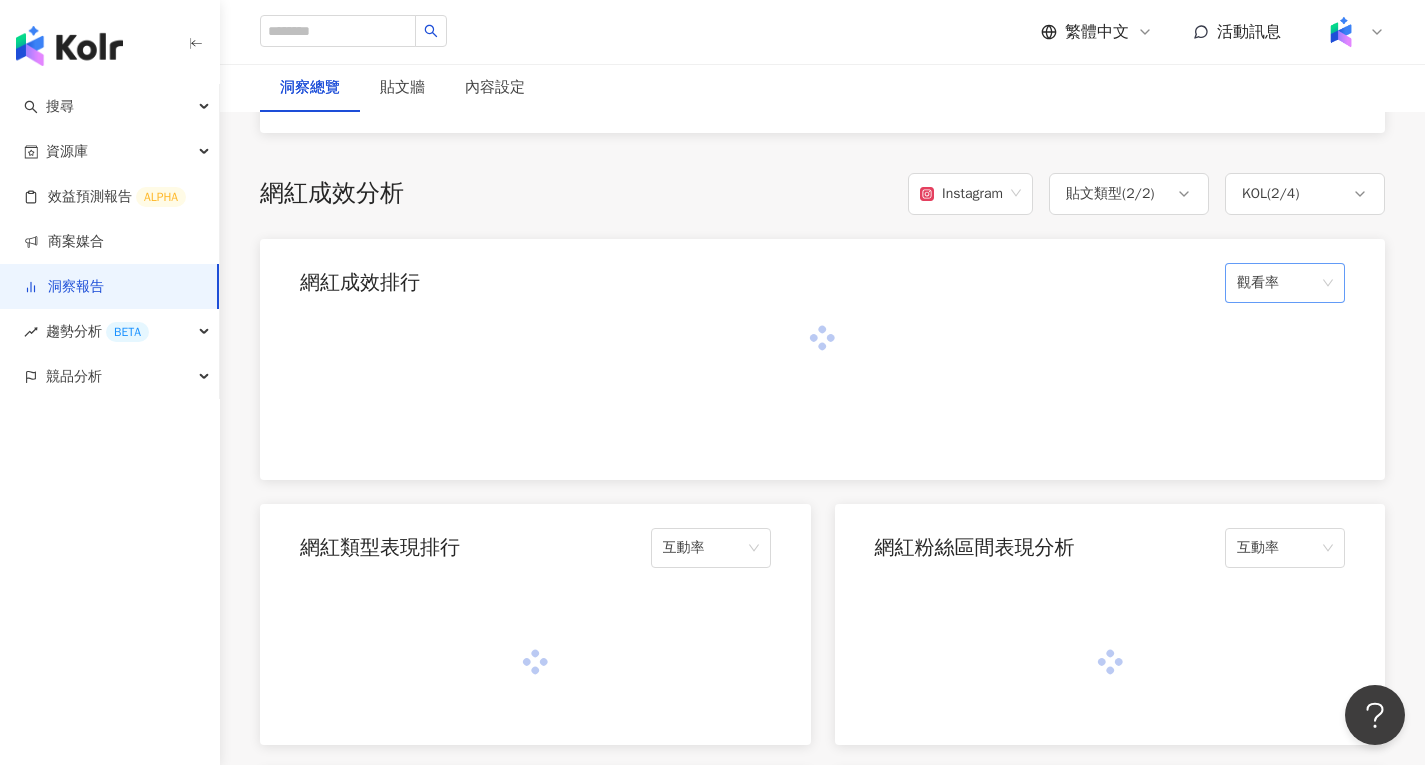 click on "觀看率" at bounding box center [1285, 283] 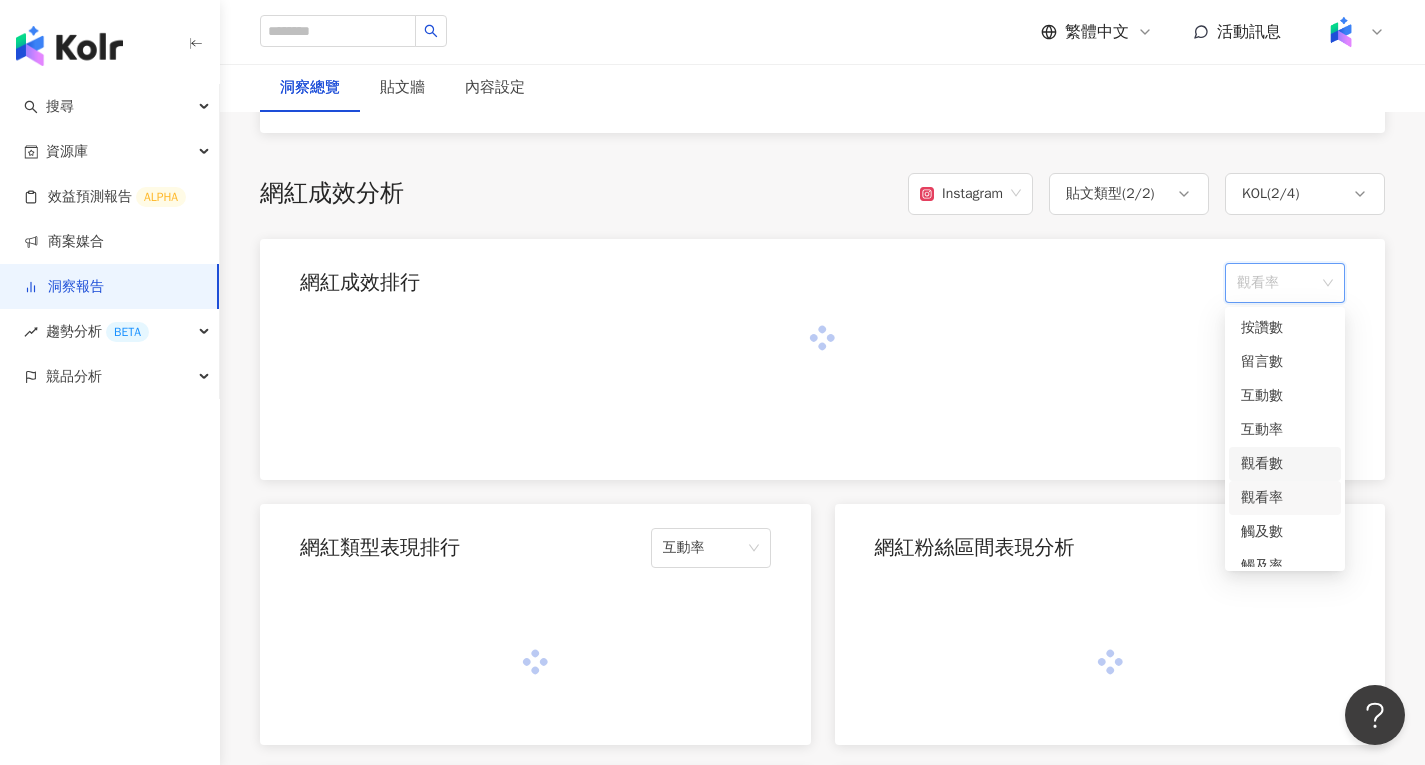 click on "觀看數" at bounding box center (1285, 464) 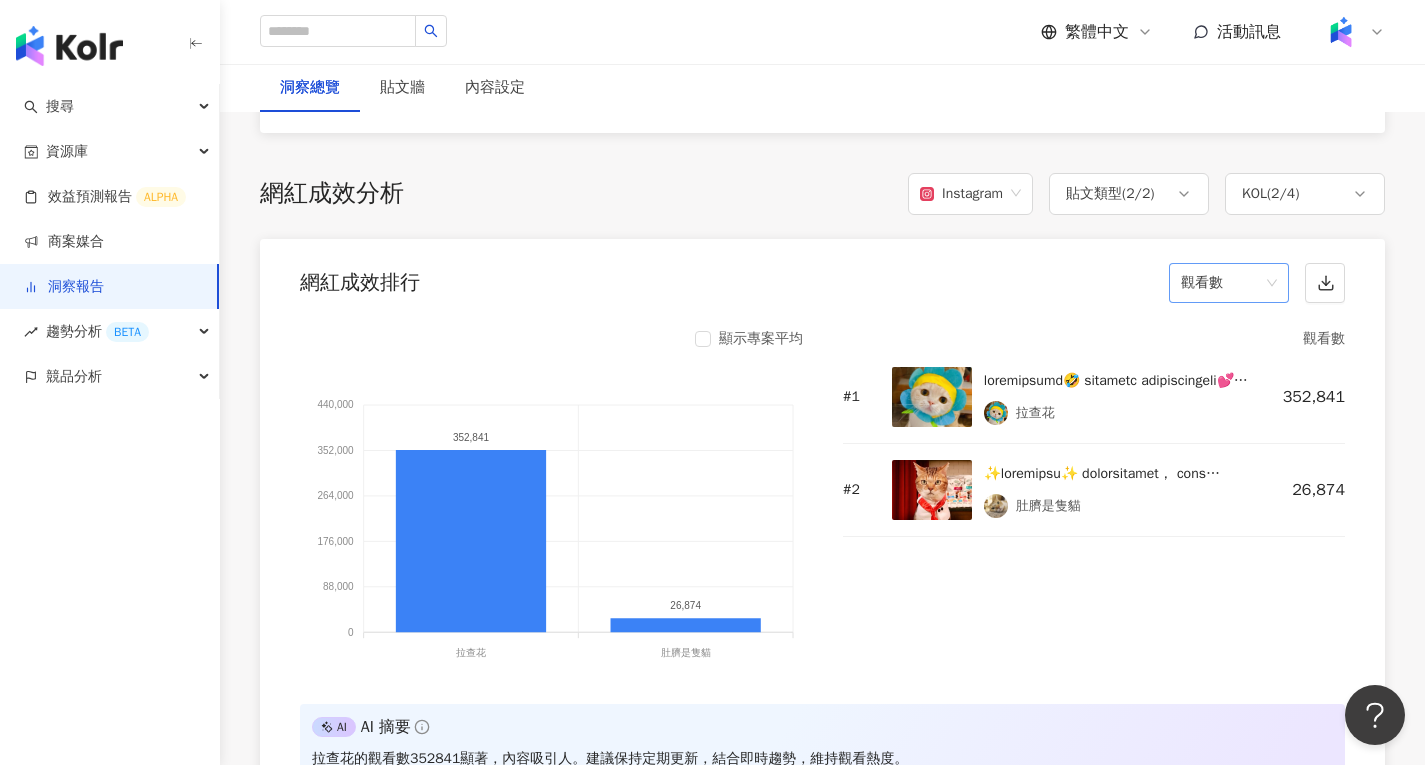 click on "觀看數" at bounding box center (1229, 283) 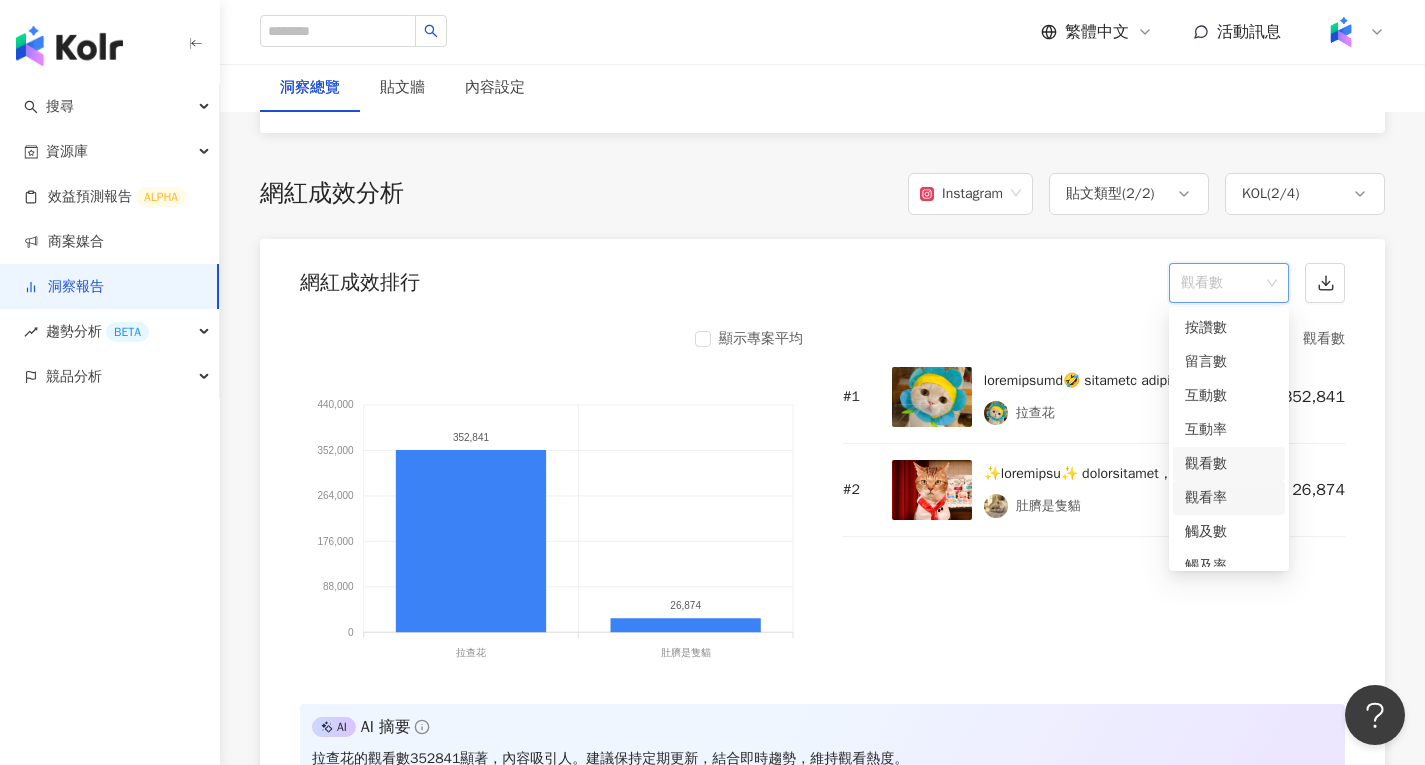 click on "觀看率" at bounding box center (1229, 498) 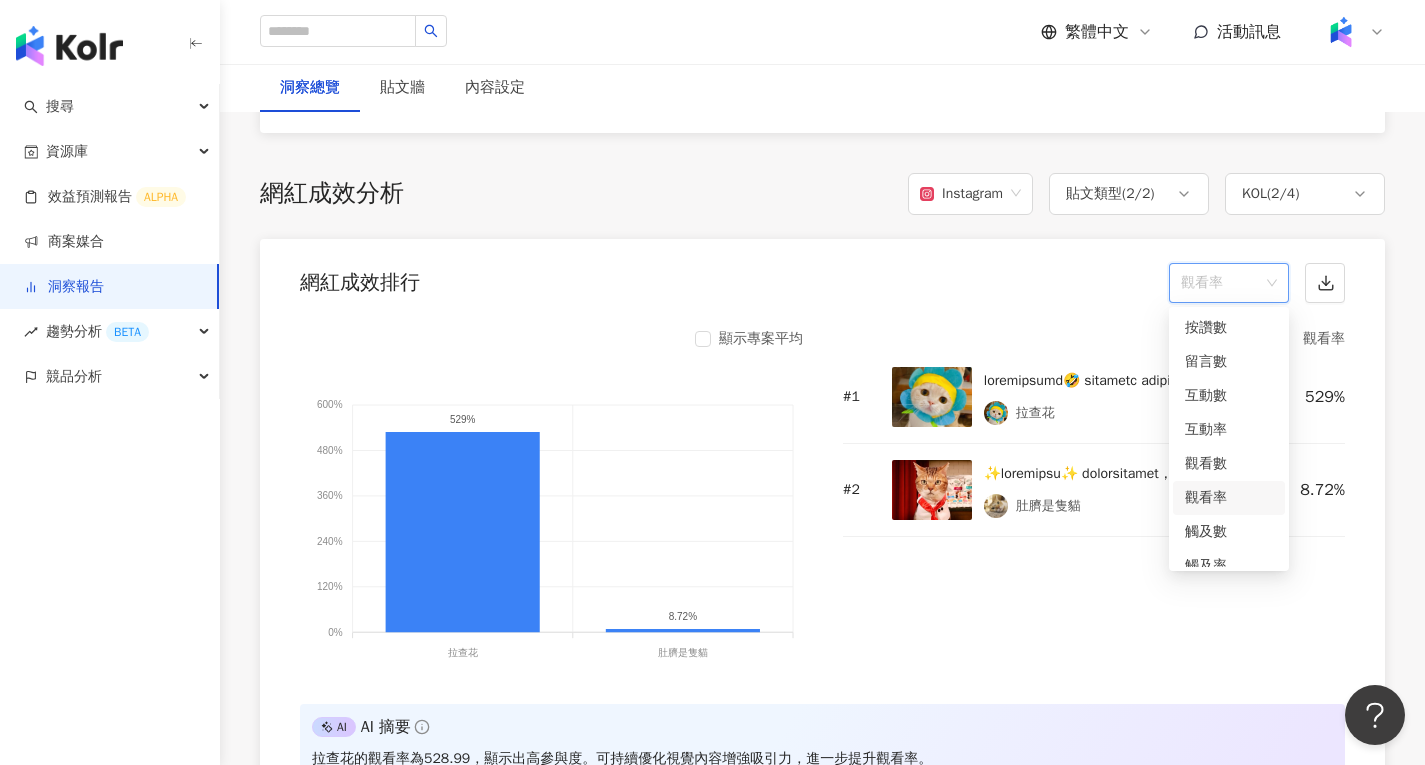 click on "觀看率" at bounding box center (1229, 283) 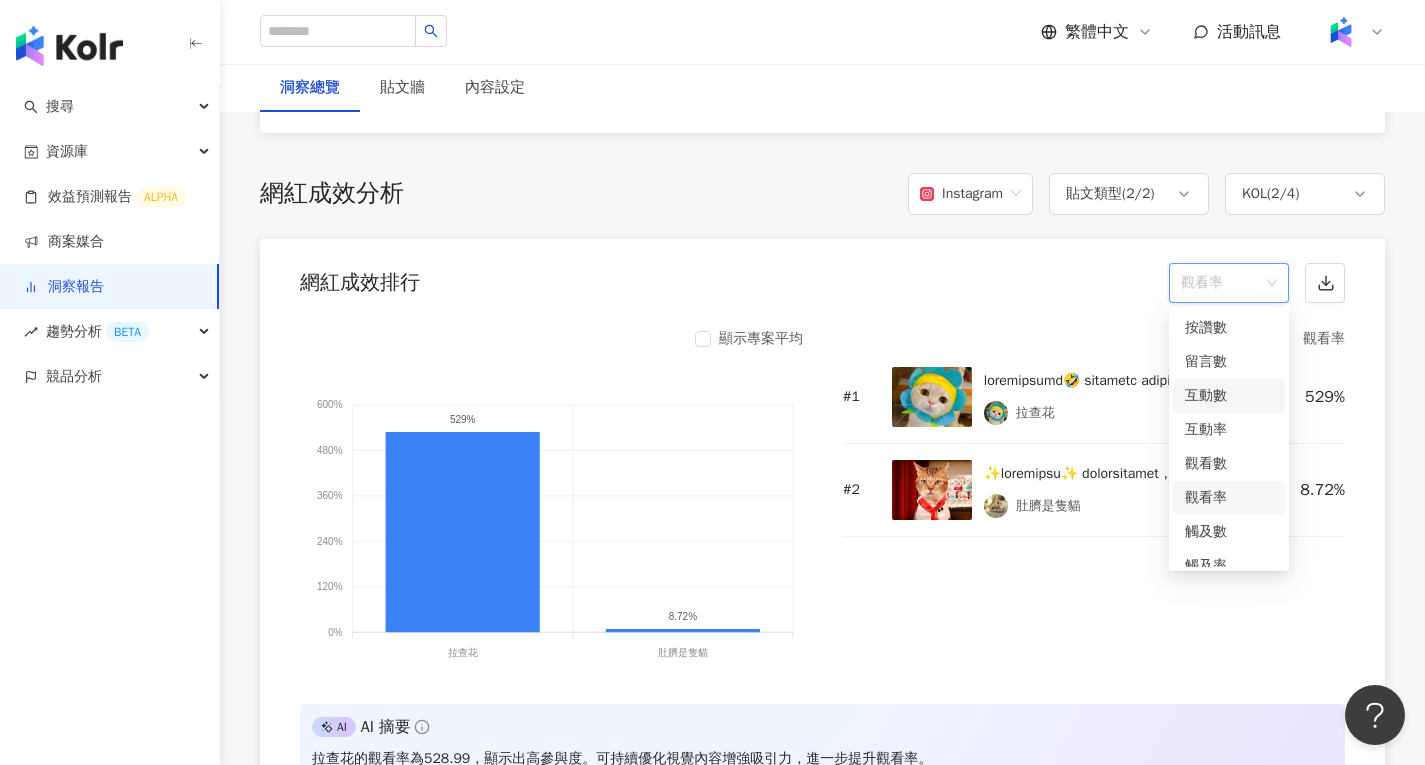 click on "互動數" at bounding box center [1229, 396] 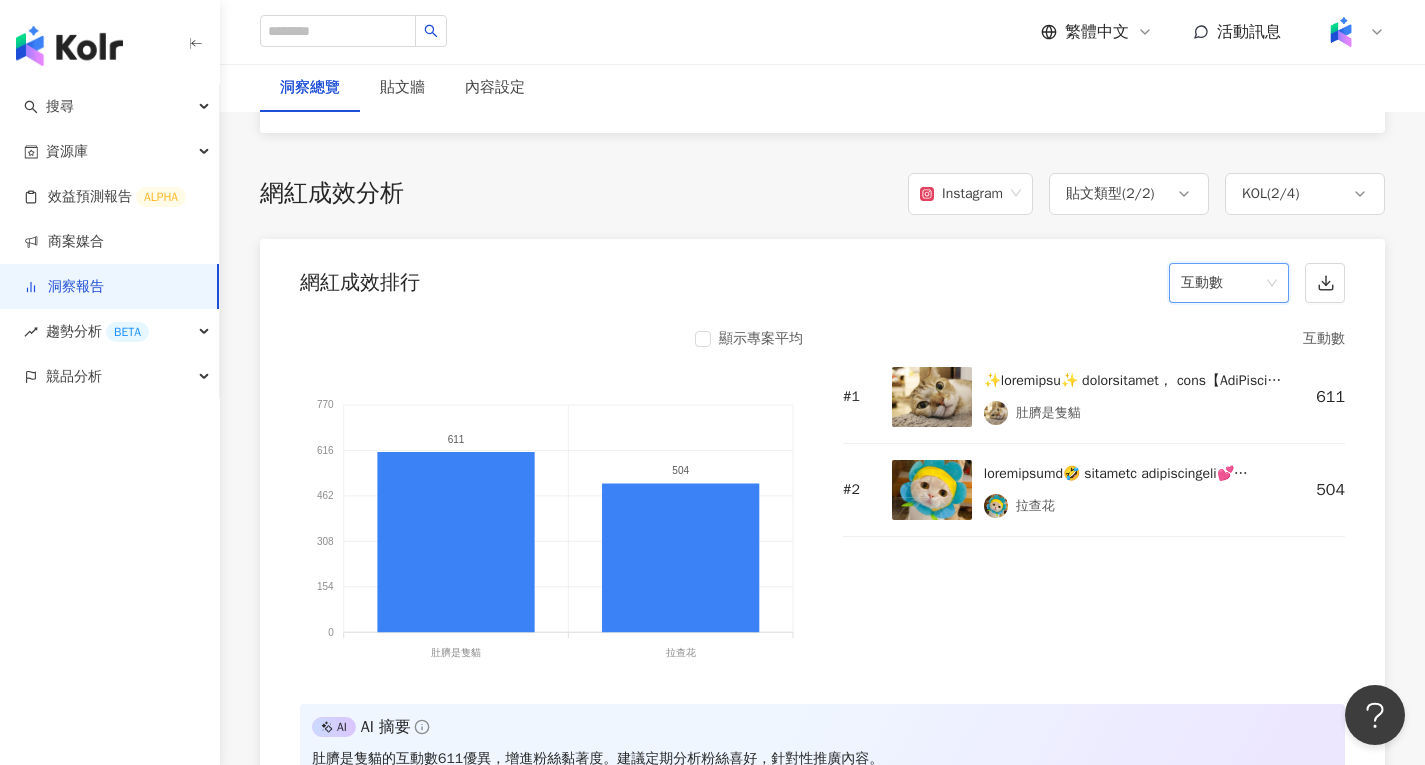 click on "互動數" at bounding box center [1229, 283] 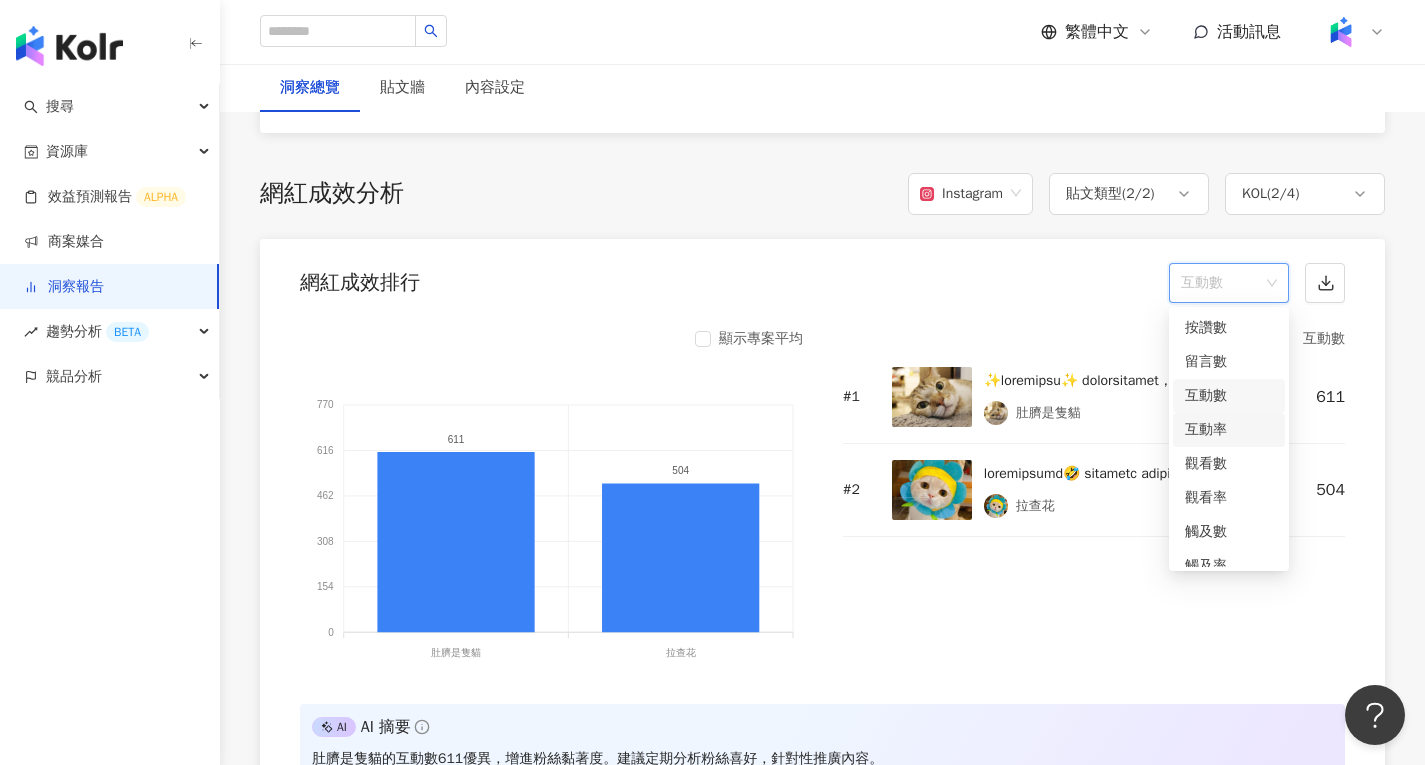 click on "互動率" at bounding box center (1229, 430) 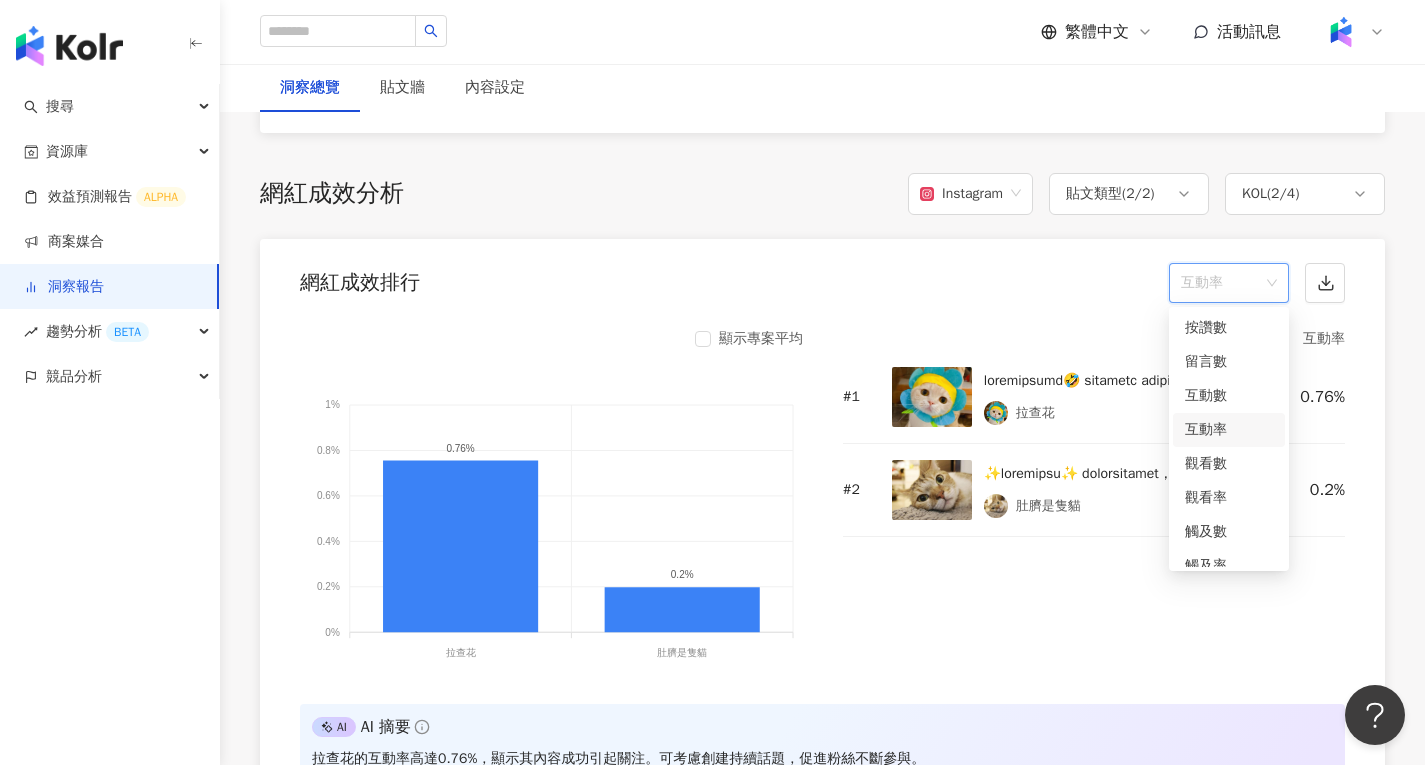 click on "互動率" at bounding box center [1229, 283] 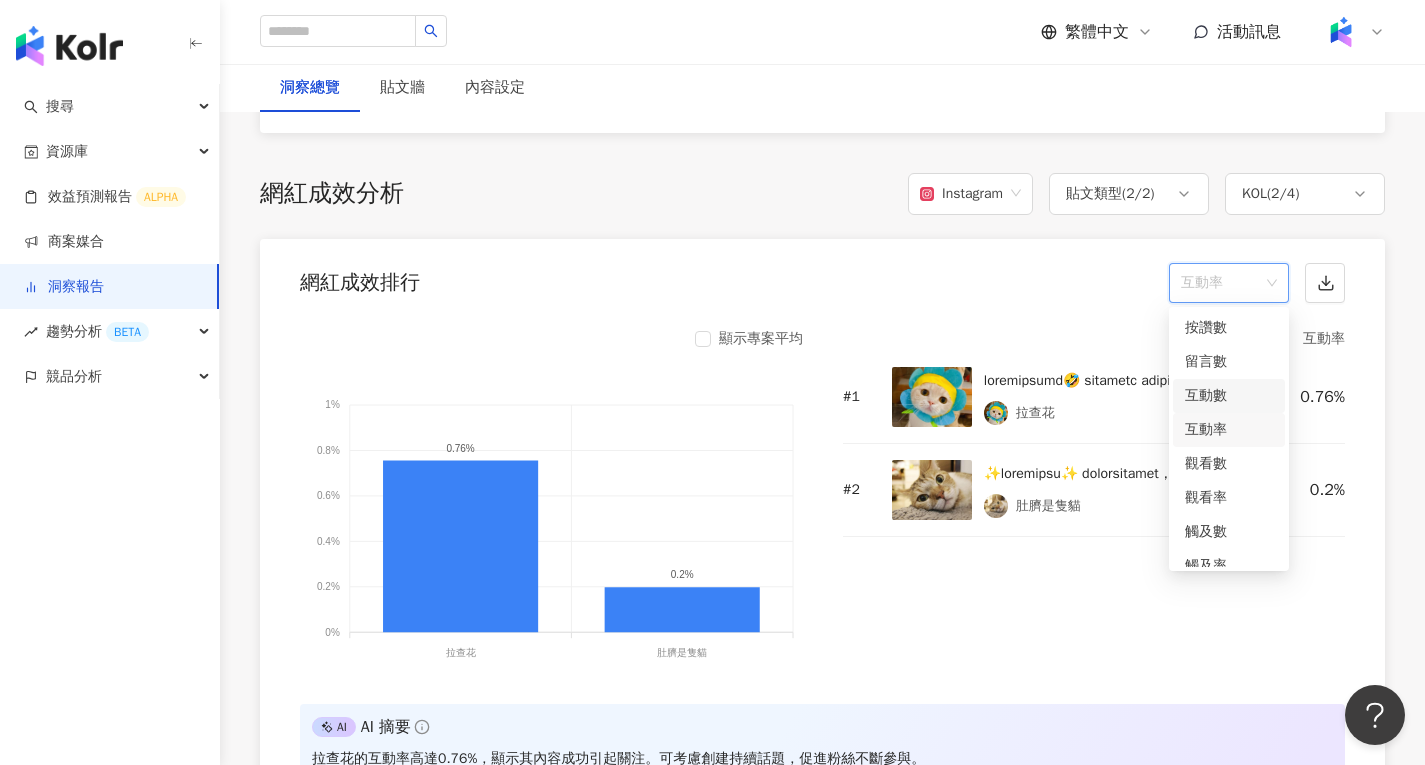 click on "互動數" at bounding box center (1229, 396) 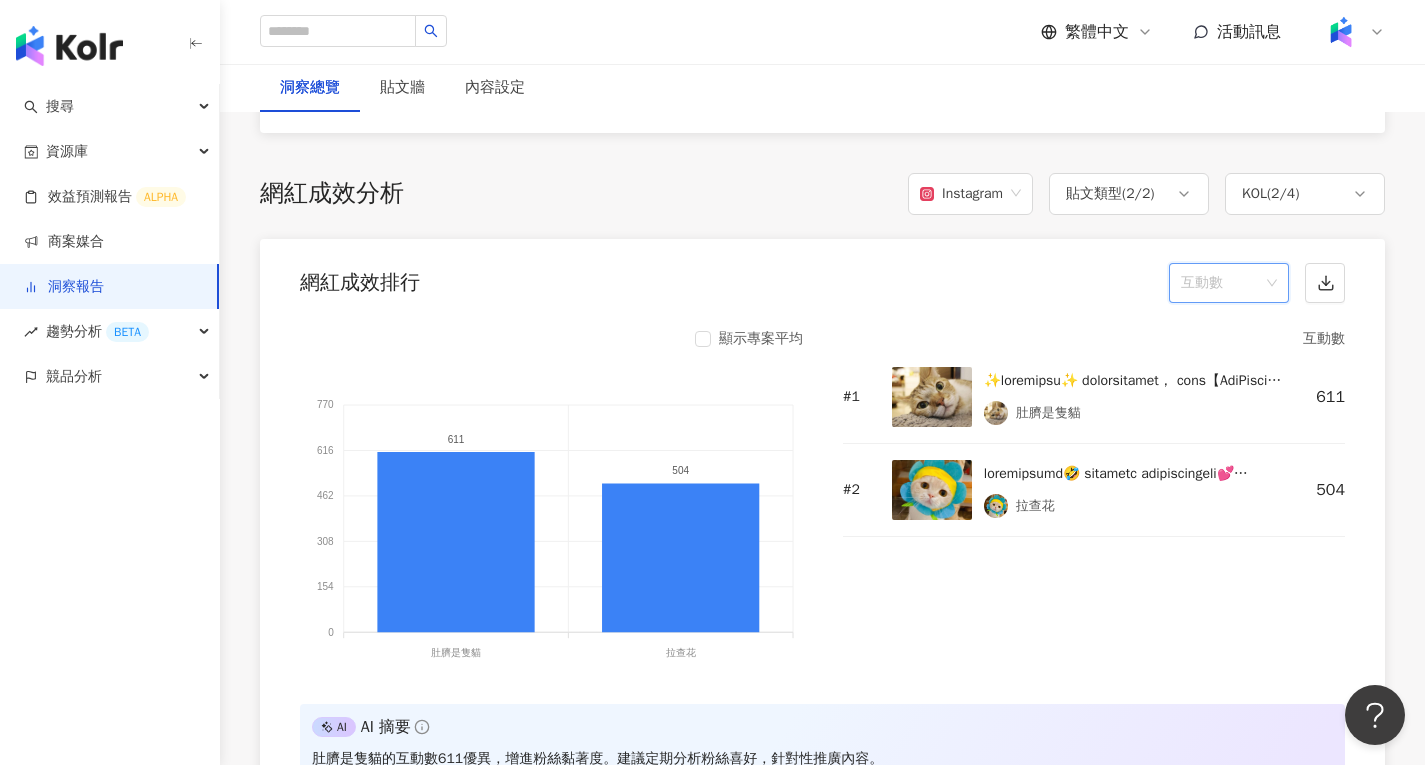 click on "互動數" at bounding box center [1229, 283] 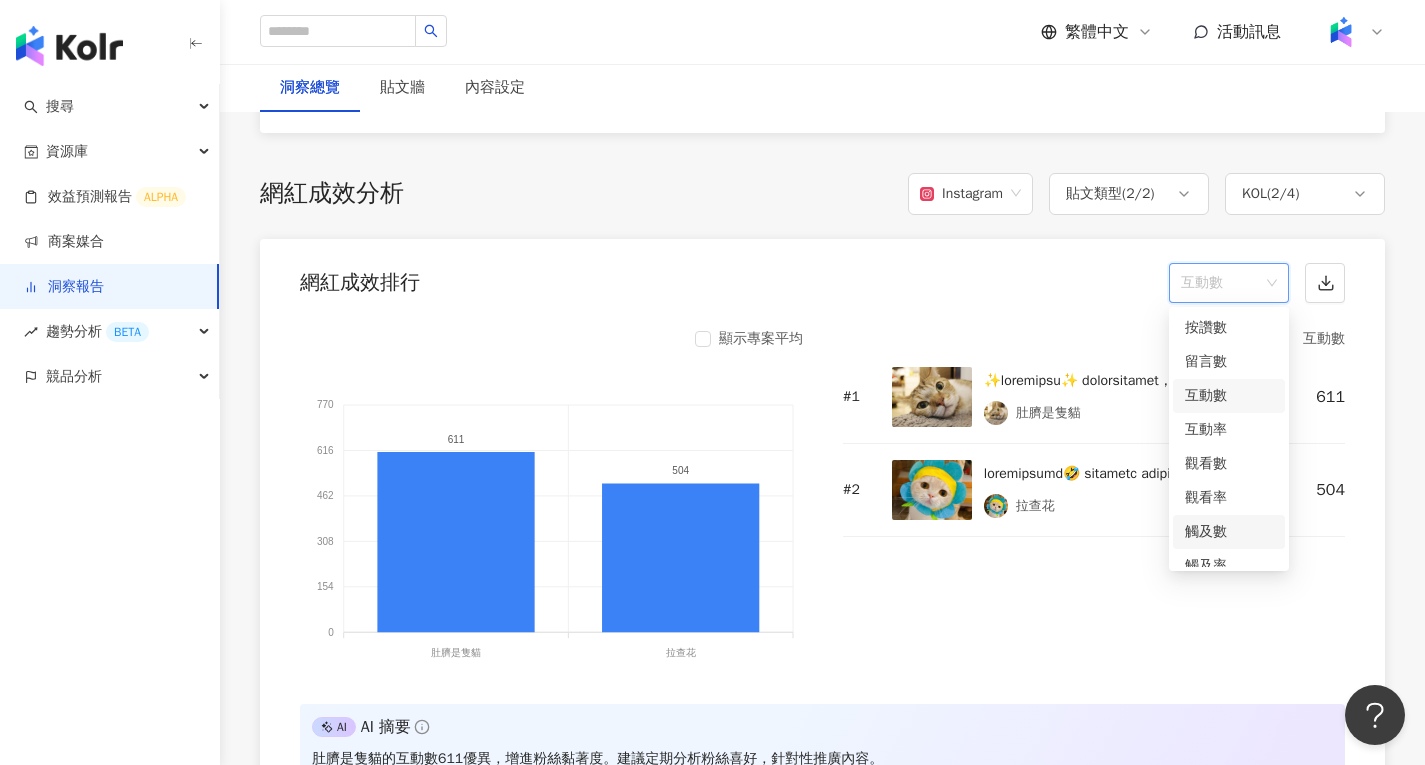 scroll, scrollTop: 84, scrollLeft: 0, axis: vertical 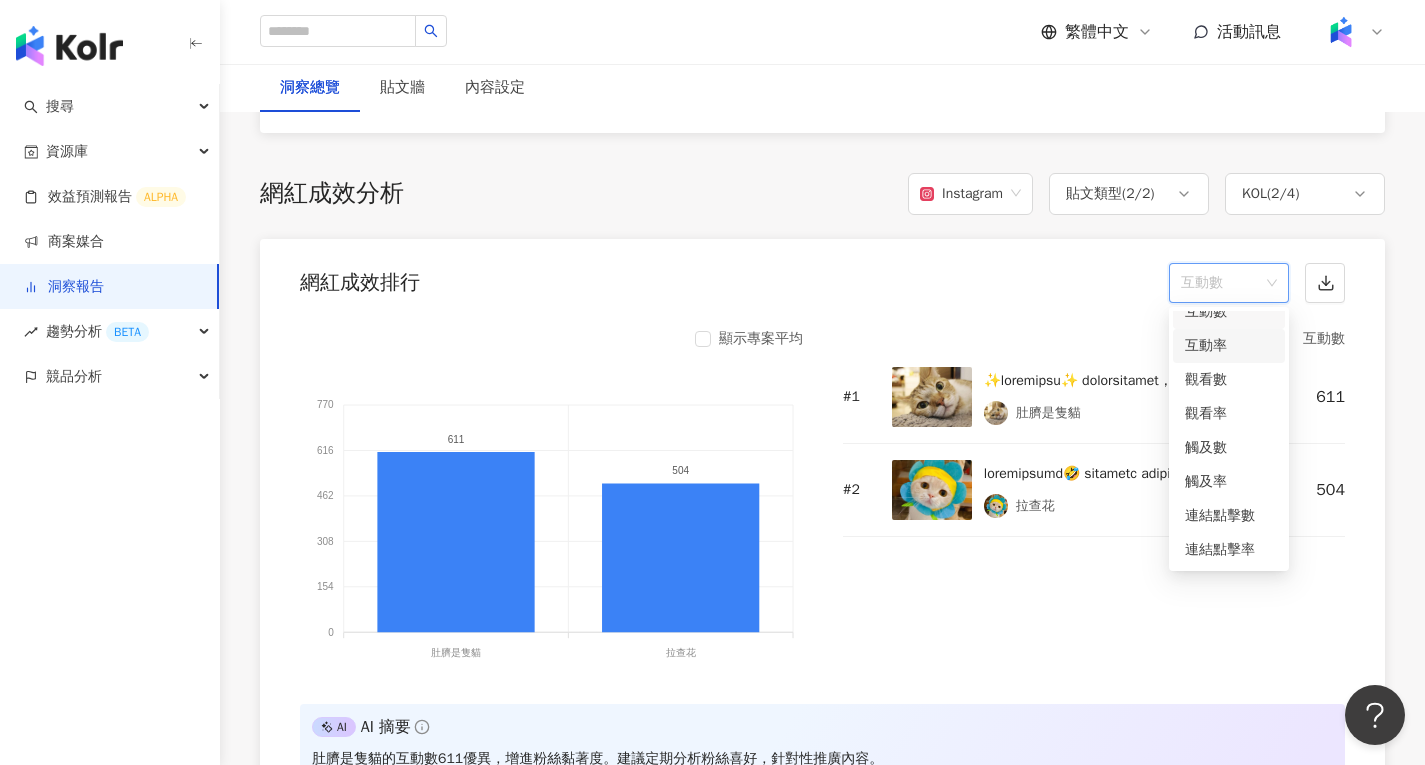 click on "互動率" at bounding box center [1229, 346] 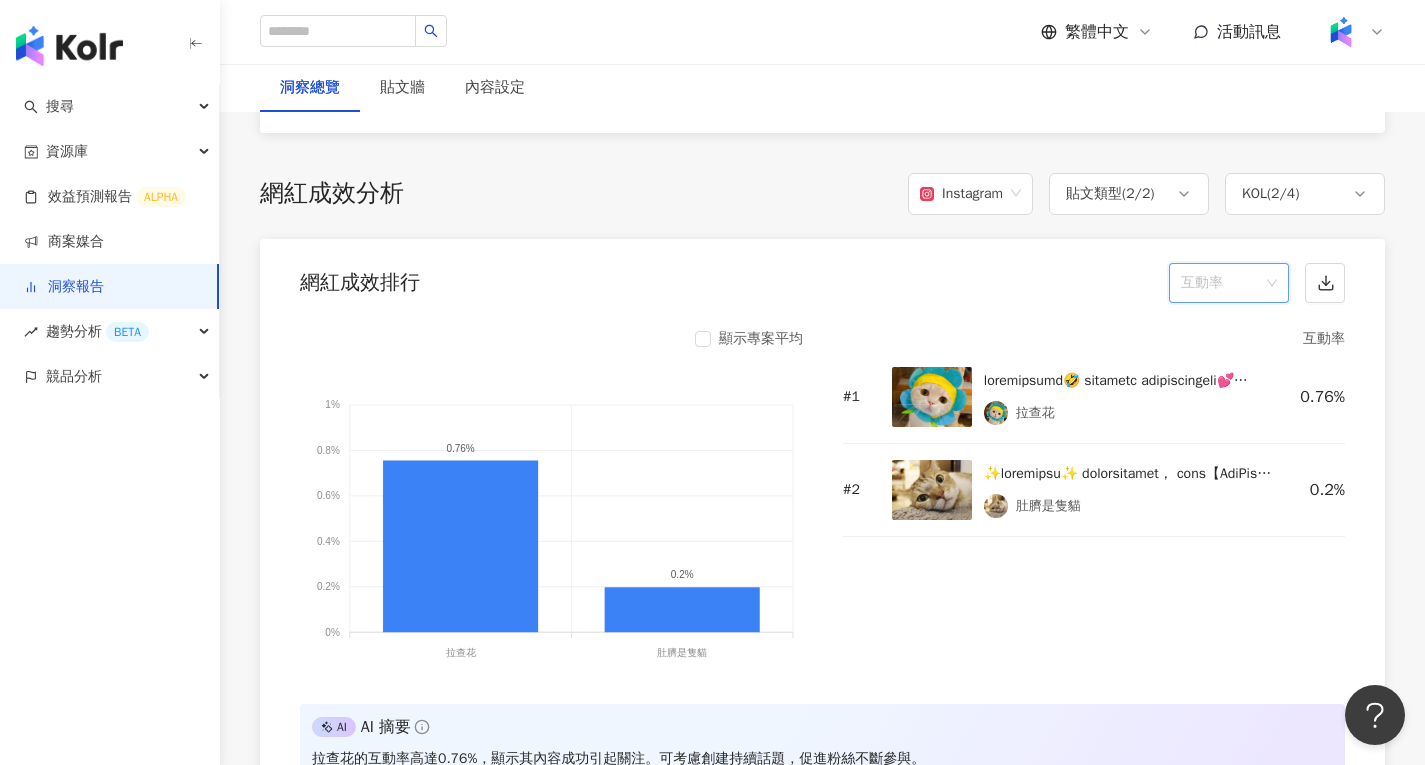 click on "互動率" at bounding box center [1229, 283] 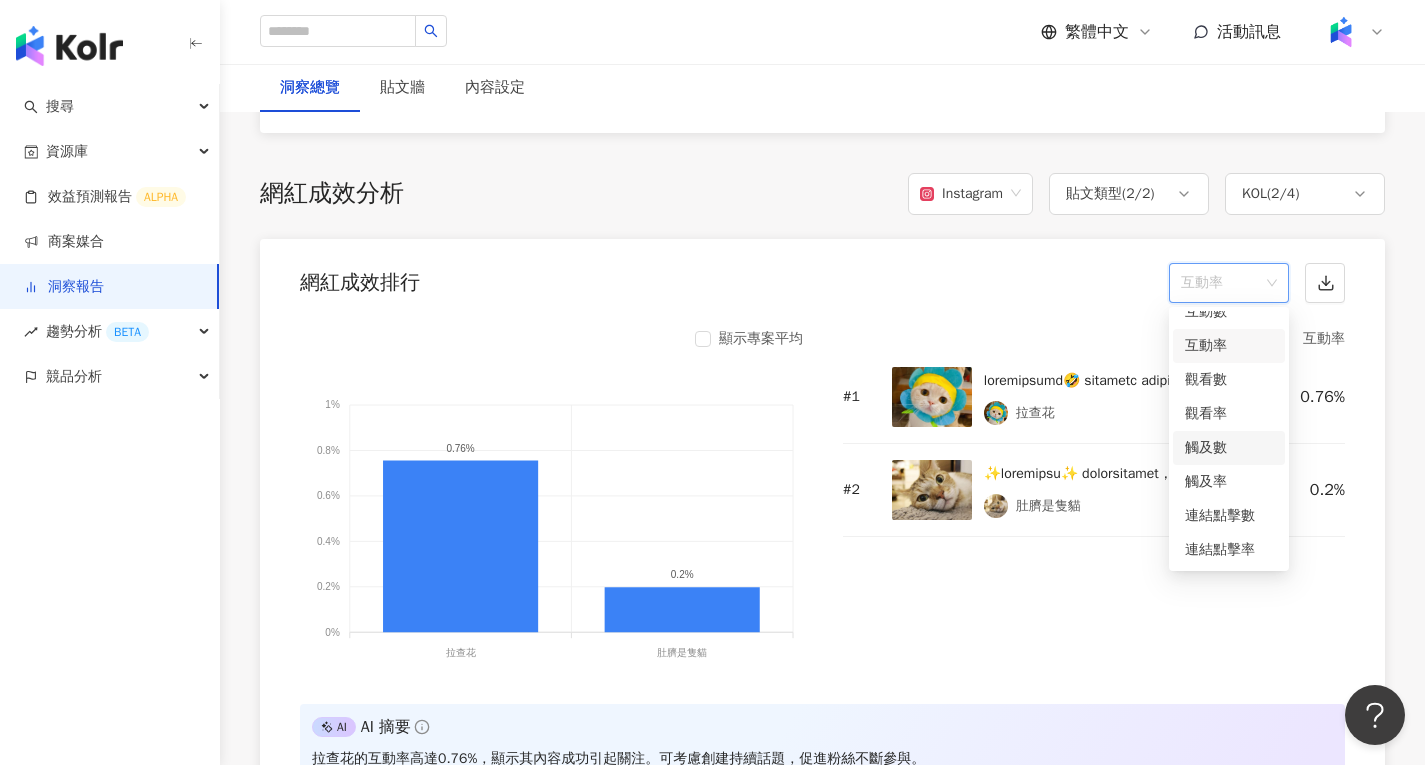 click on "觸及數" at bounding box center [1229, 448] 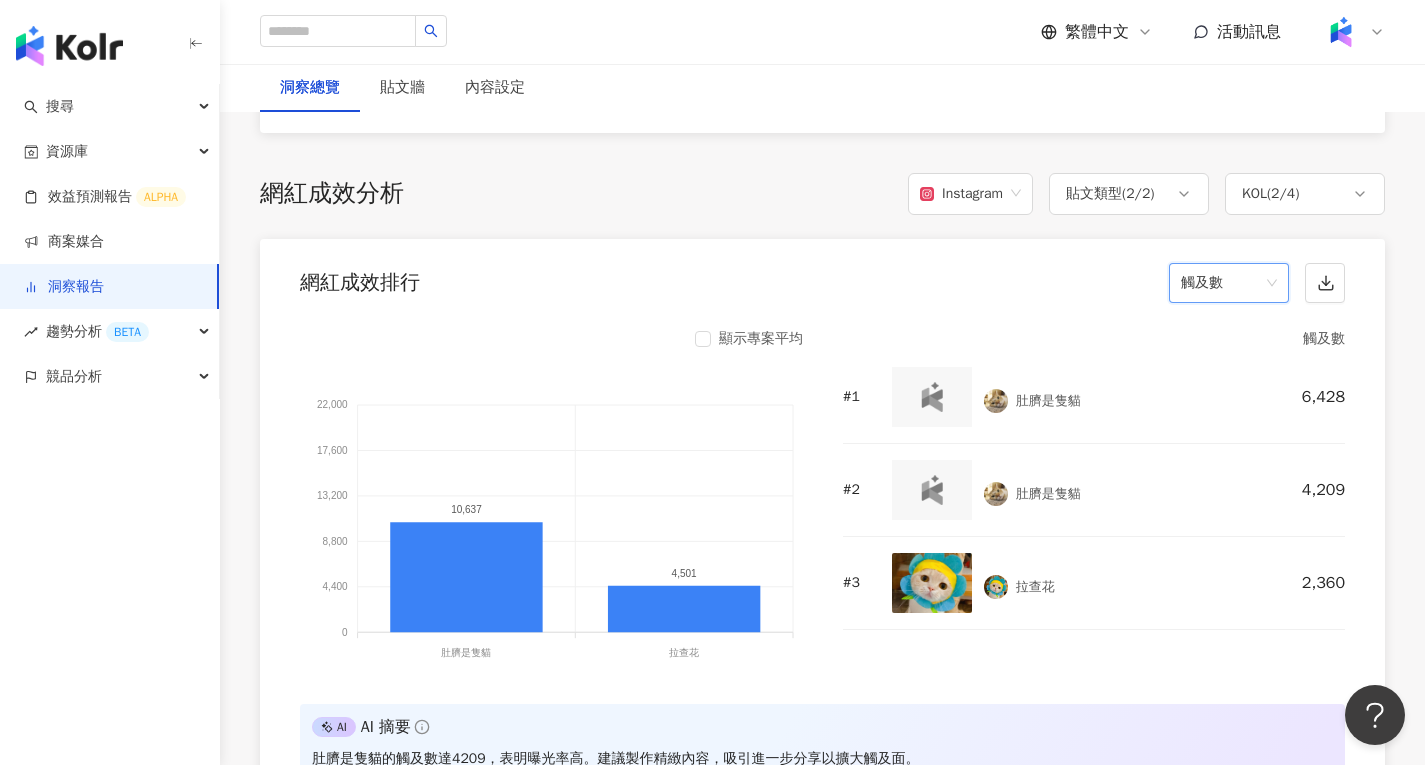 click on "觸及數" at bounding box center [1229, 283] 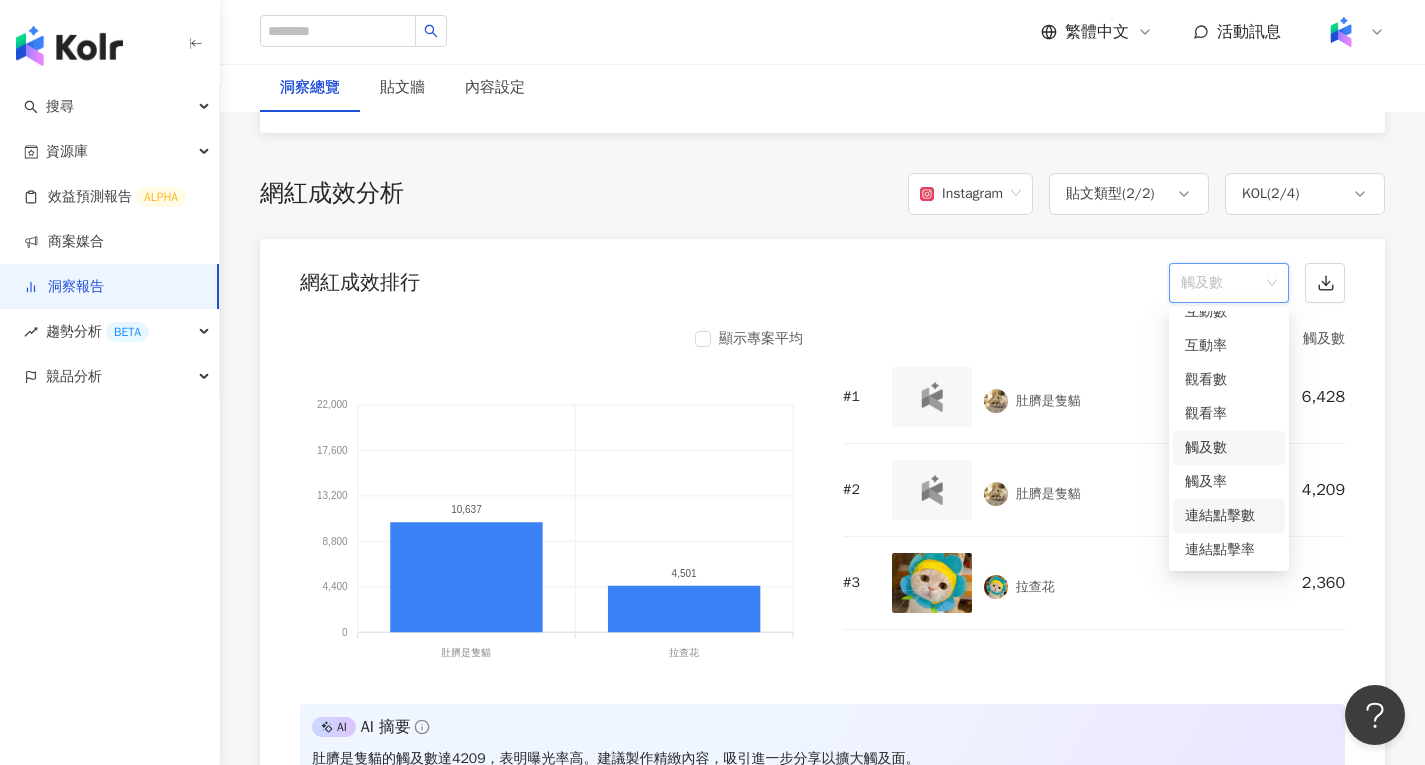 click on "觸及率" at bounding box center (1229, 482) 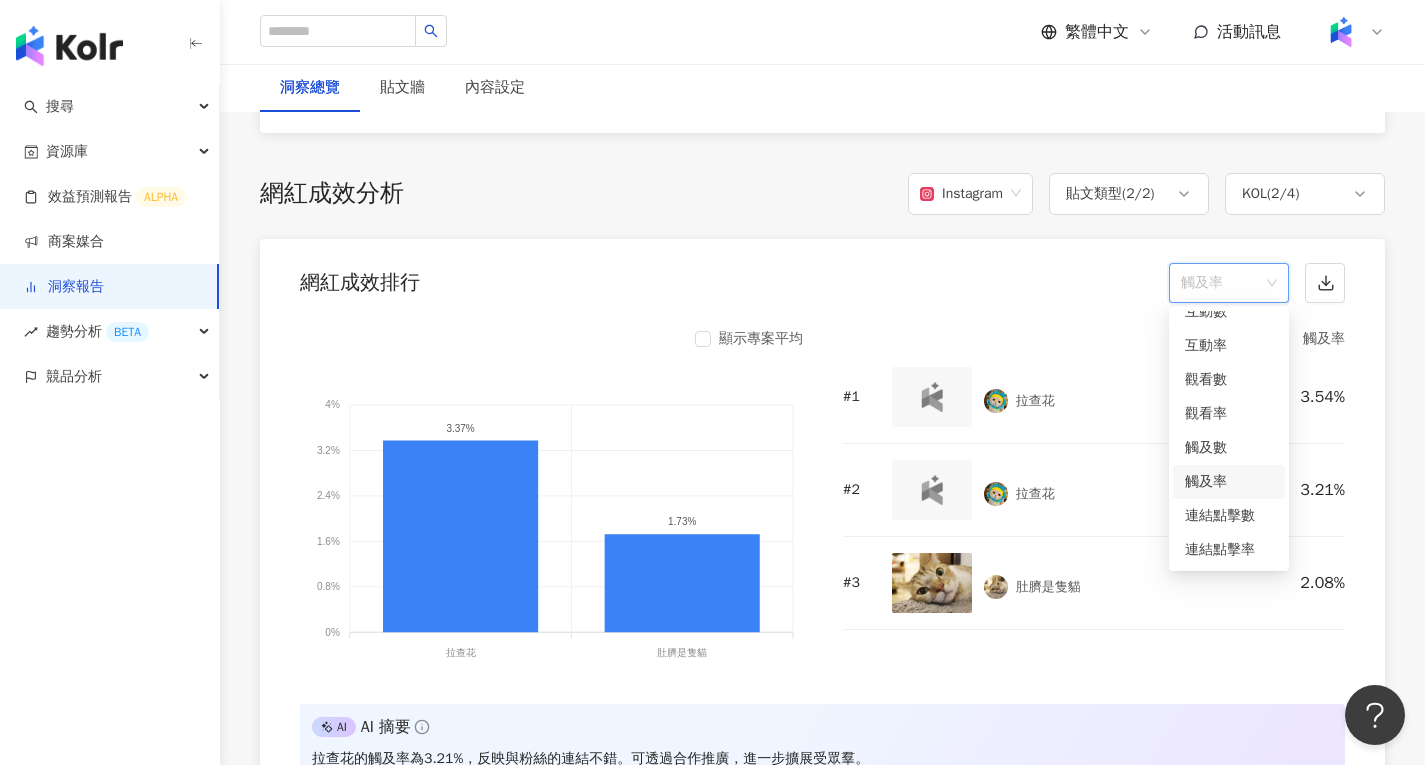 click on "觸及率" at bounding box center [1229, 283] 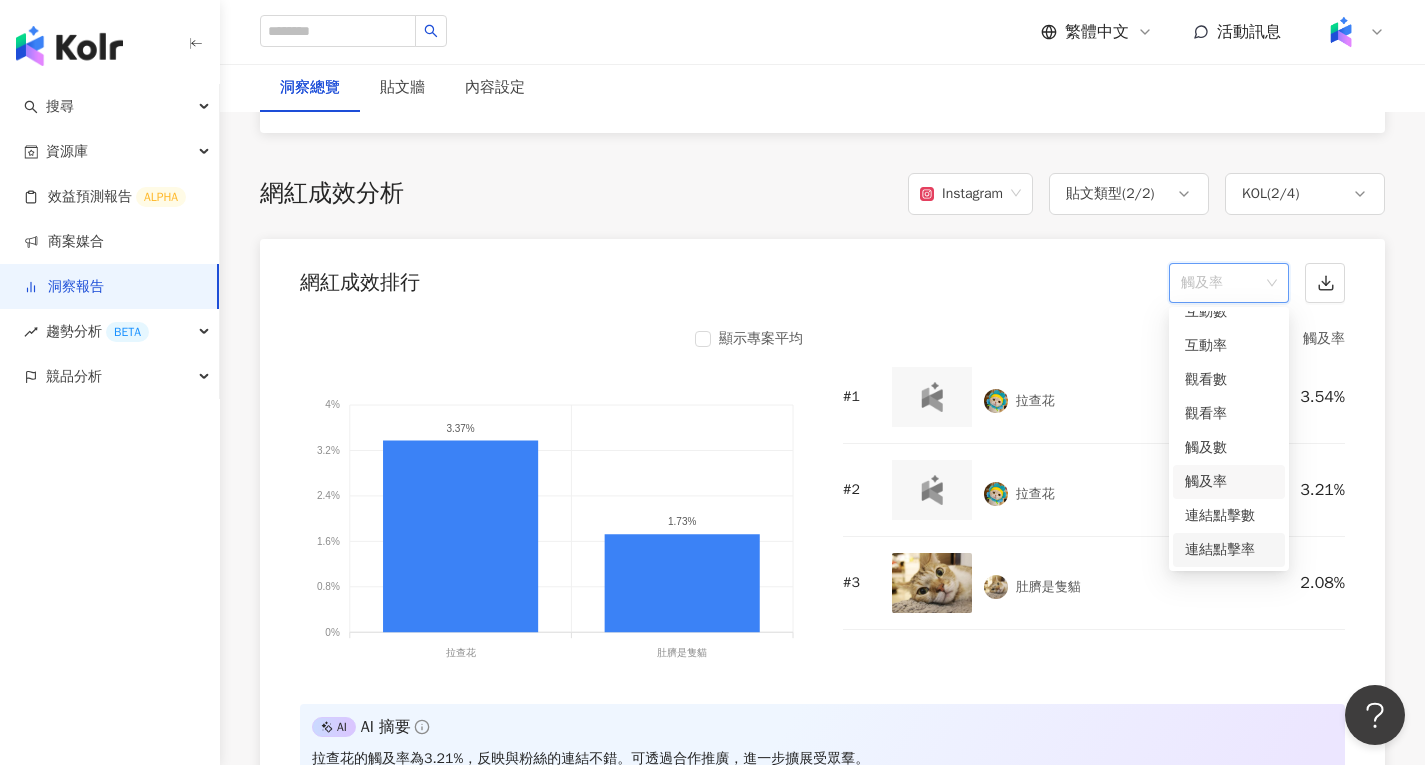 scroll, scrollTop: 0, scrollLeft: 0, axis: both 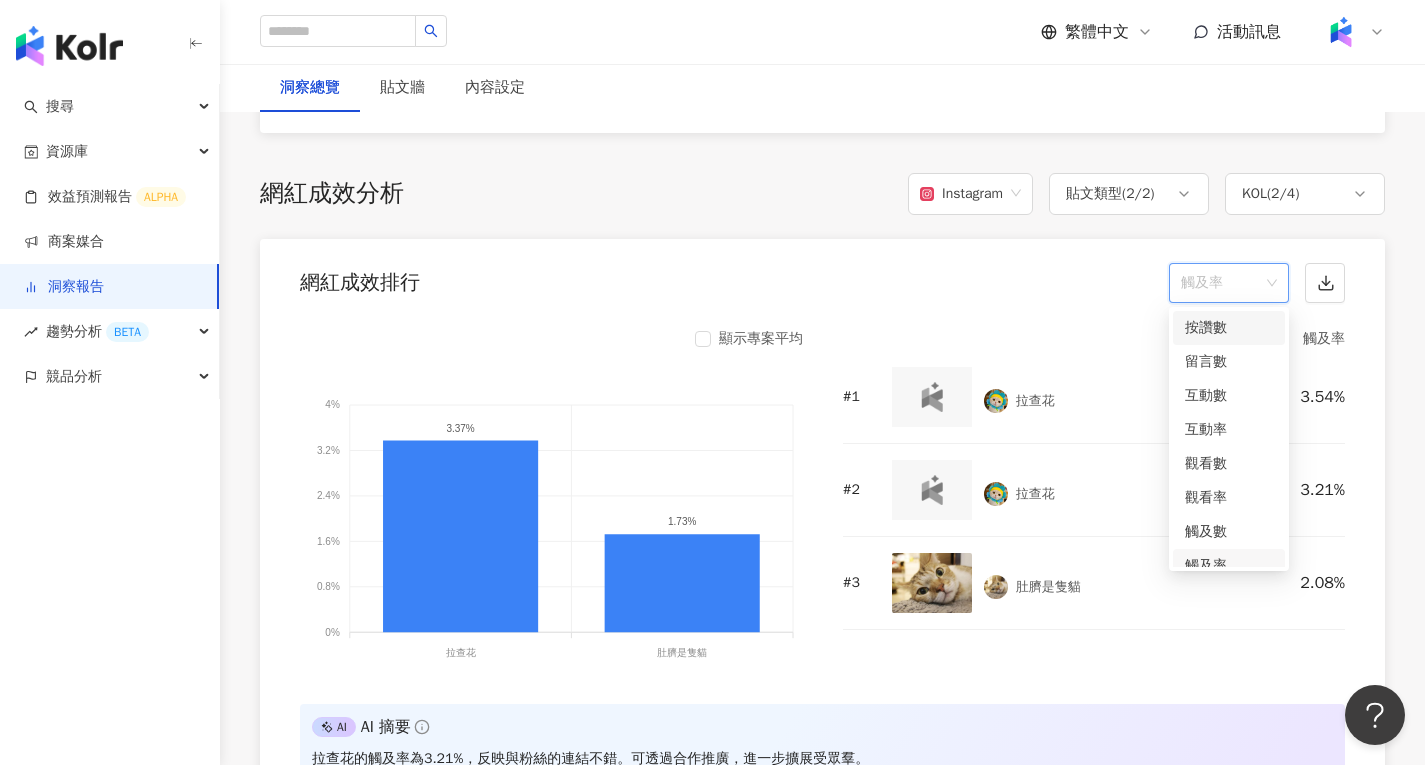 click on "按讚數" at bounding box center [1229, 328] 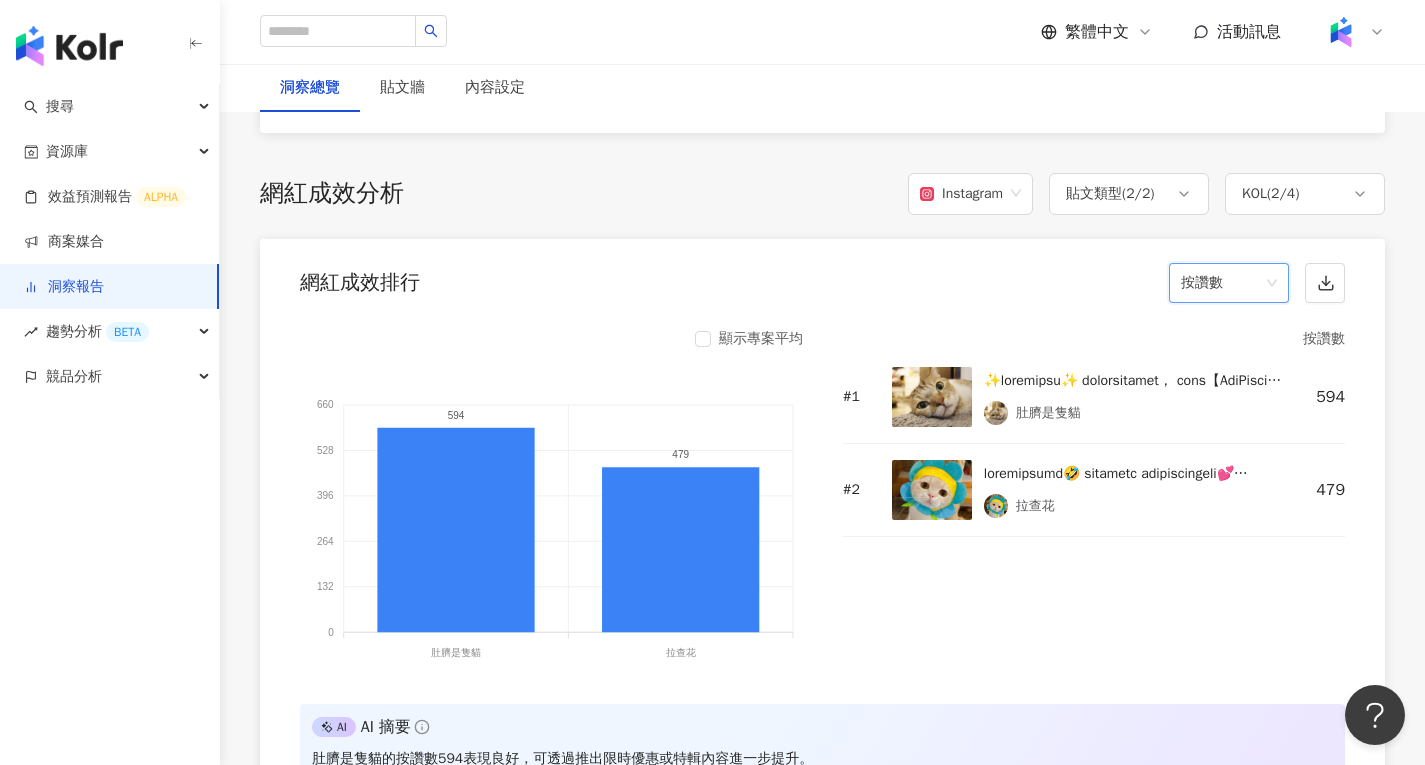 click on "按讚數" at bounding box center (1229, 283) 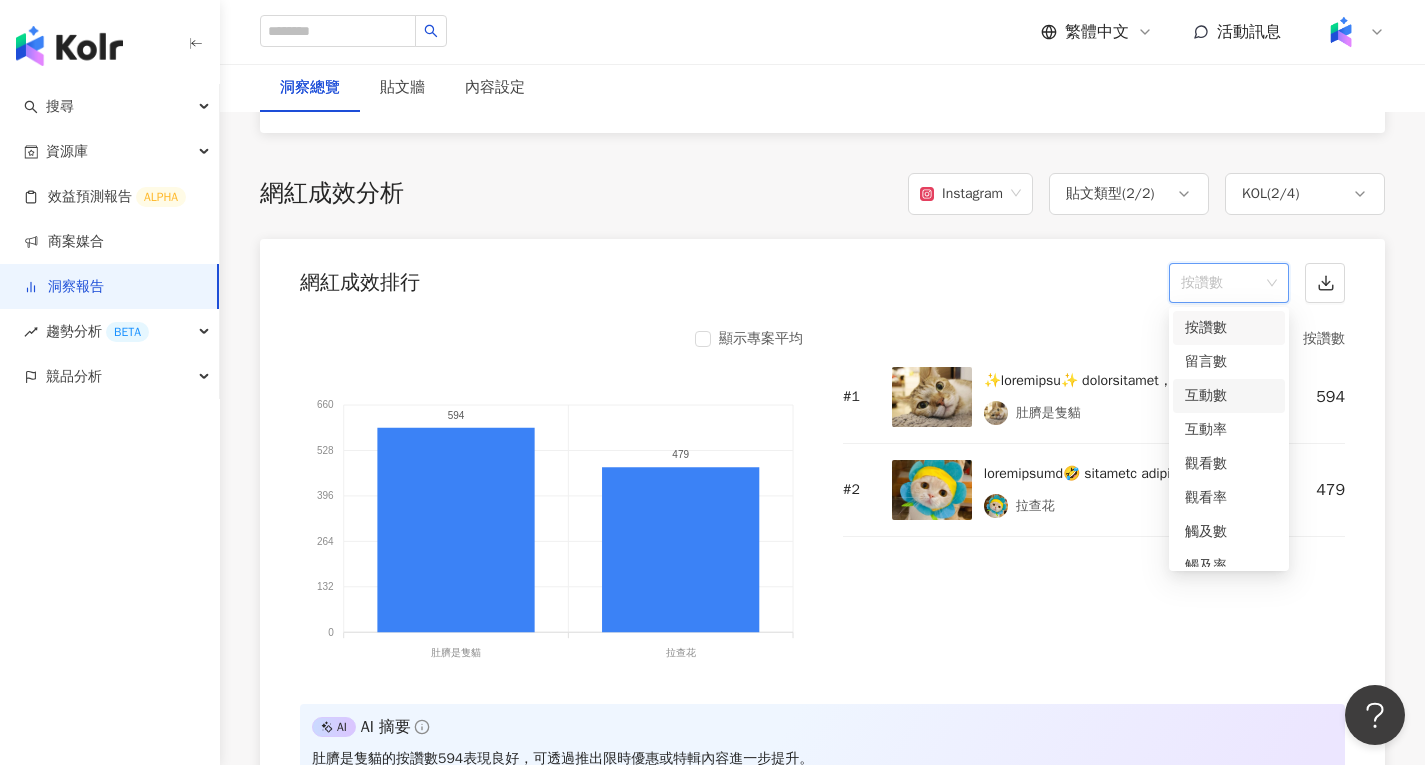 click on "互動數" at bounding box center (1229, 396) 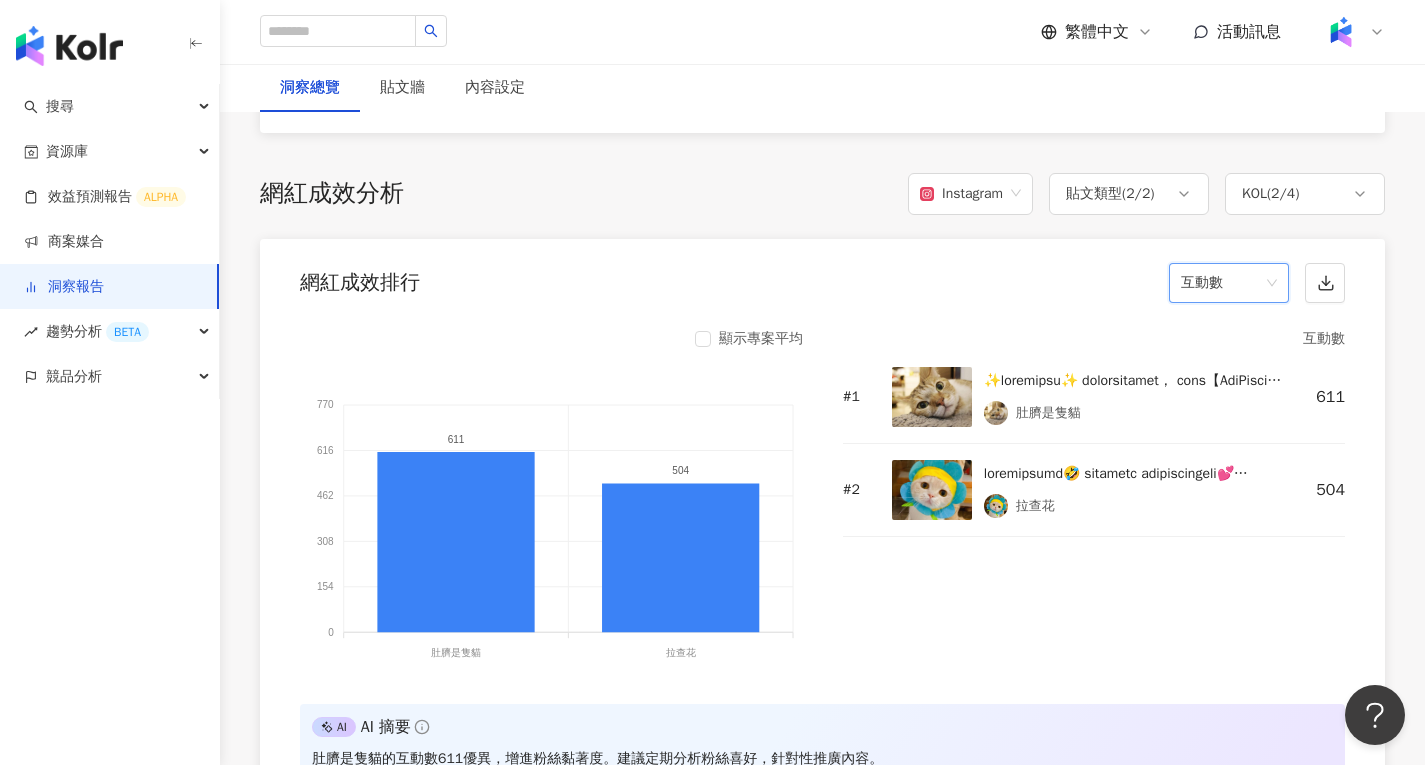 click on "互動數" at bounding box center (1229, 283) 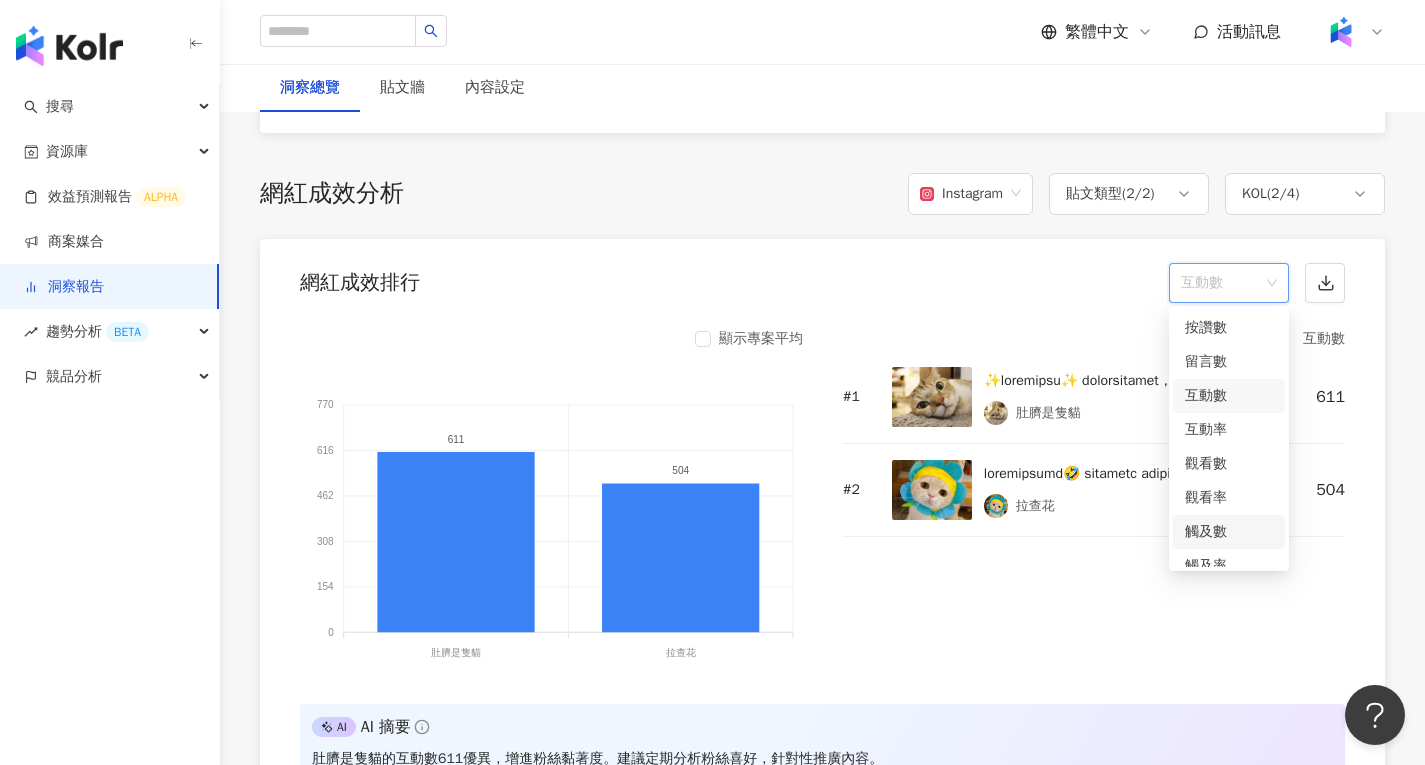 click on "觸及數" at bounding box center (1229, 532) 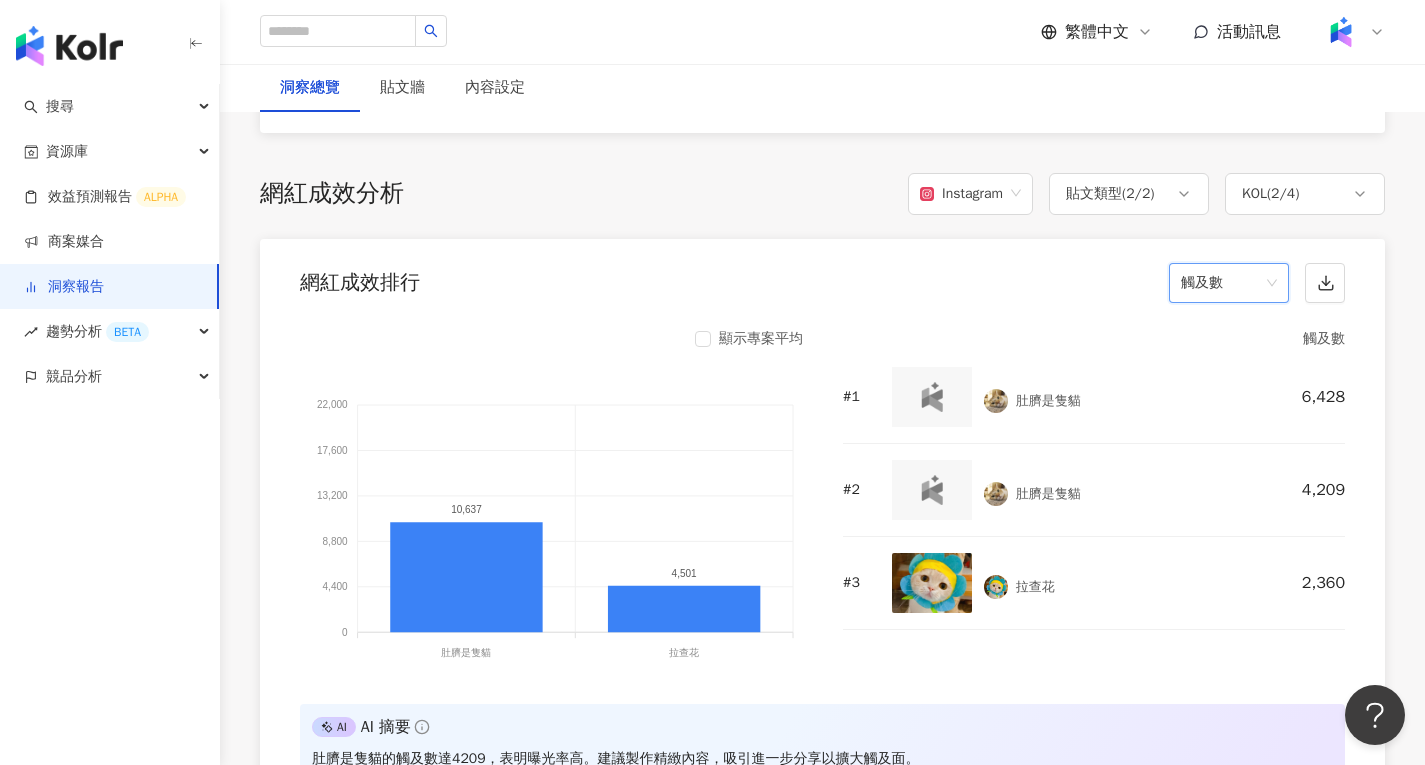 click on "觸及數" at bounding box center [1229, 283] 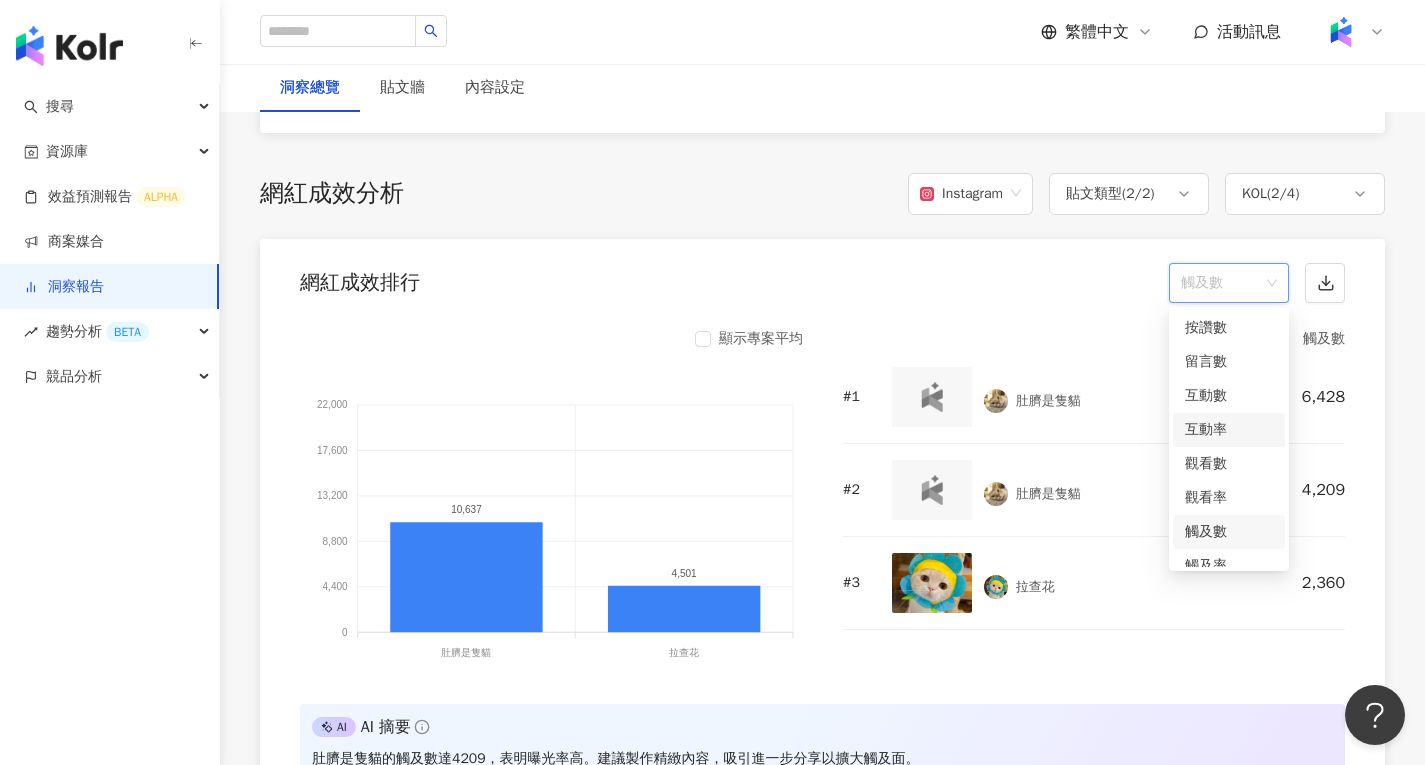 scroll, scrollTop: 84, scrollLeft: 0, axis: vertical 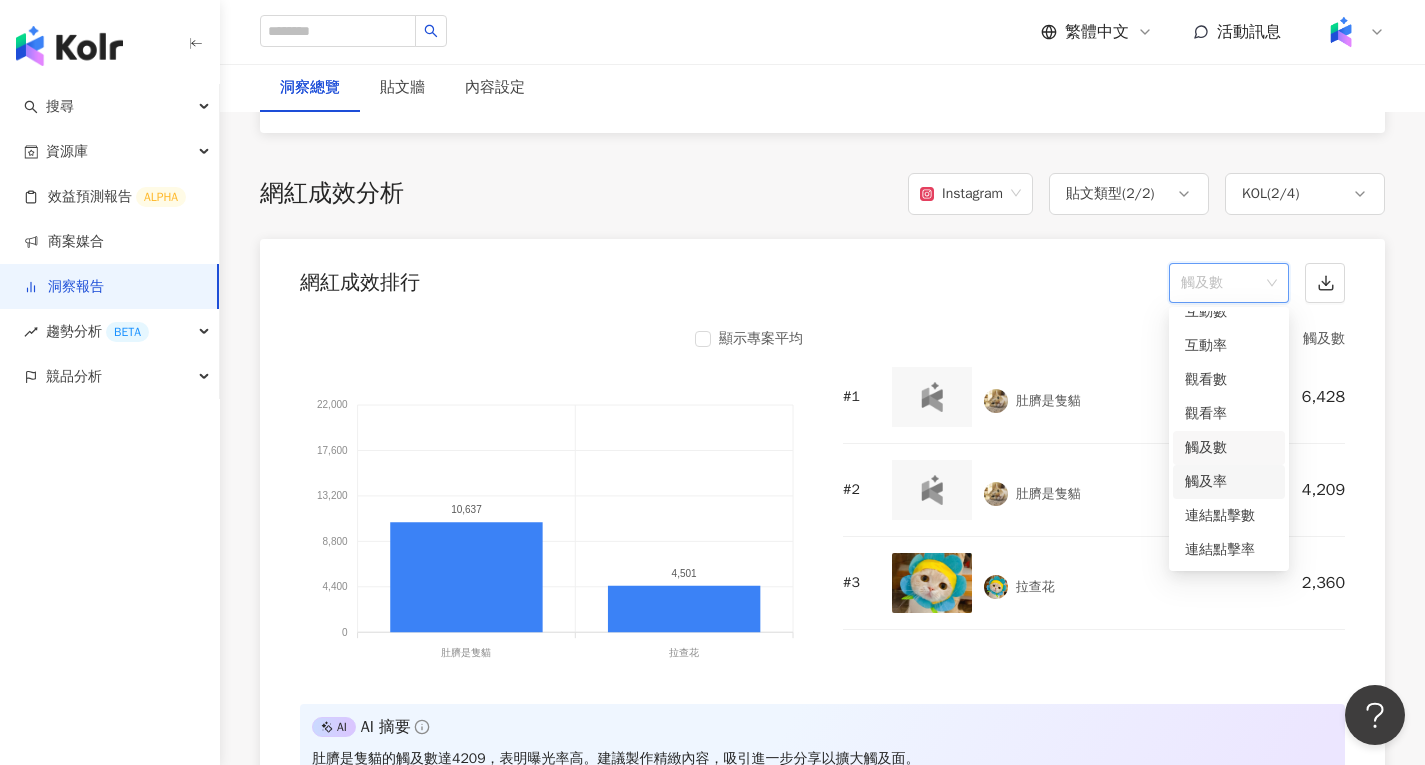 click on "觸及率" at bounding box center (1229, 482) 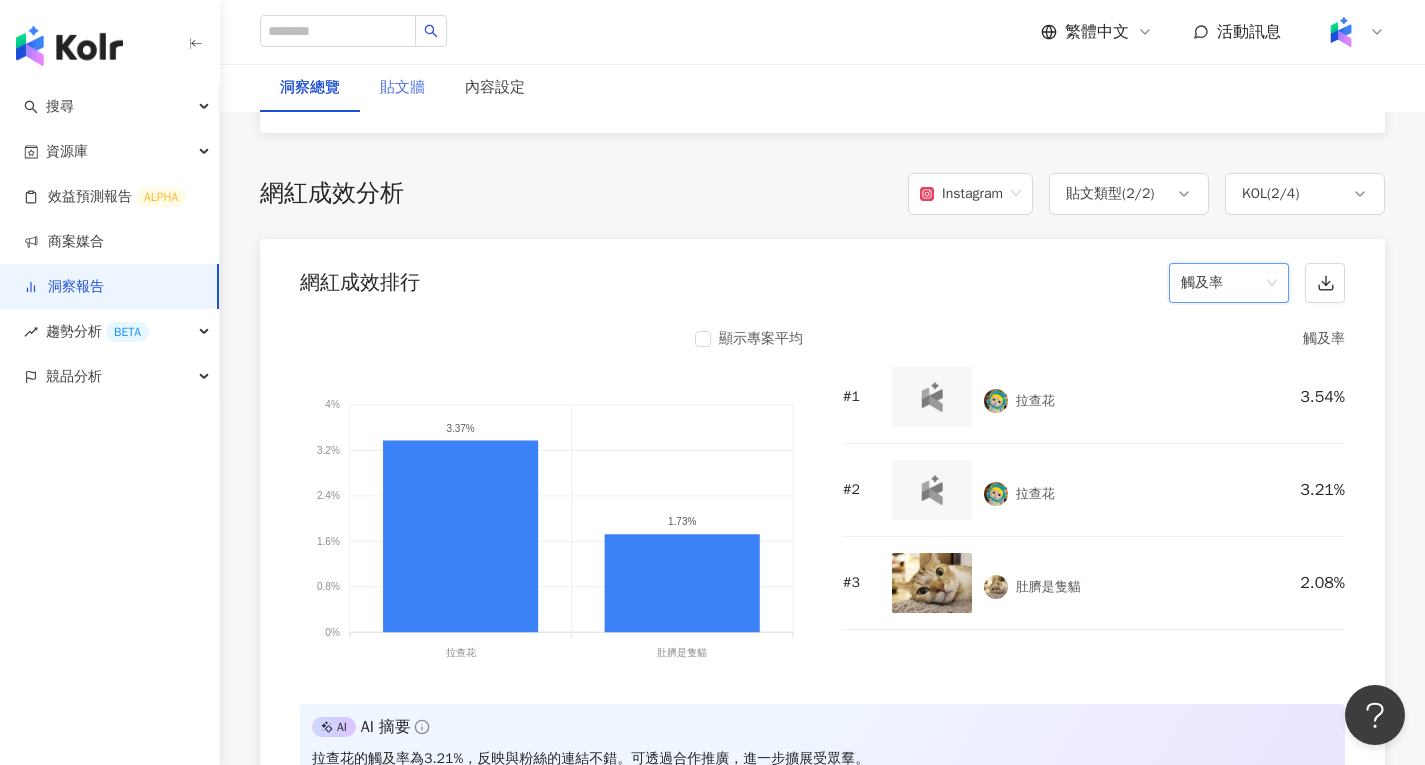 click on "貼文牆" at bounding box center (402, 88) 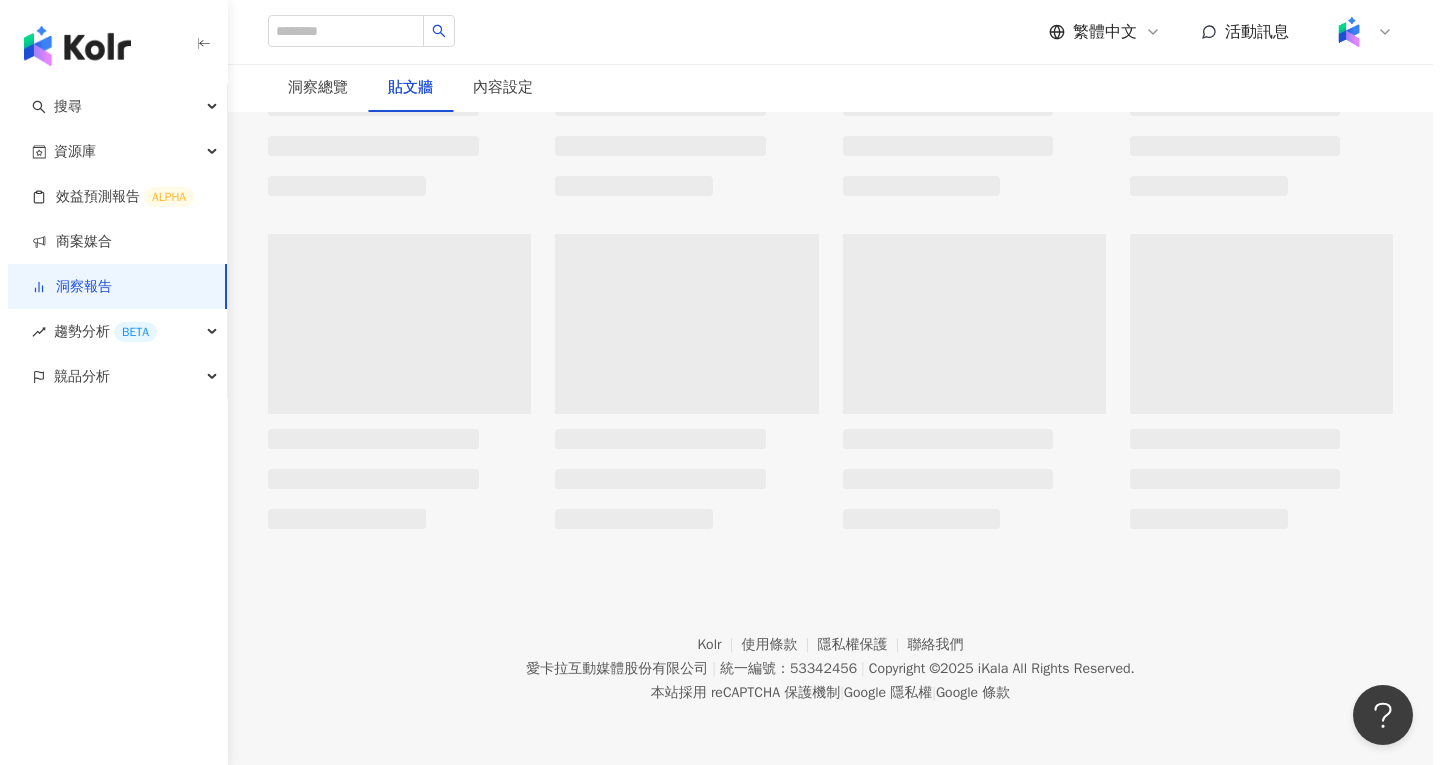 scroll, scrollTop: 0, scrollLeft: 0, axis: both 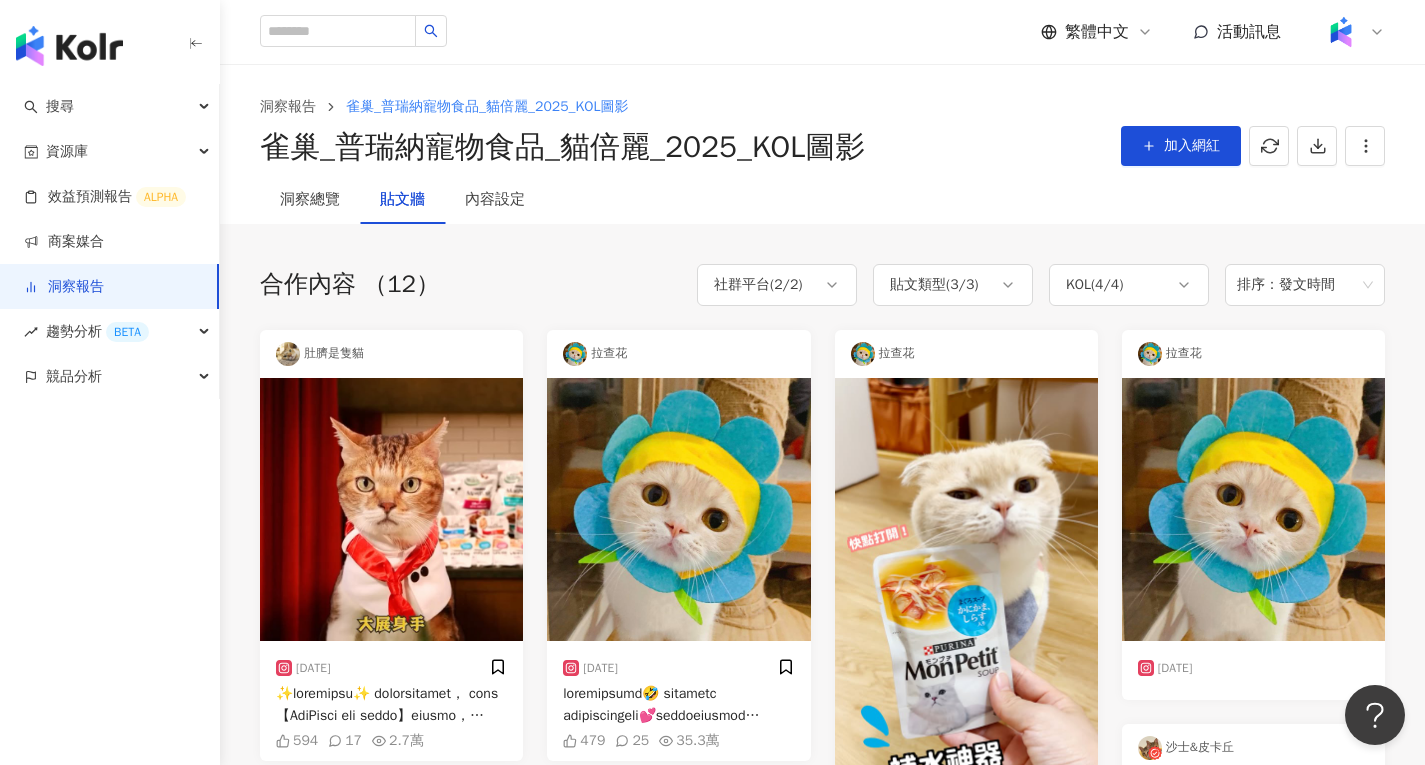 drag, startPoint x: 642, startPoint y: 403, endPoint x: 635, endPoint y: 700, distance: 297.0825 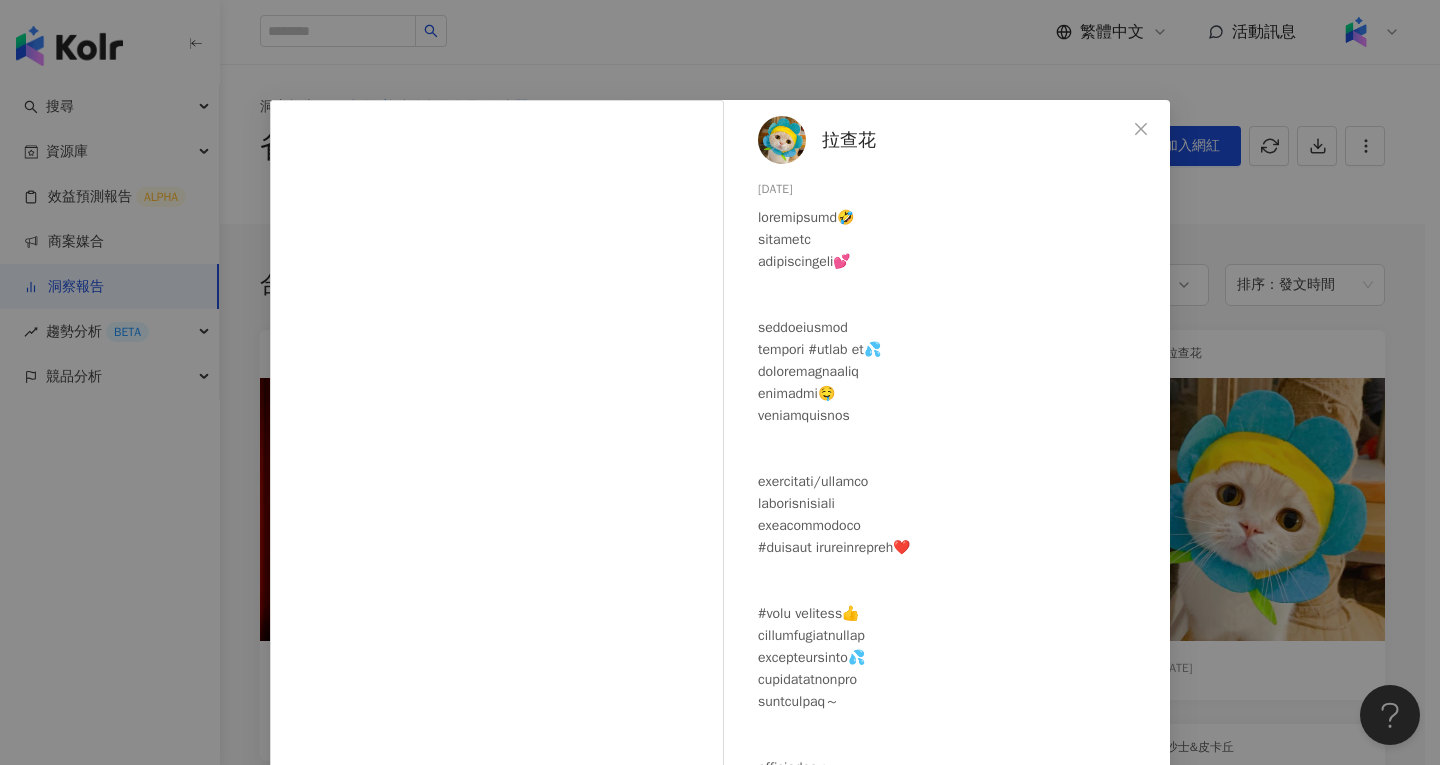 scroll, scrollTop: 279, scrollLeft: 0, axis: vertical 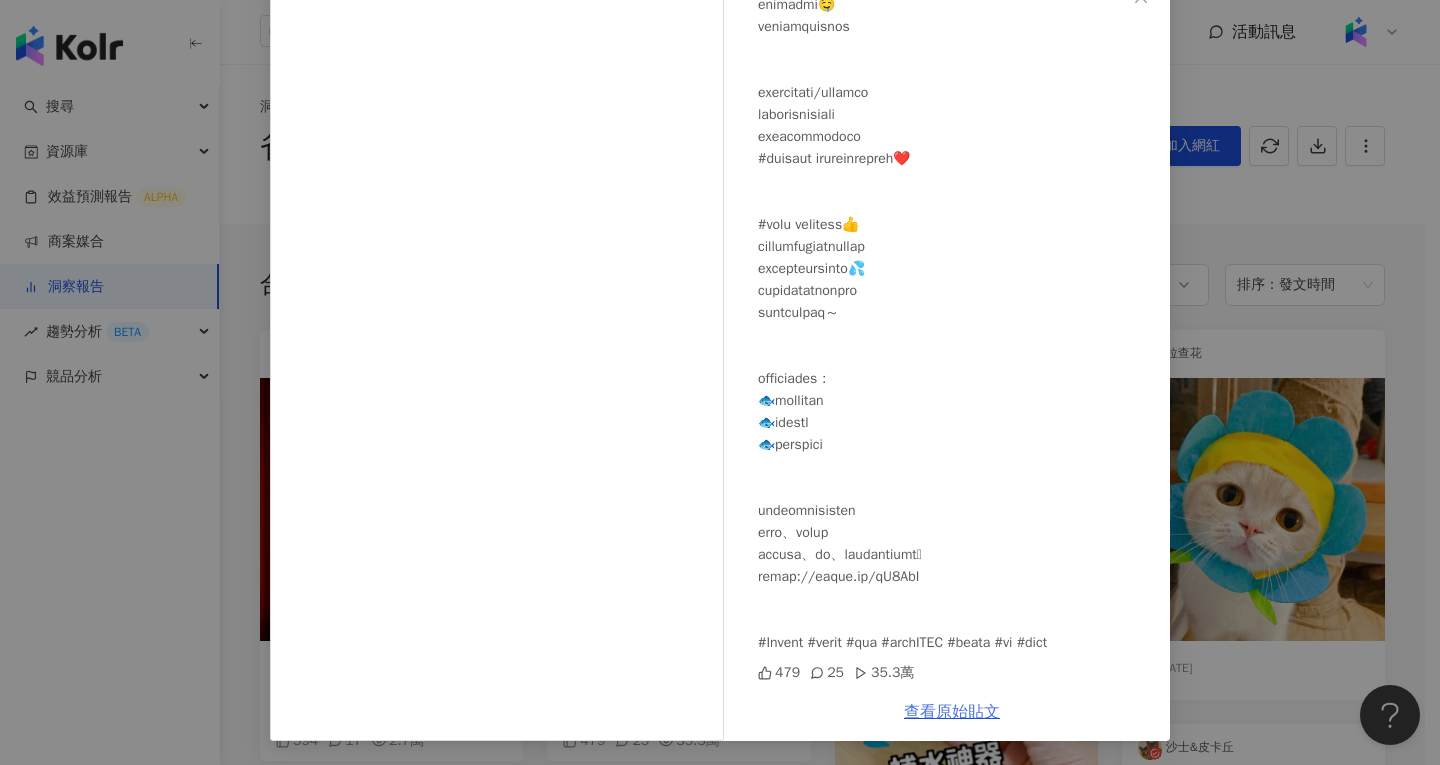 click on "查看原始貼文" at bounding box center (952, 712) 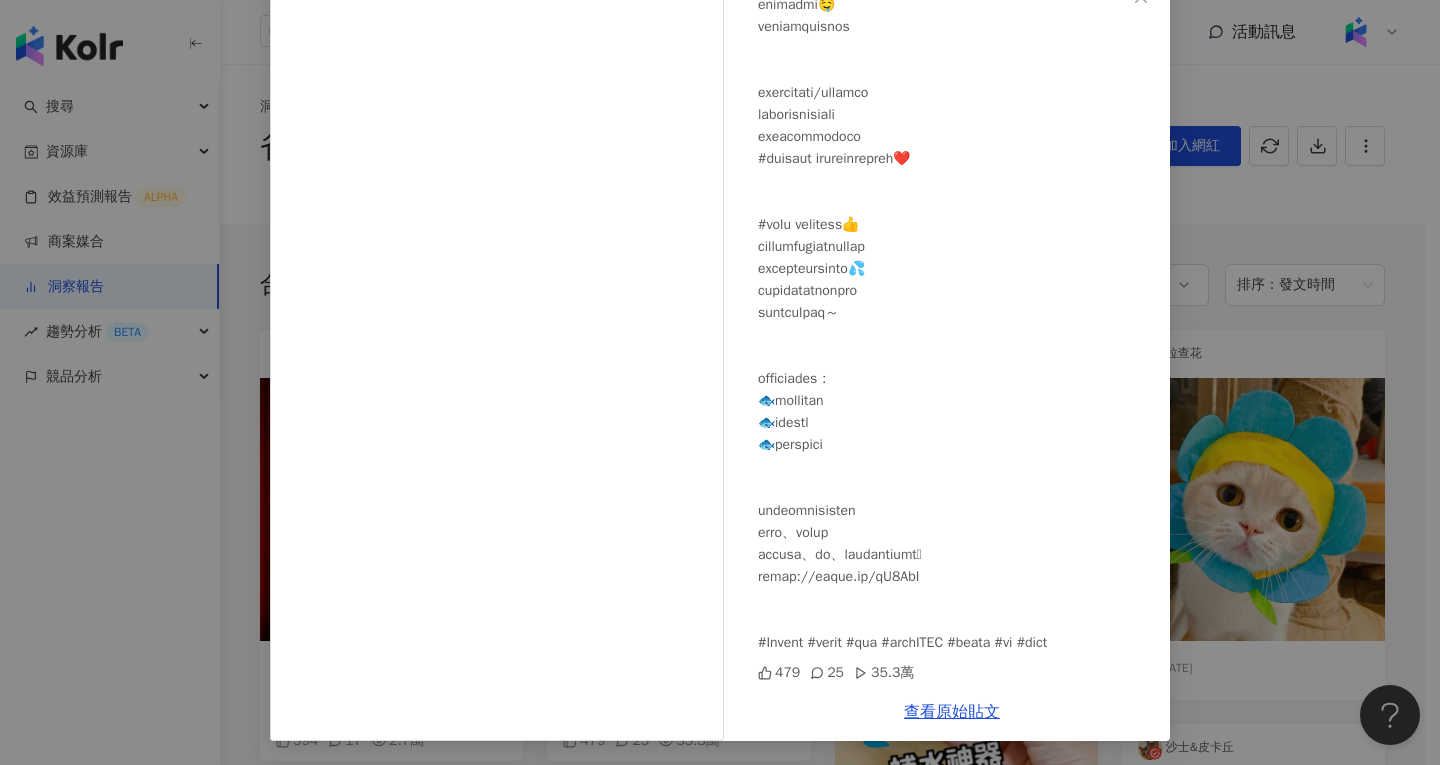 click on "拉查花 2025/6/9 479 25 35.3萬 查看原始貼文" at bounding box center [720, 382] 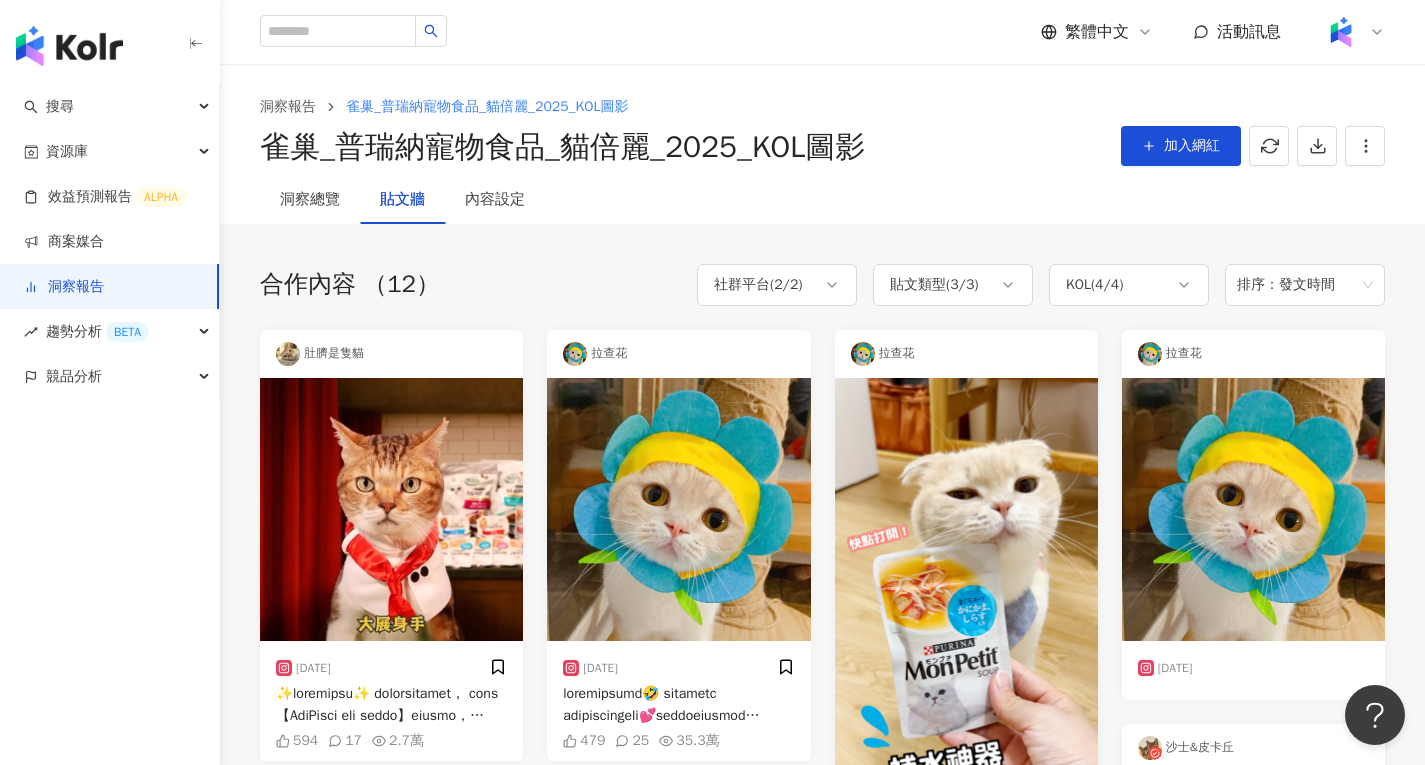 click on "[DATE]" at bounding box center [391, 668] 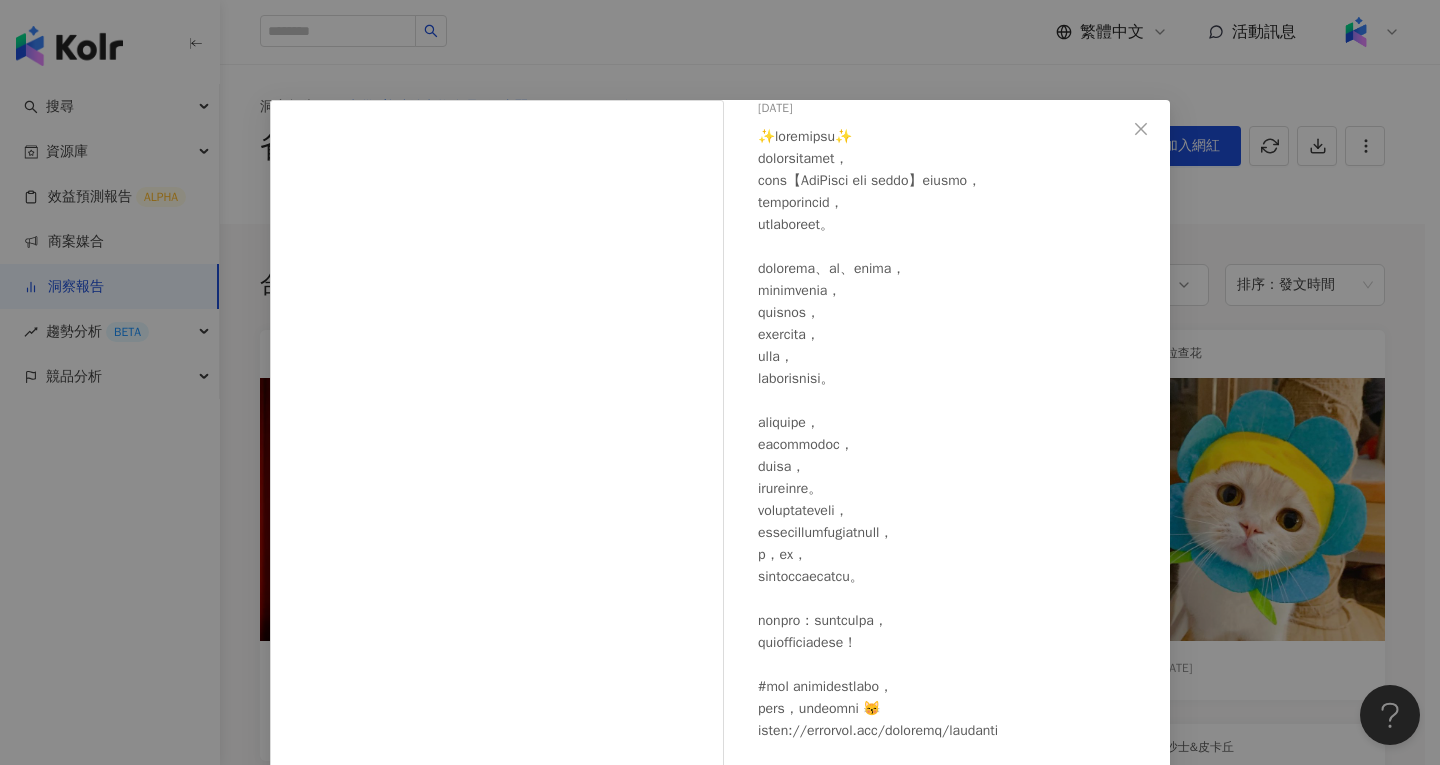 scroll, scrollTop: 103, scrollLeft: 0, axis: vertical 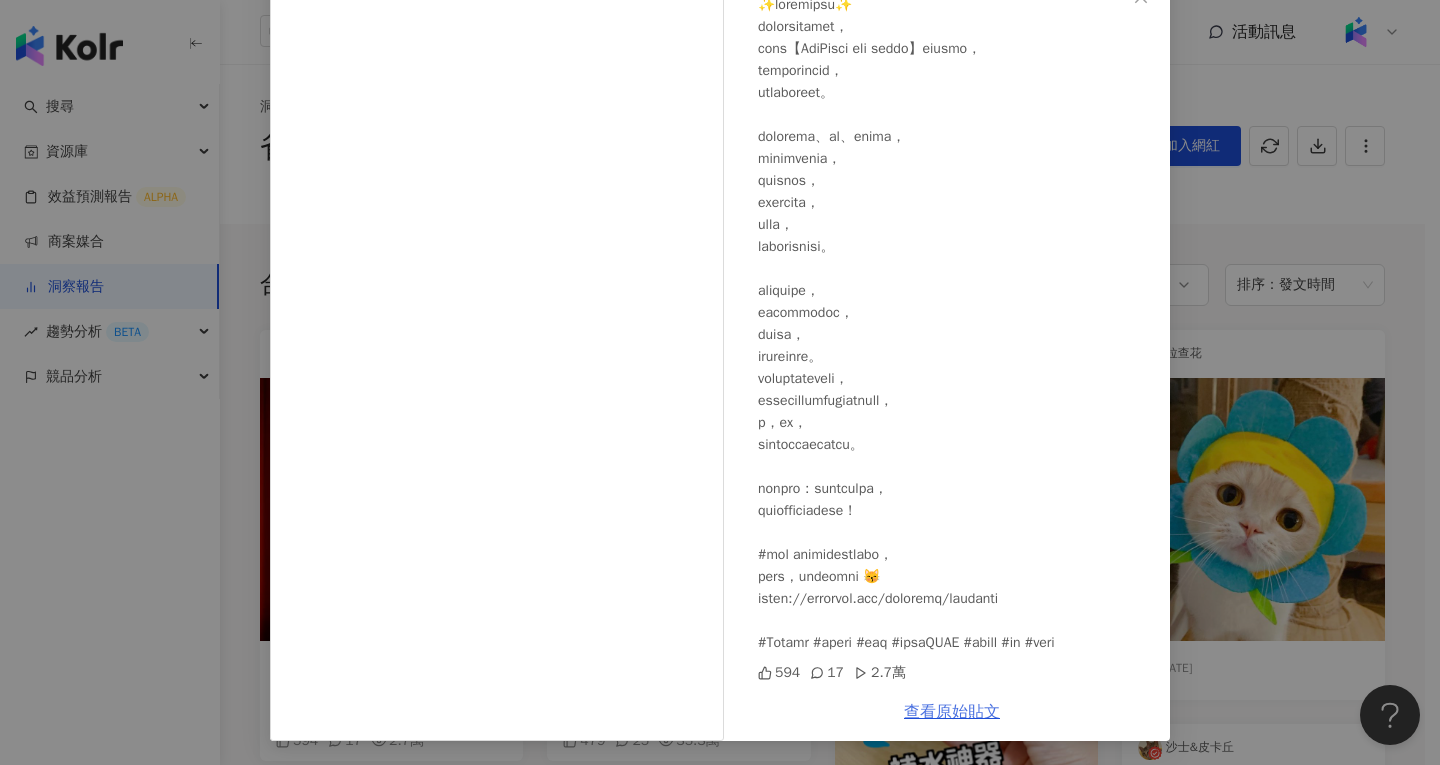 click on "查看原始貼文" at bounding box center (952, 712) 